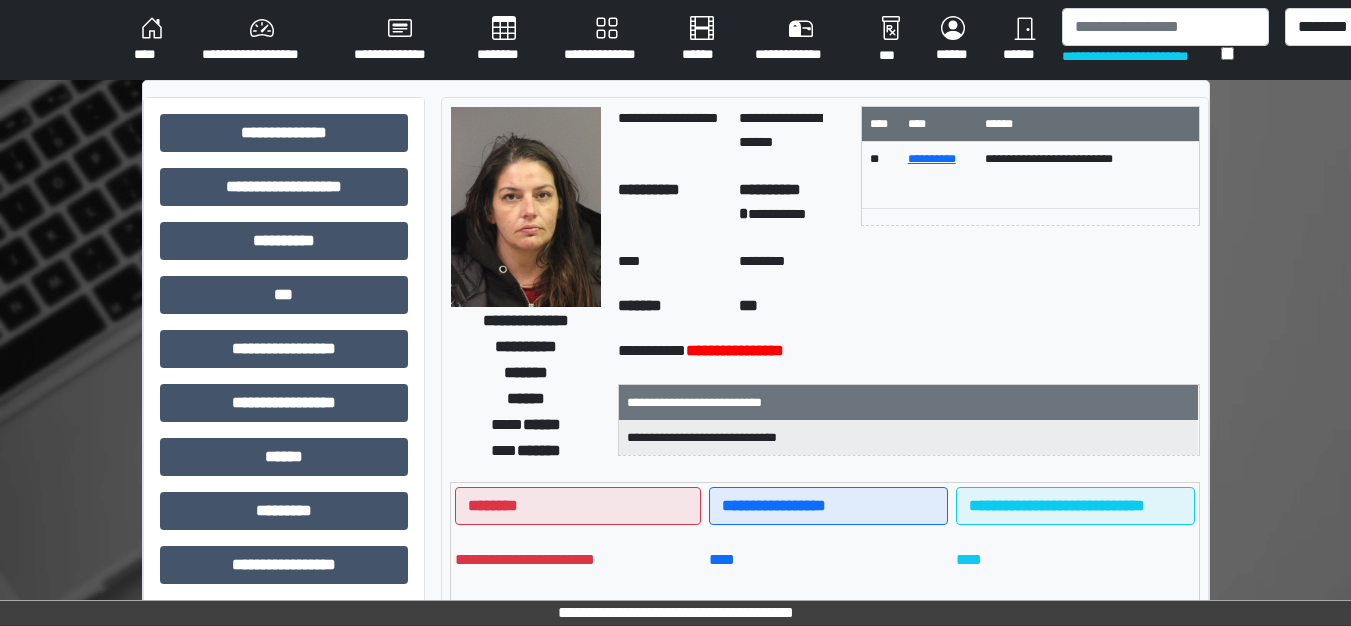 scroll, scrollTop: 0, scrollLeft: 0, axis: both 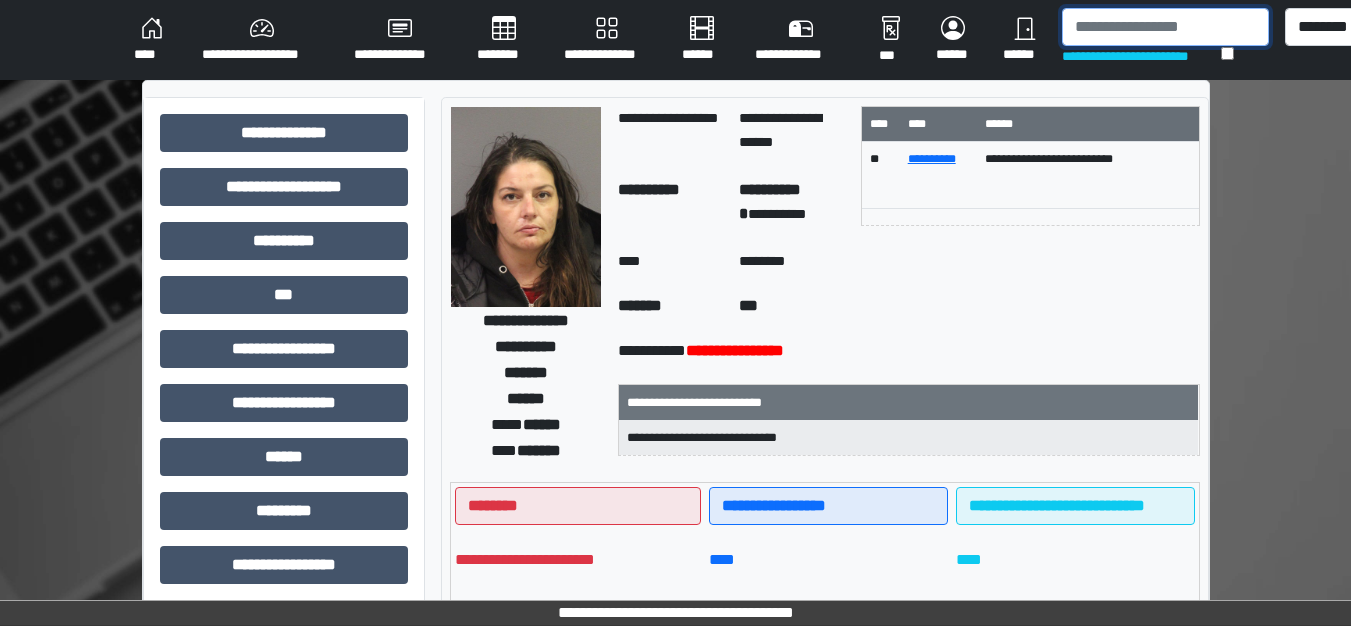 click at bounding box center [1165, 27] 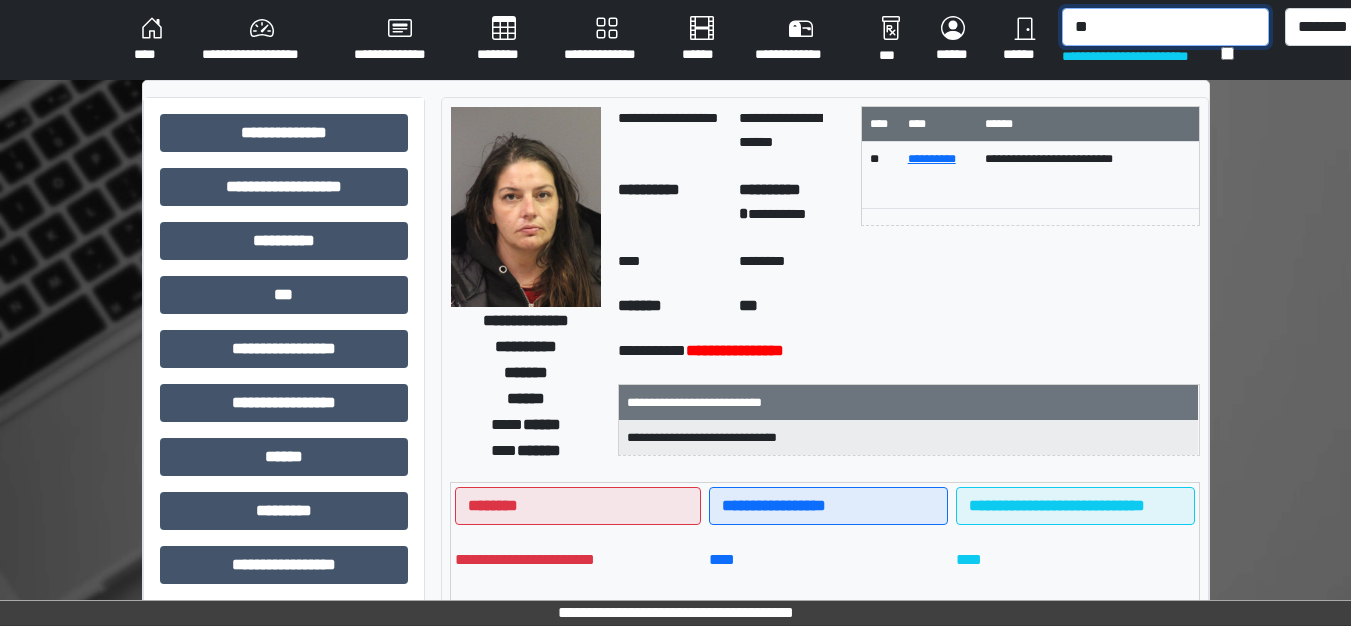 type on "*" 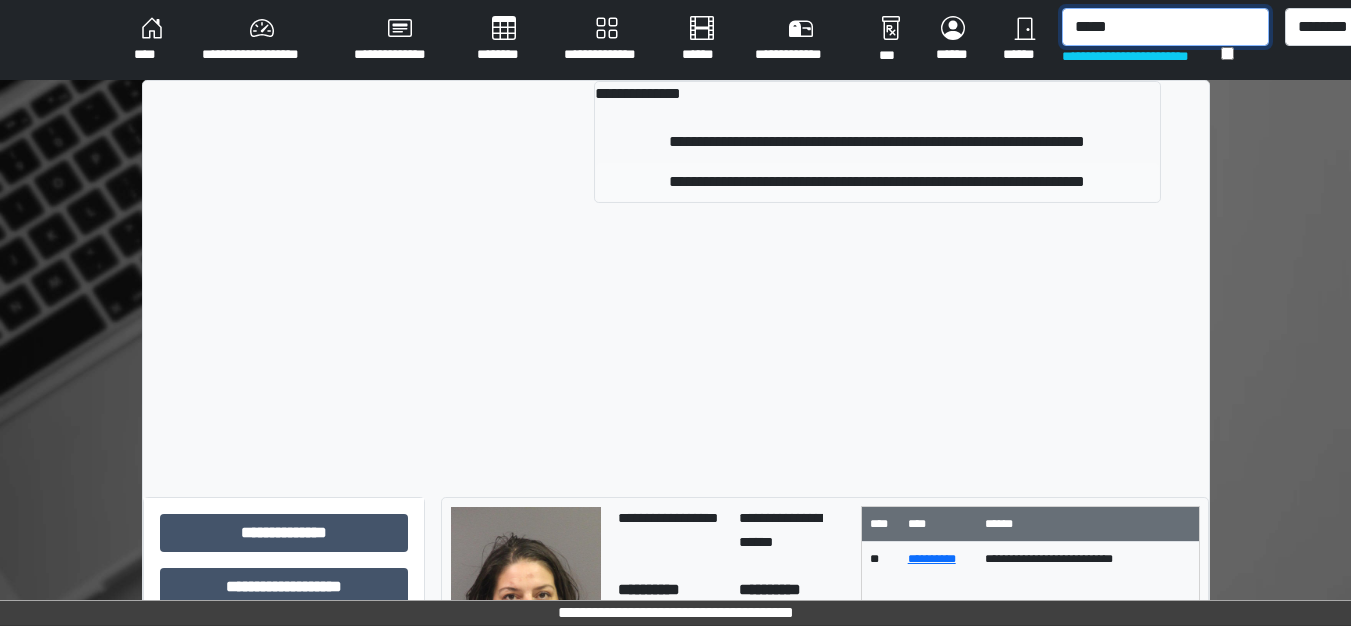 type on "*****" 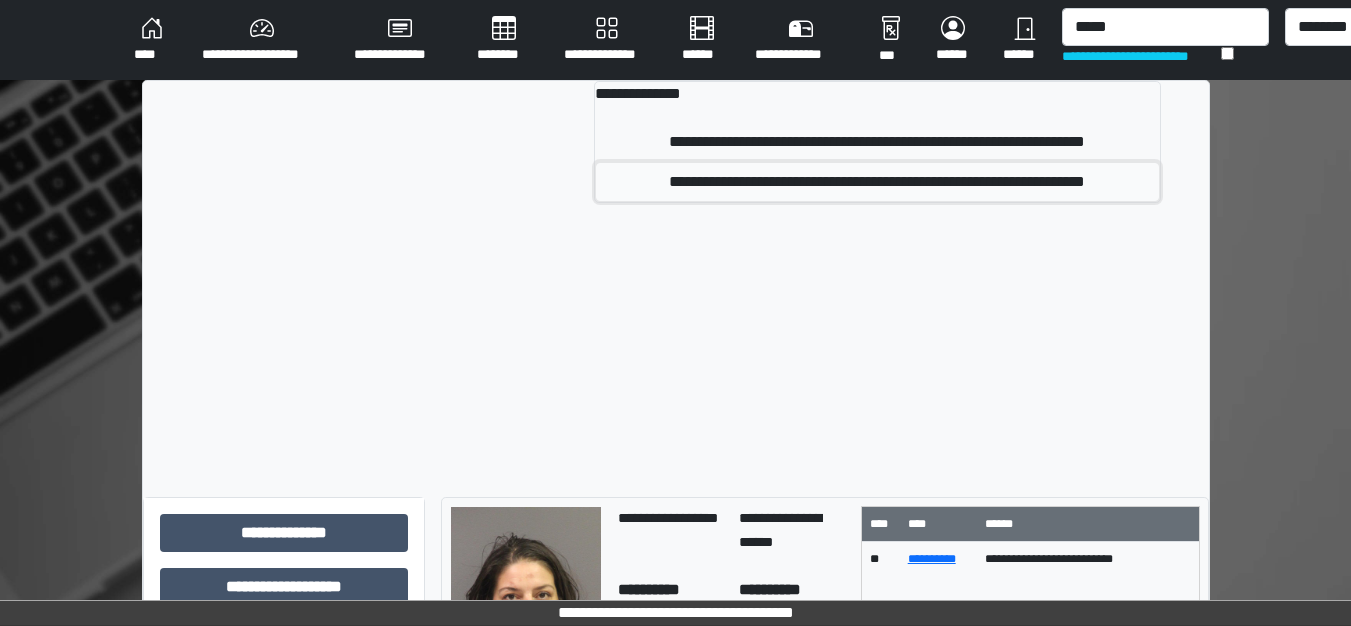 click on "**********" at bounding box center (877, 182) 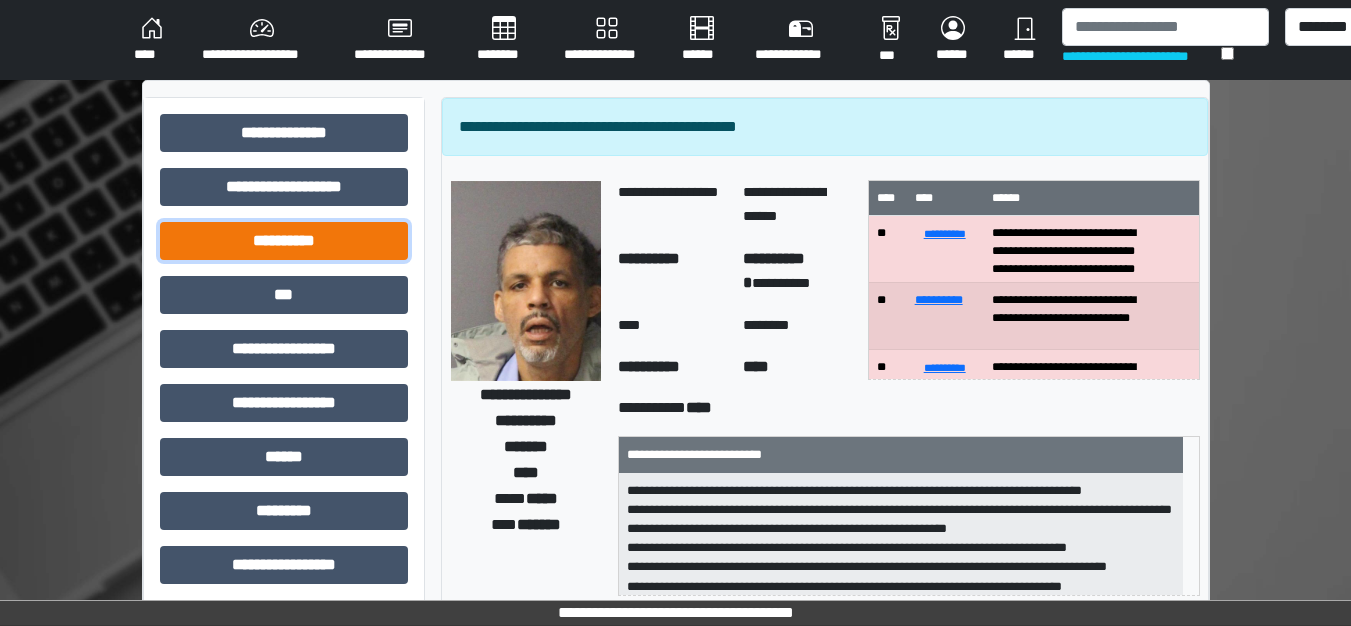 click on "**********" at bounding box center (284, 241) 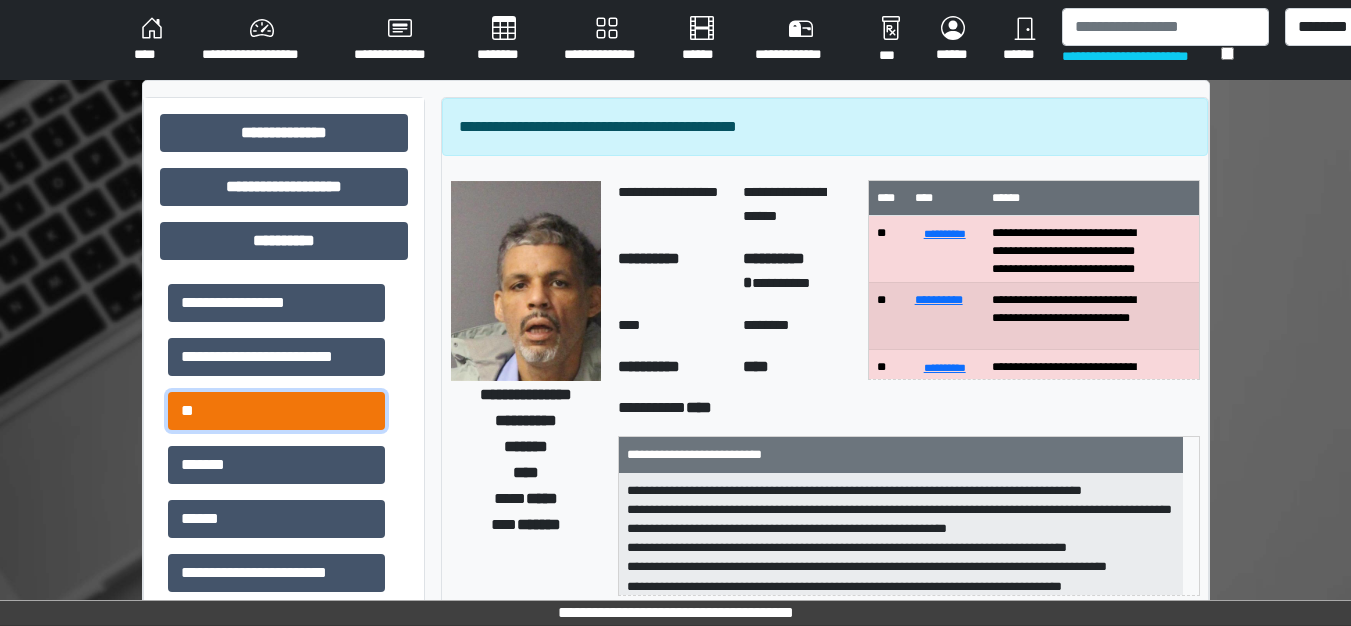 click on "**" at bounding box center [276, 411] 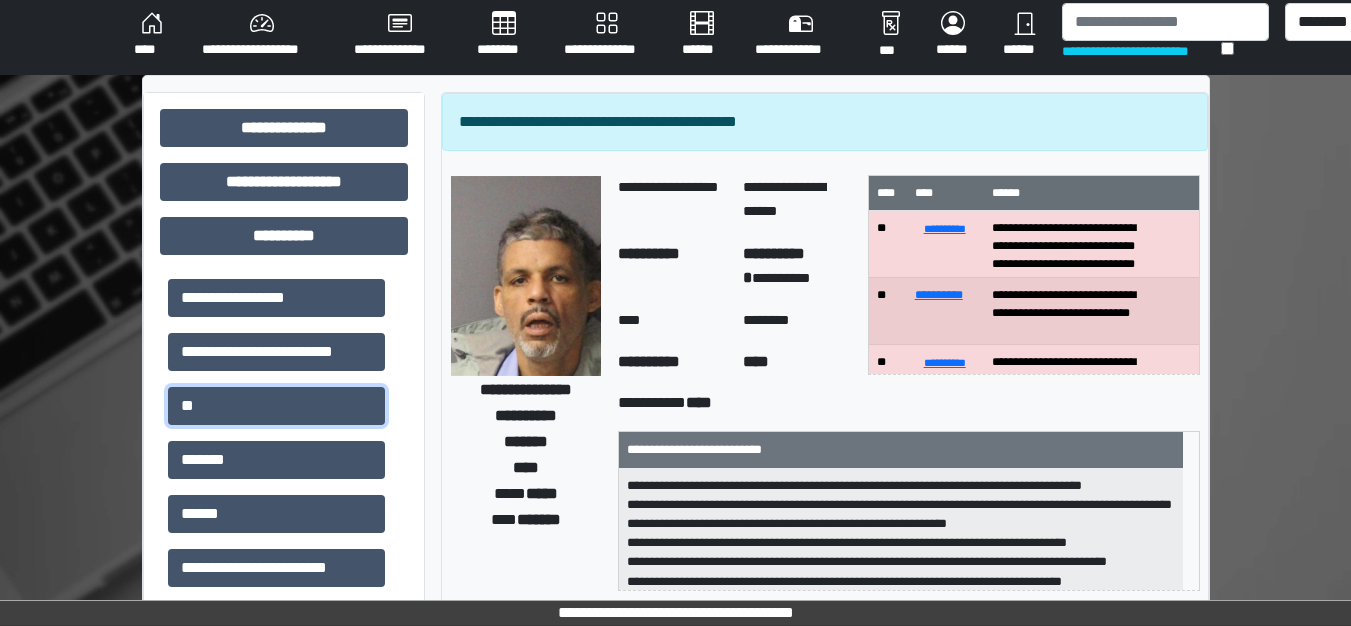 scroll, scrollTop: 0, scrollLeft: 0, axis: both 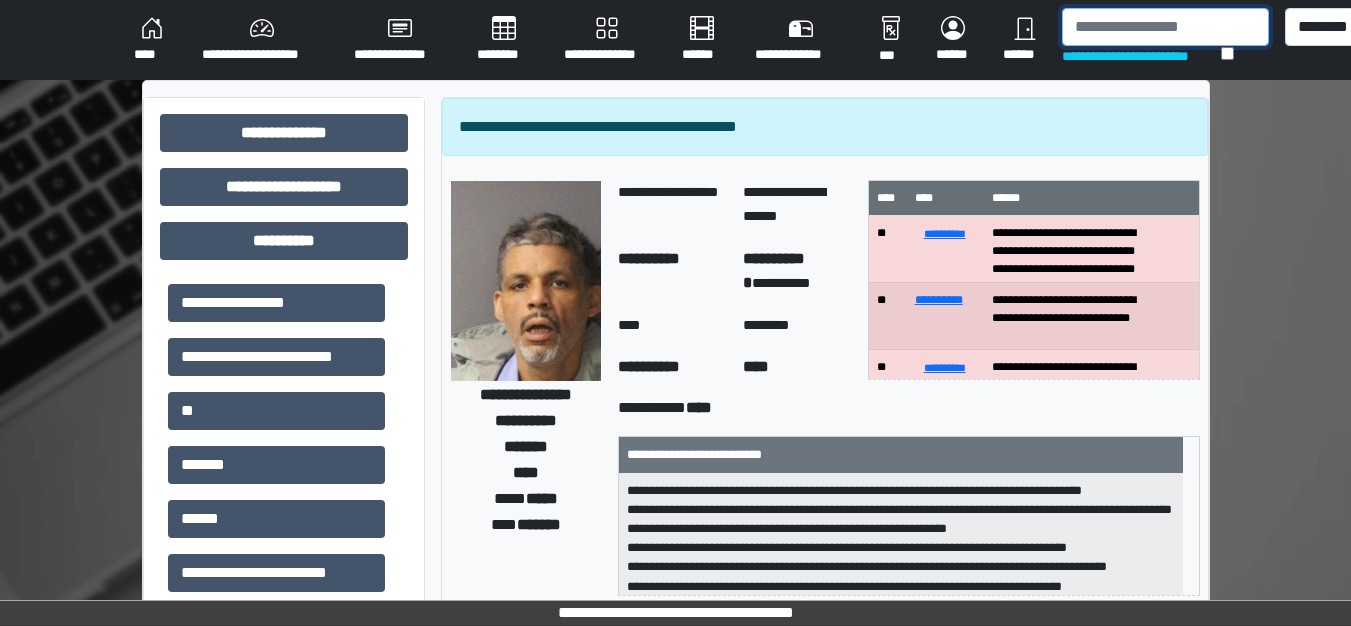 click at bounding box center (1165, 27) 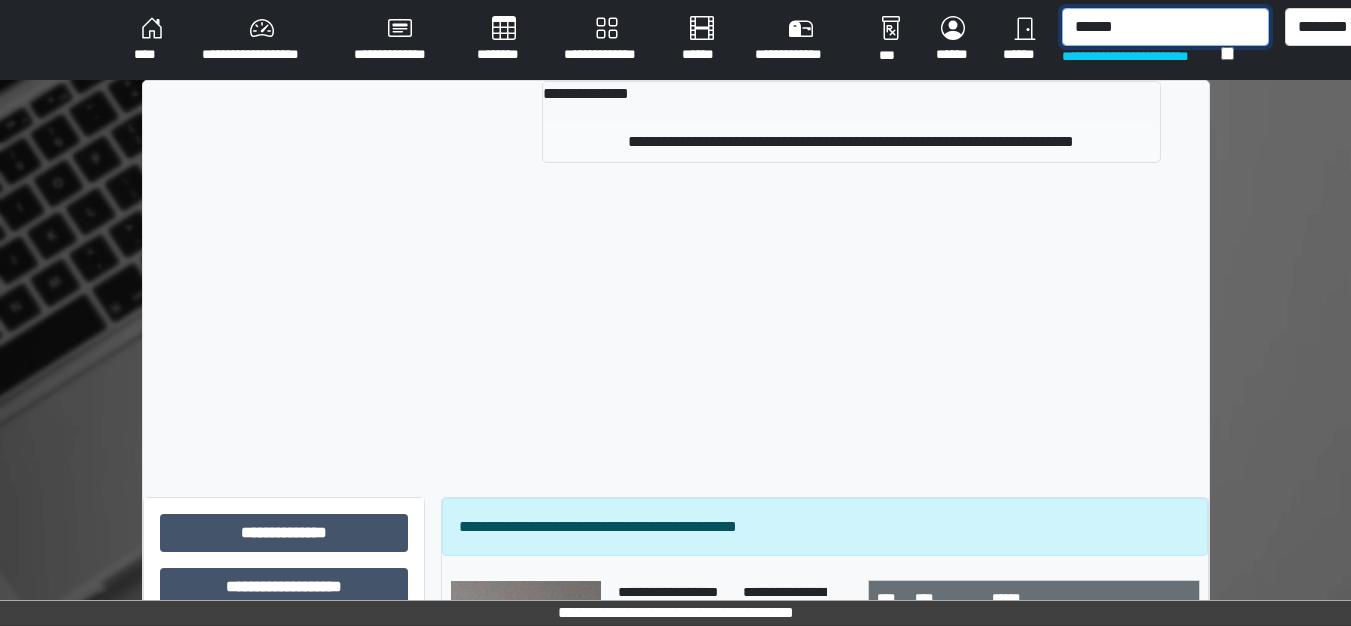 type on "******" 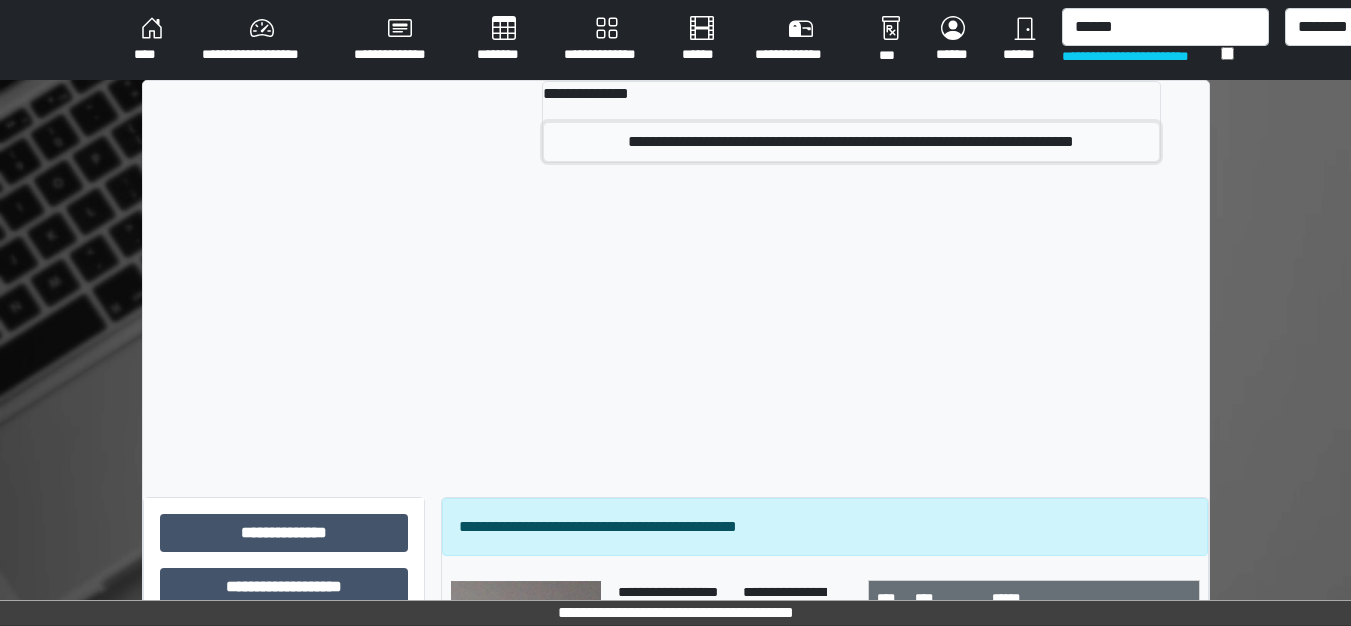 click on "**********" at bounding box center (851, 142) 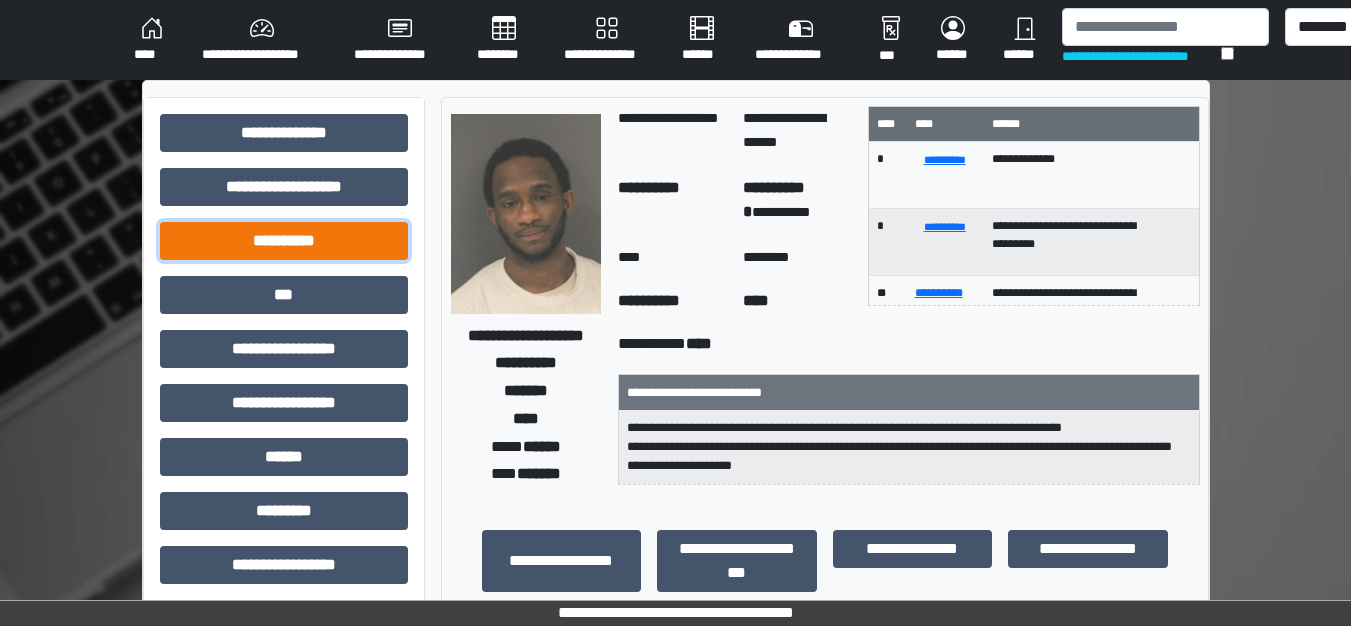 click on "**********" at bounding box center (284, 241) 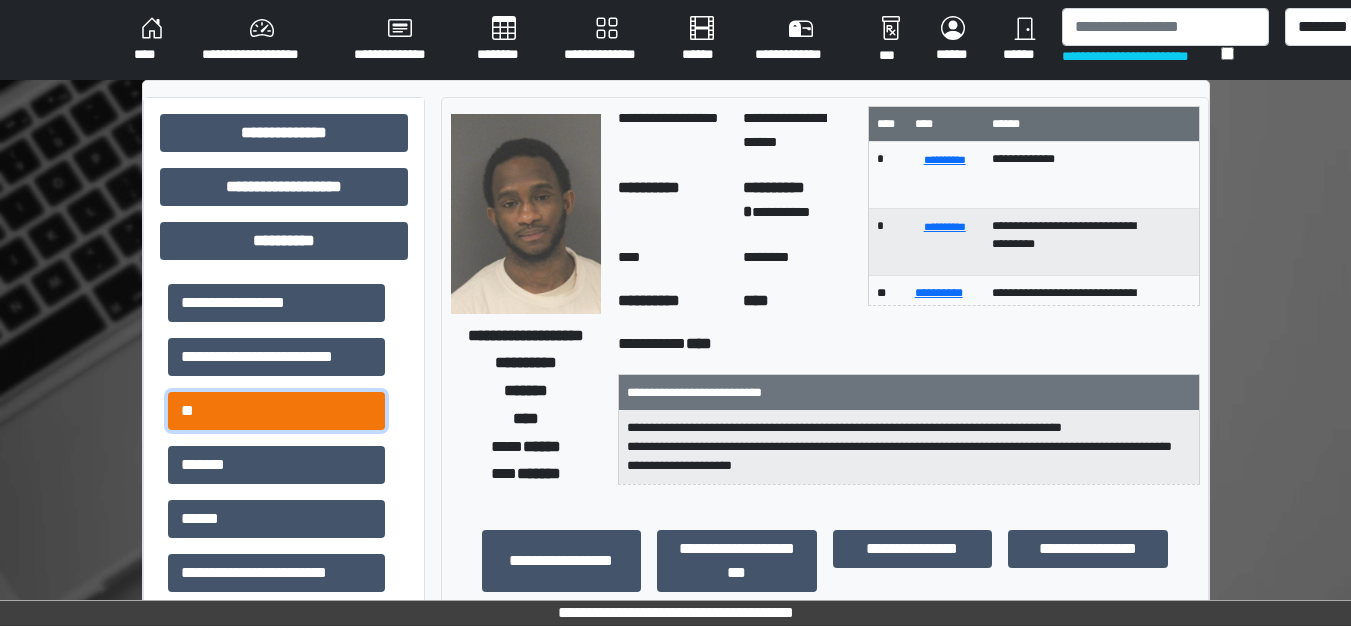 click on "**" at bounding box center (276, 411) 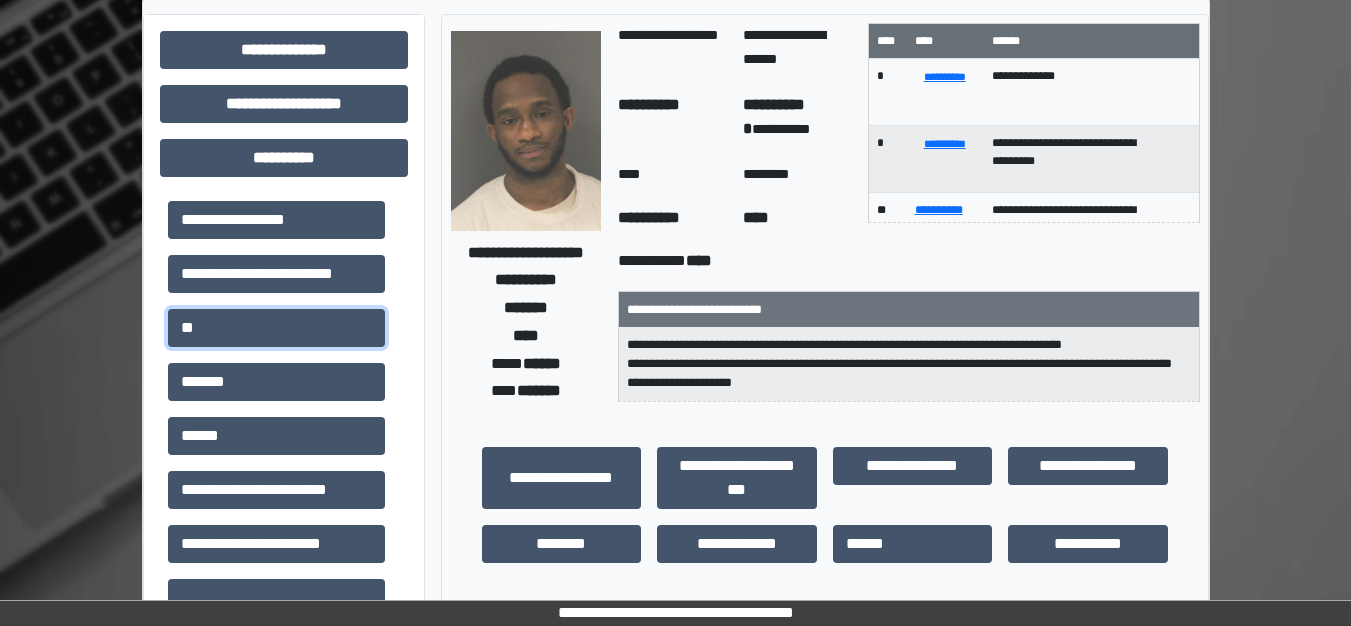 scroll, scrollTop: 0, scrollLeft: 0, axis: both 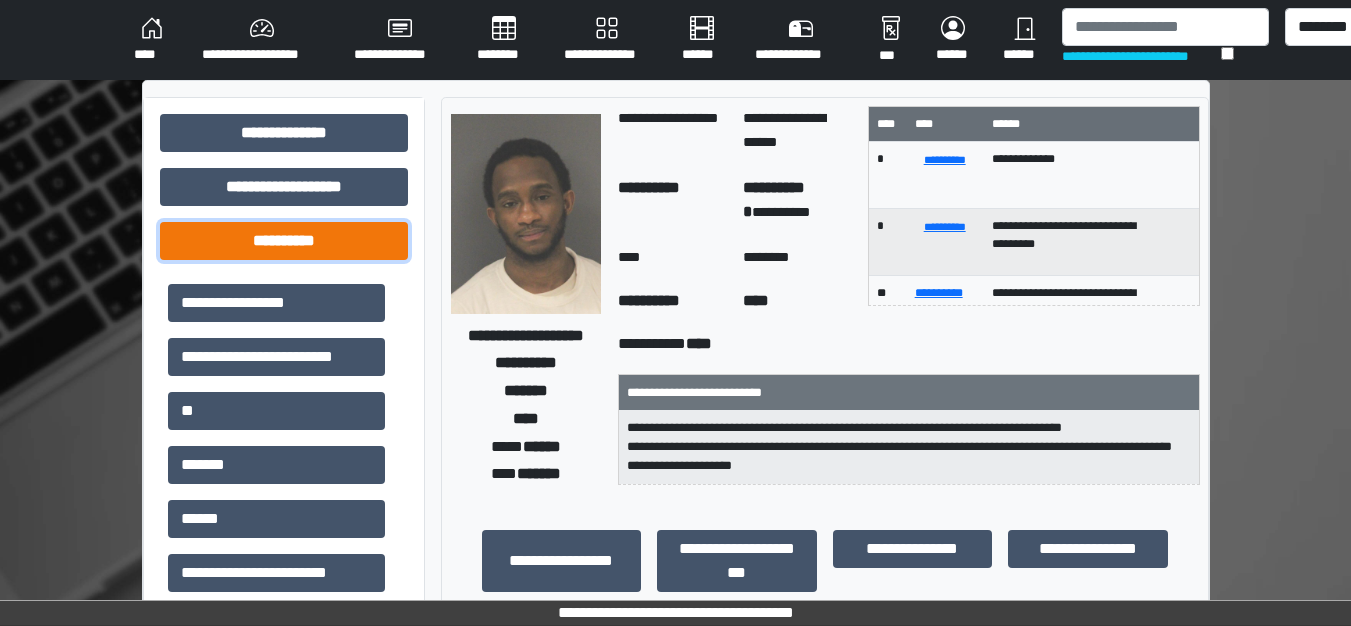 click on "**********" at bounding box center (284, 241) 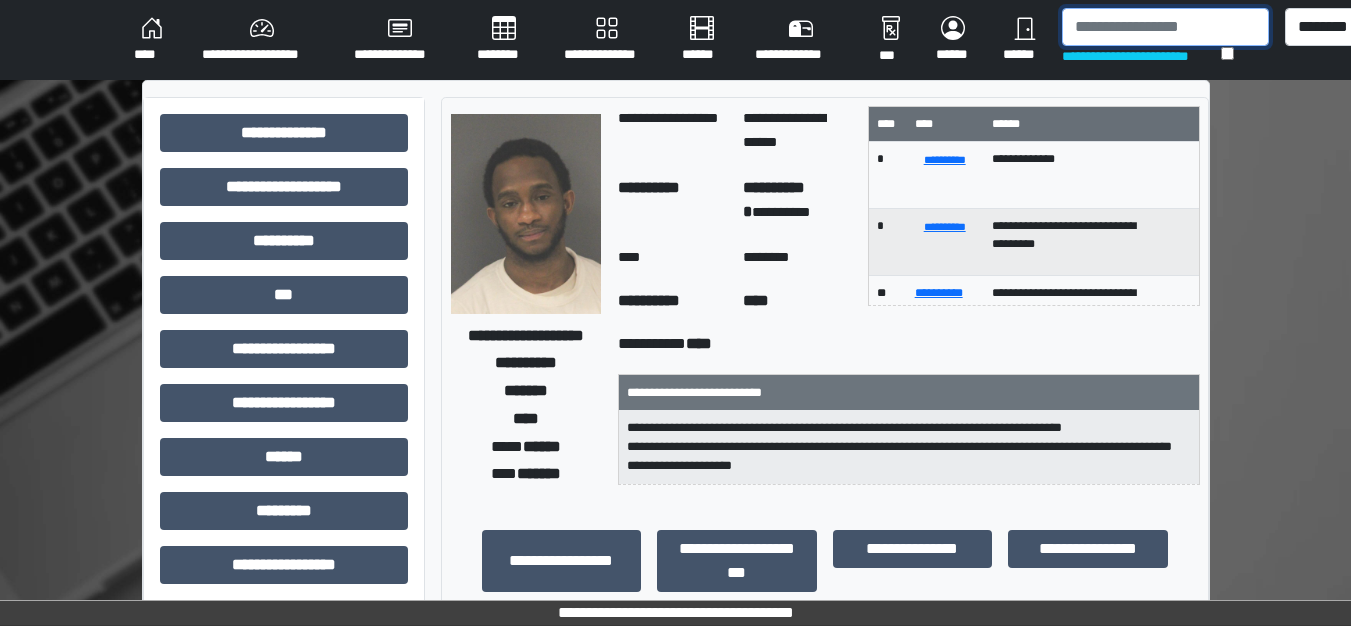 click at bounding box center [1165, 27] 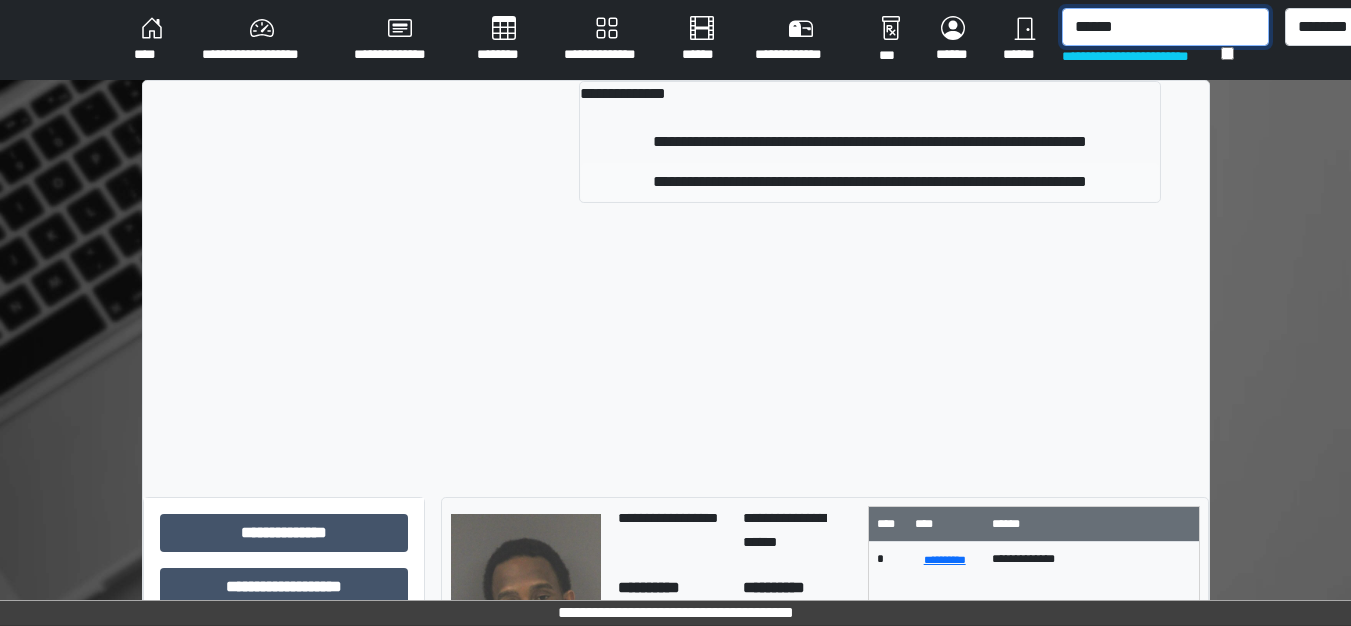 type on "******" 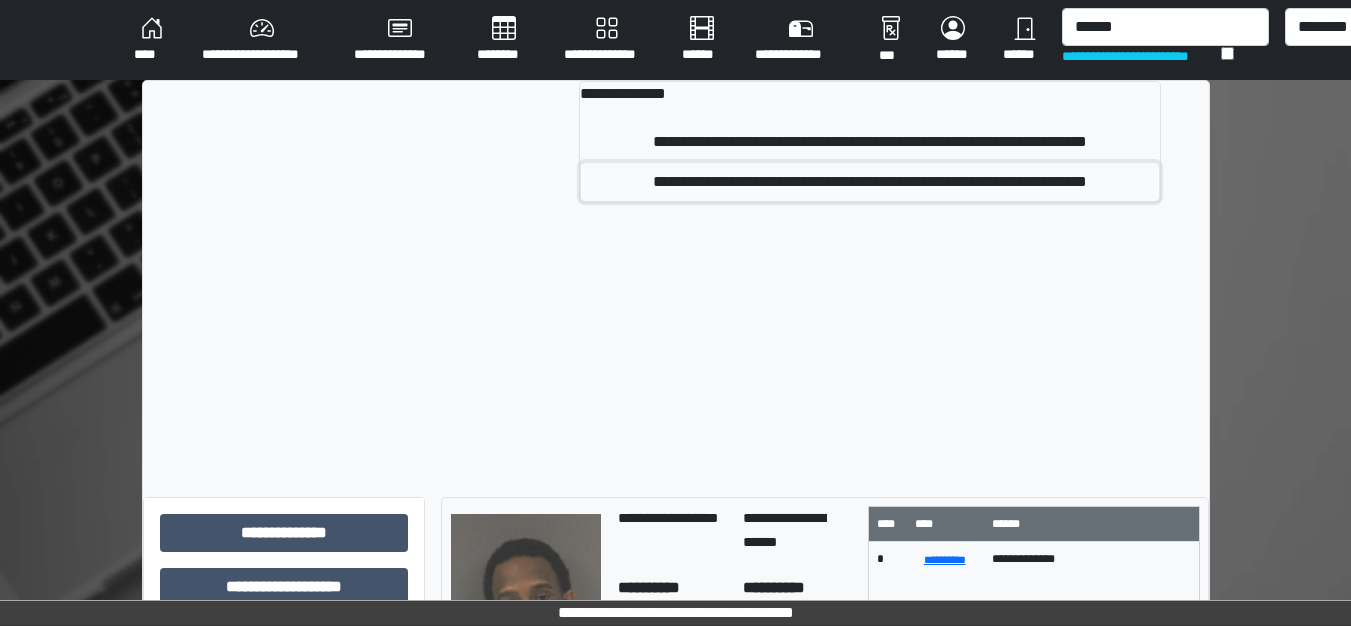 click on "**********" at bounding box center (870, 182) 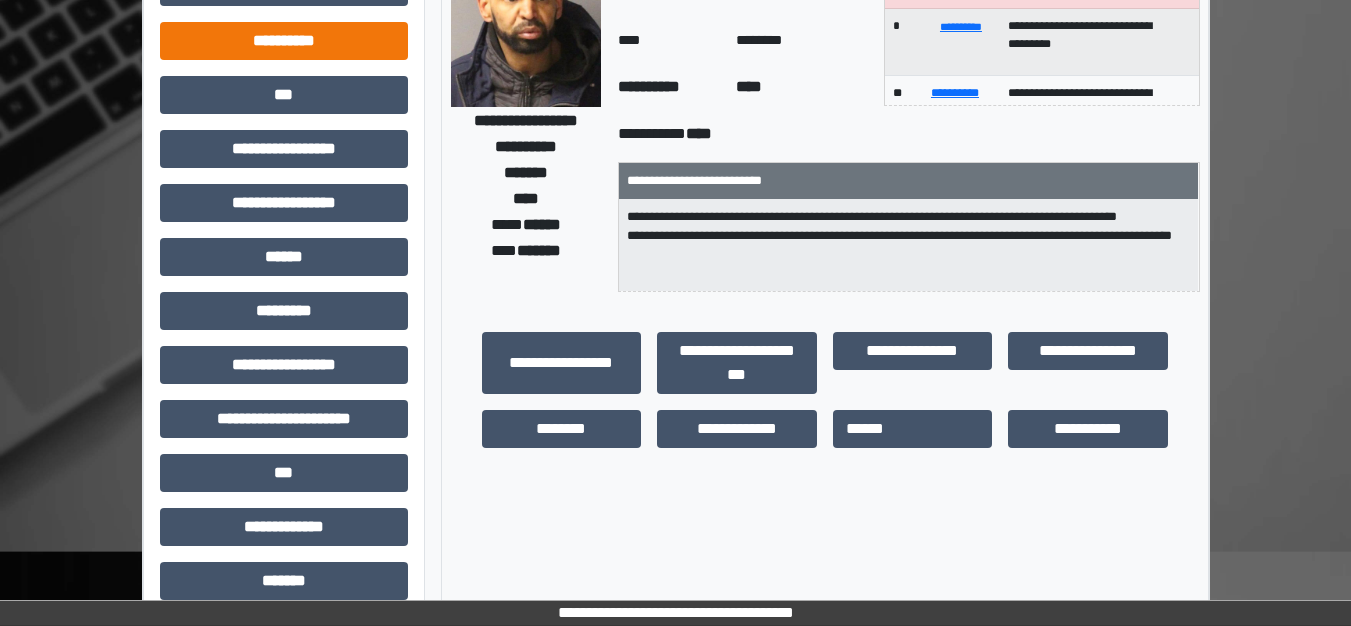 scroll, scrollTop: 100, scrollLeft: 0, axis: vertical 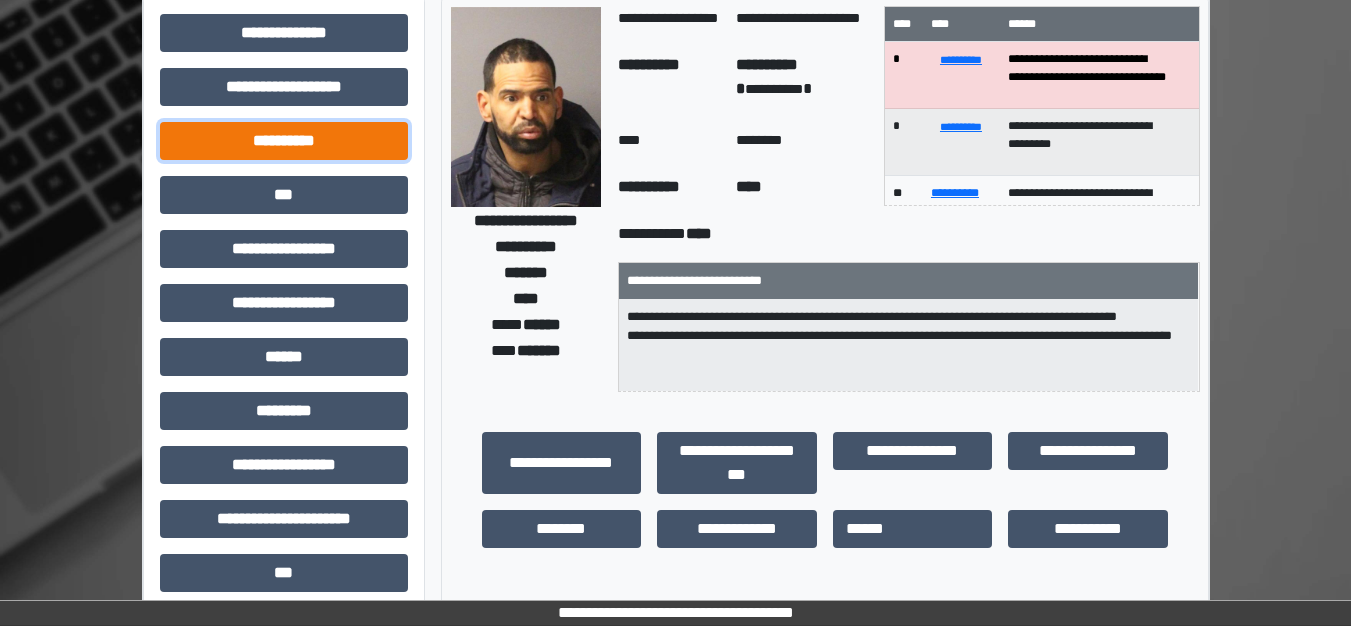 click on "**********" at bounding box center (284, 141) 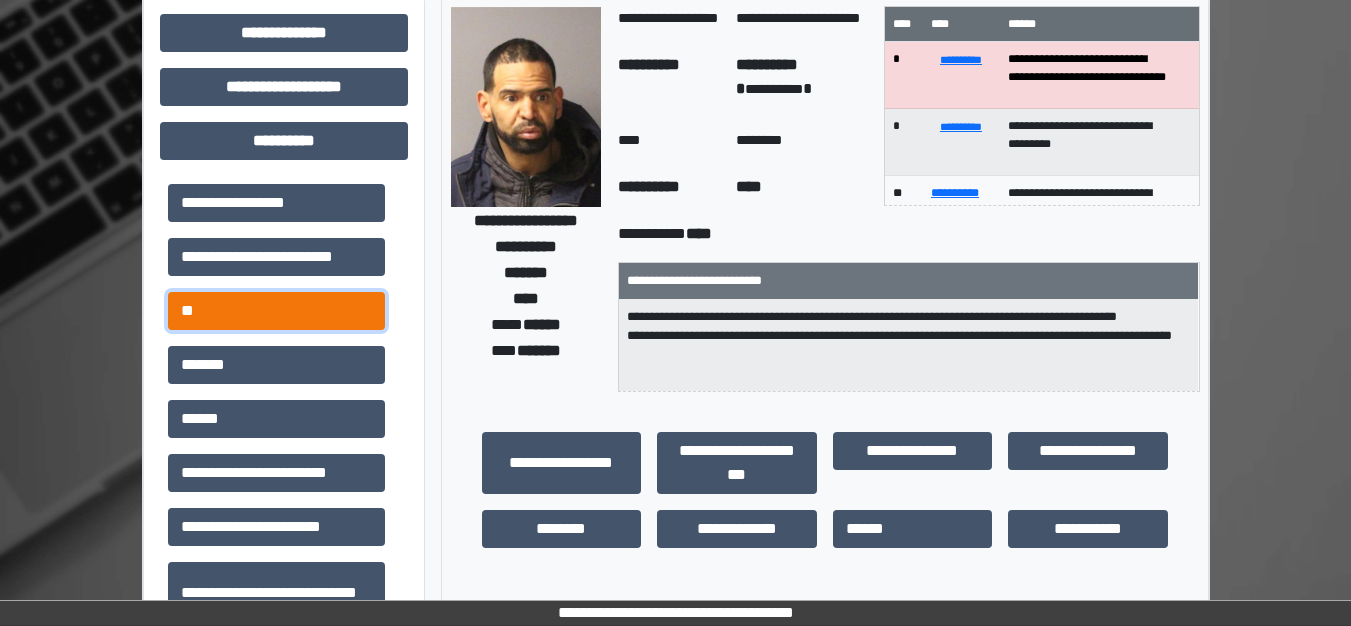 click on "**" at bounding box center (276, 311) 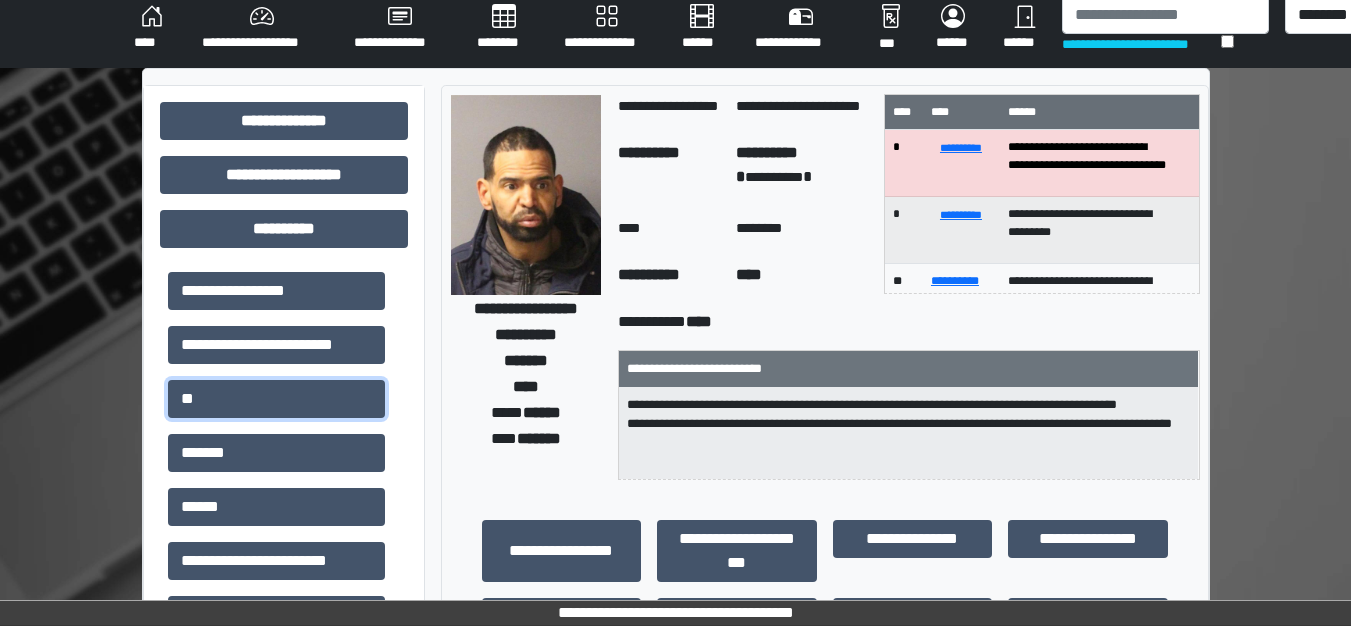 scroll, scrollTop: 0, scrollLeft: 0, axis: both 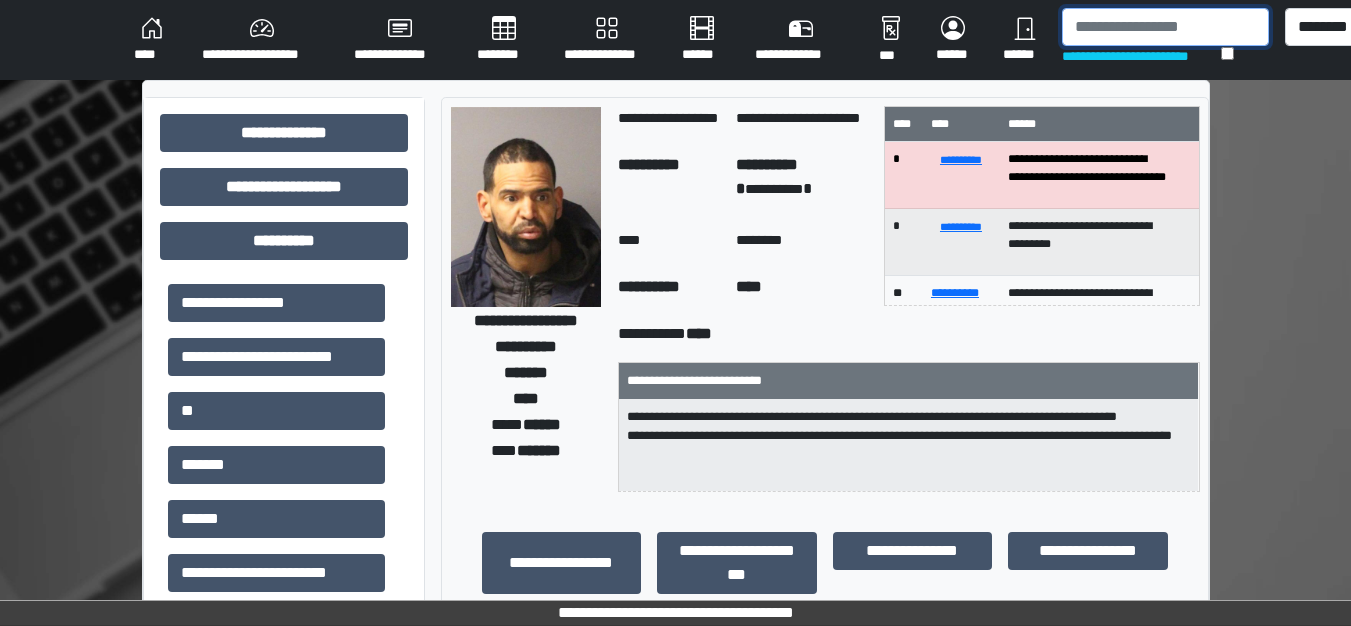 click at bounding box center (1165, 27) 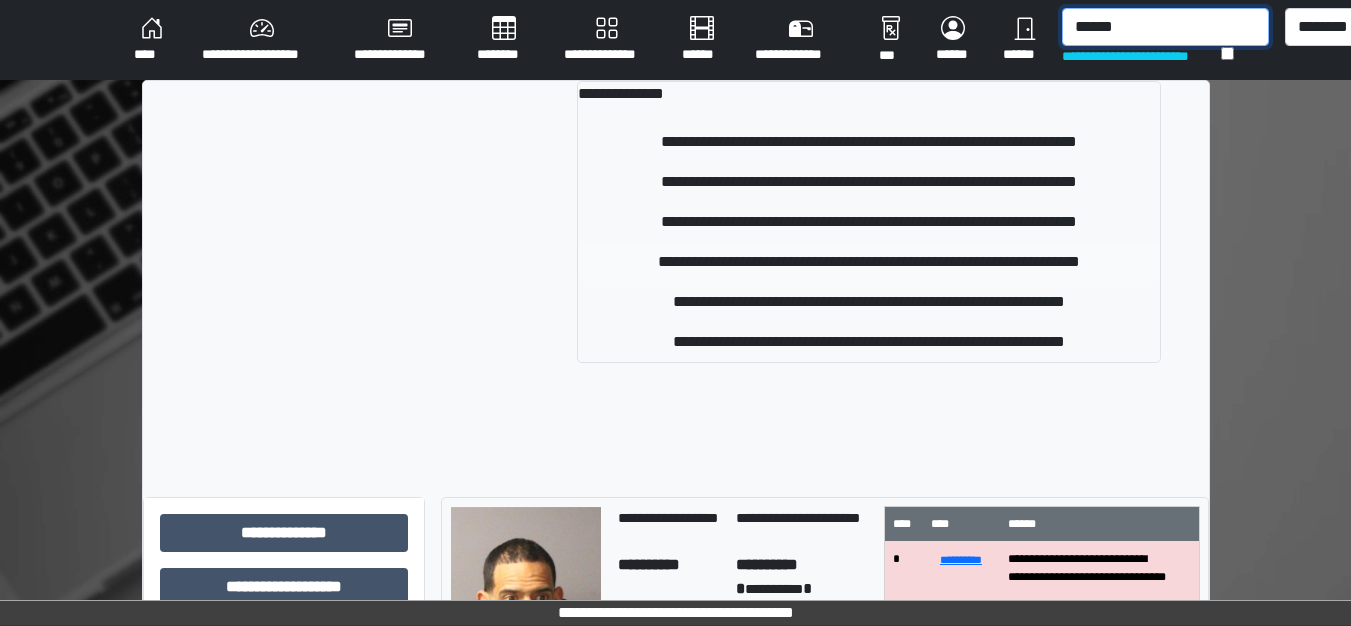 type on "******" 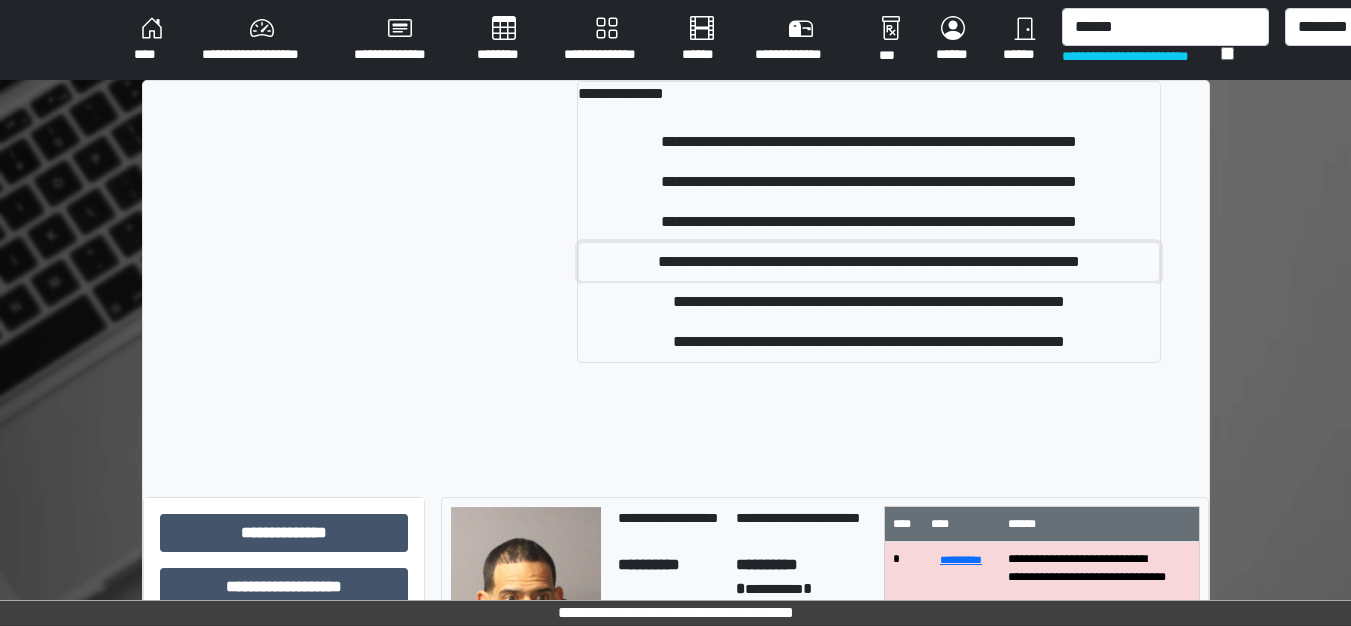 click on "**********" at bounding box center [869, 262] 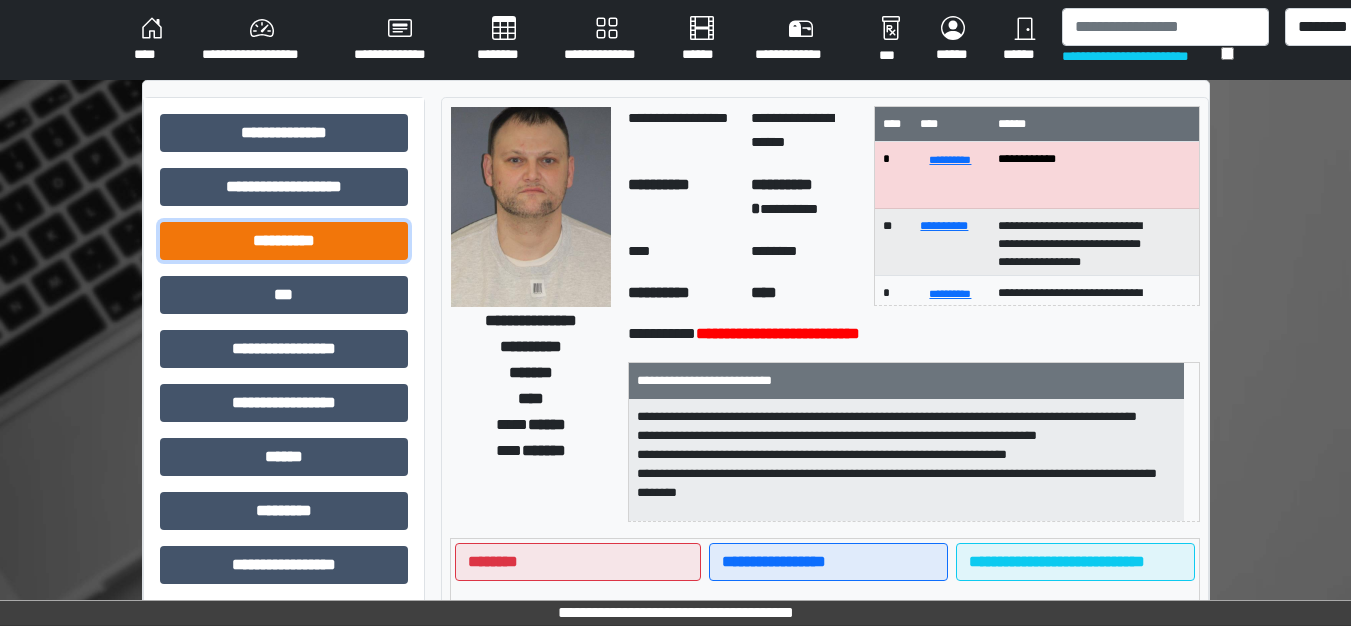 click on "**********" at bounding box center (284, 241) 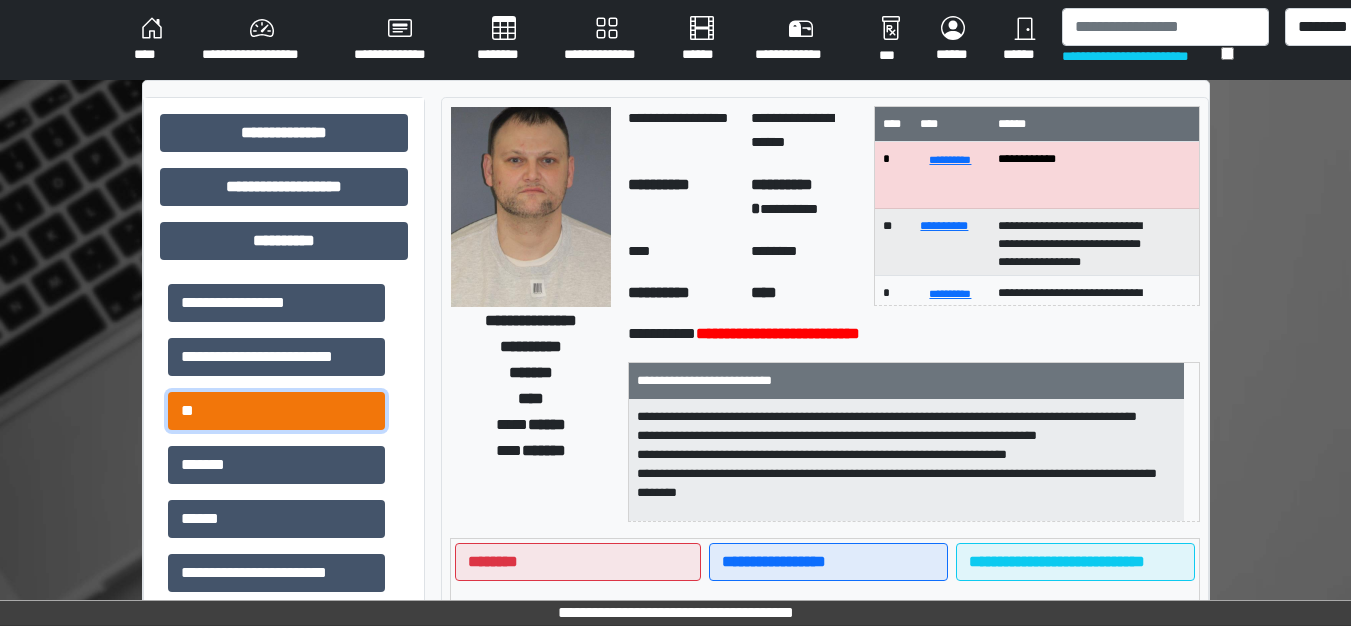 click on "**" at bounding box center [276, 411] 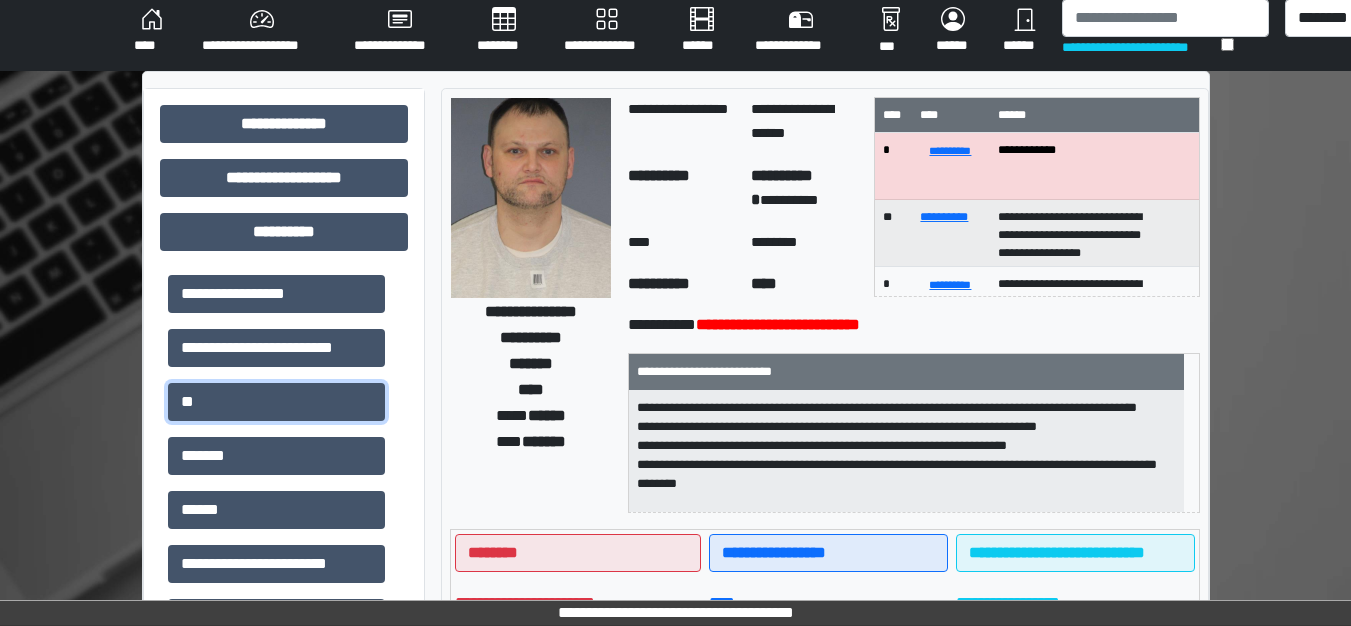 scroll, scrollTop: 0, scrollLeft: 0, axis: both 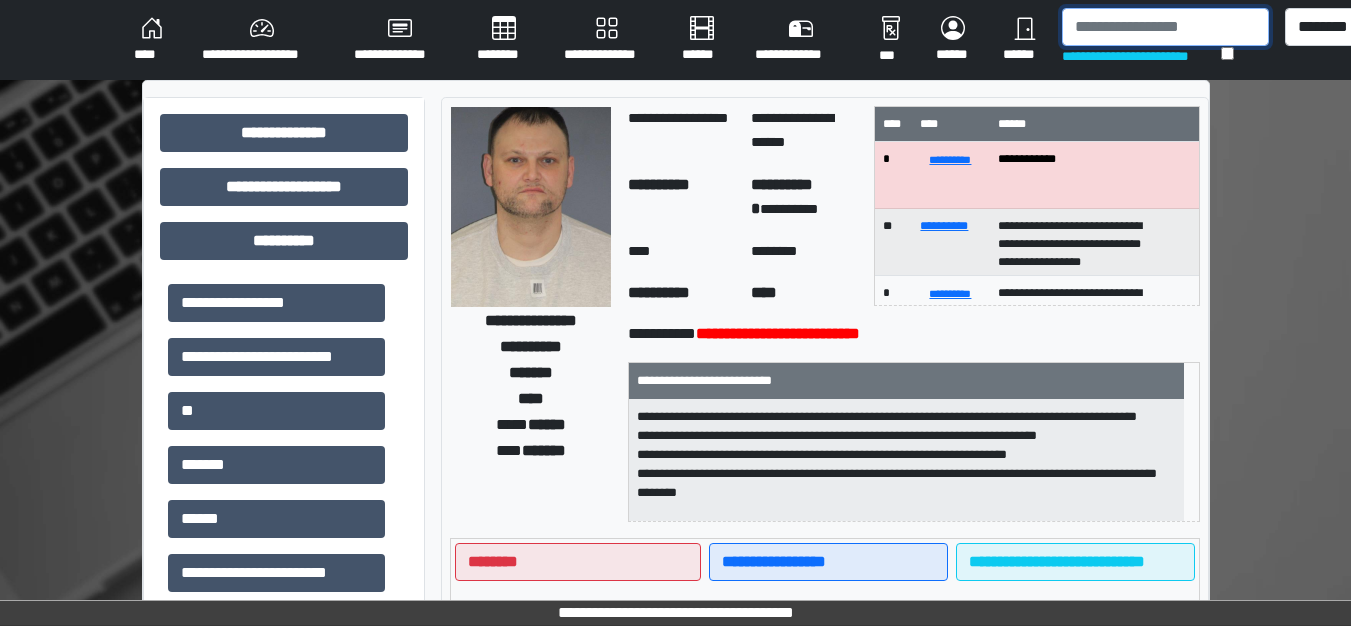 click at bounding box center [1165, 27] 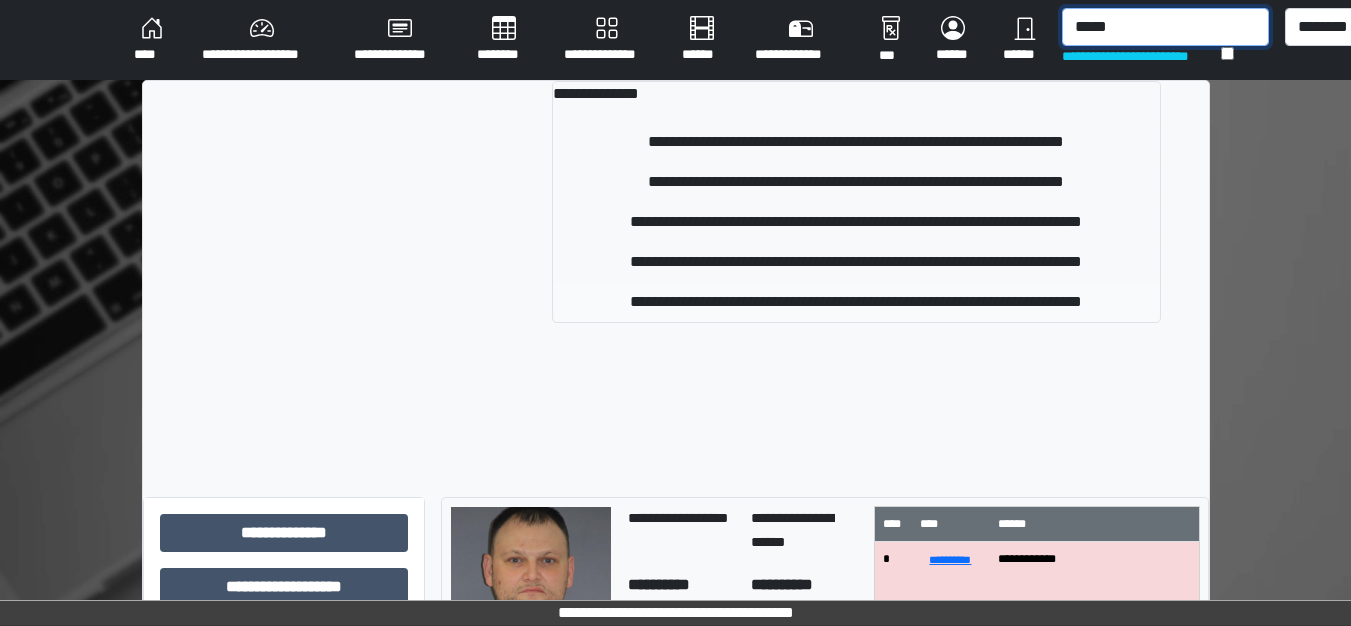 type on "*****" 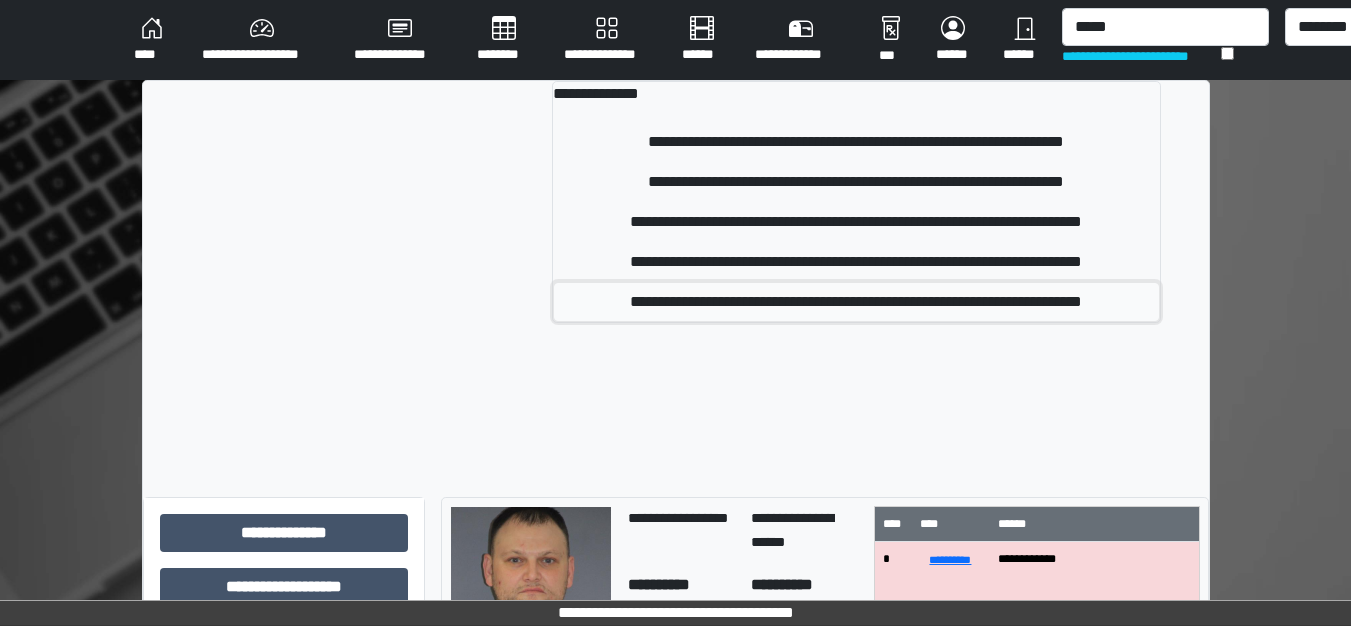 click on "**********" at bounding box center [856, 302] 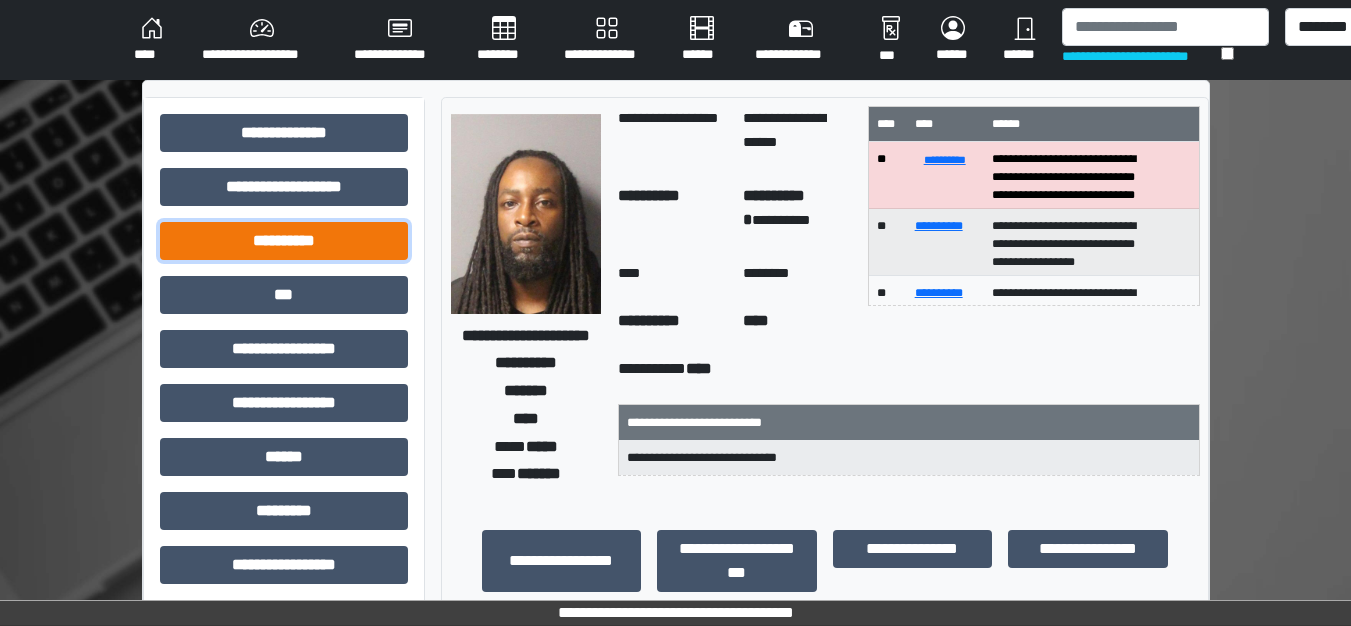 click on "**********" at bounding box center [284, 241] 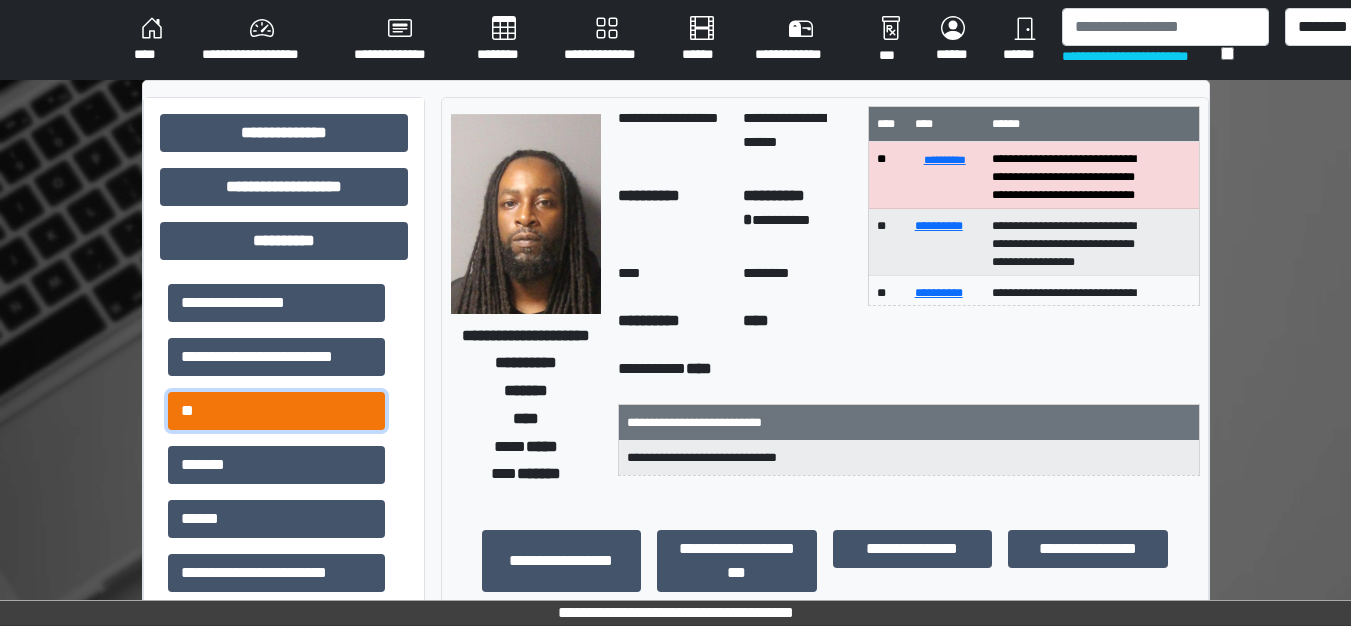 click on "**" at bounding box center (276, 411) 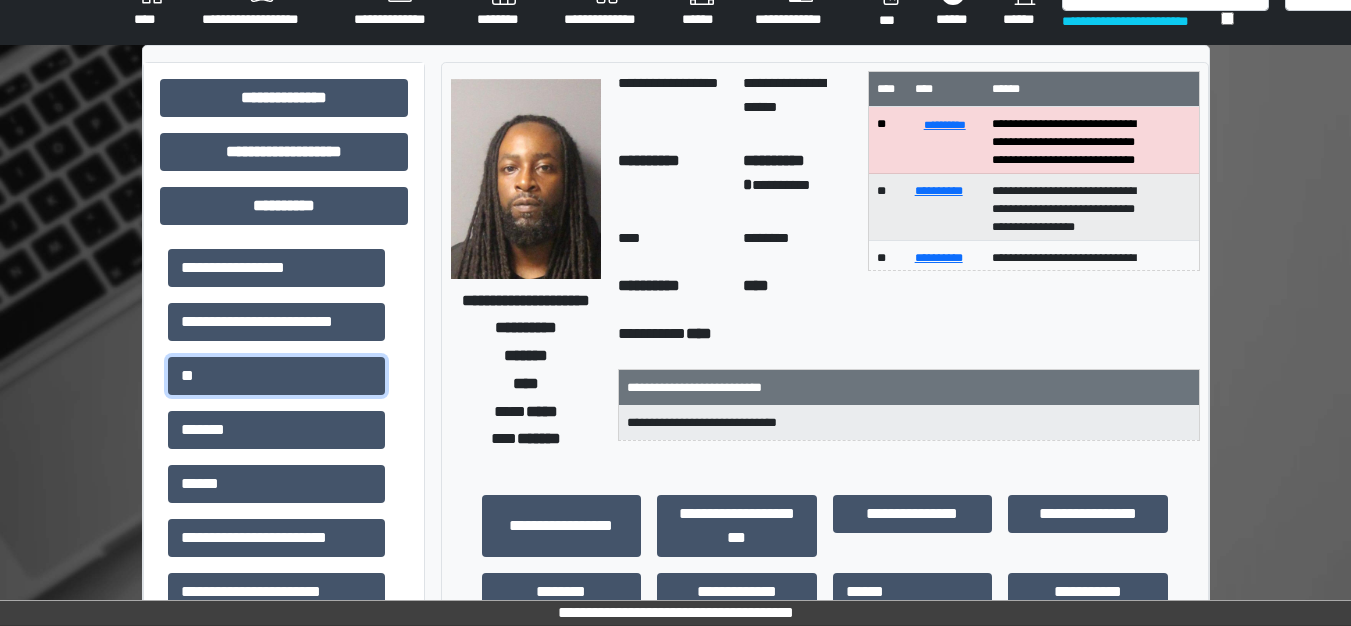 scroll, scrollTop: 0, scrollLeft: 0, axis: both 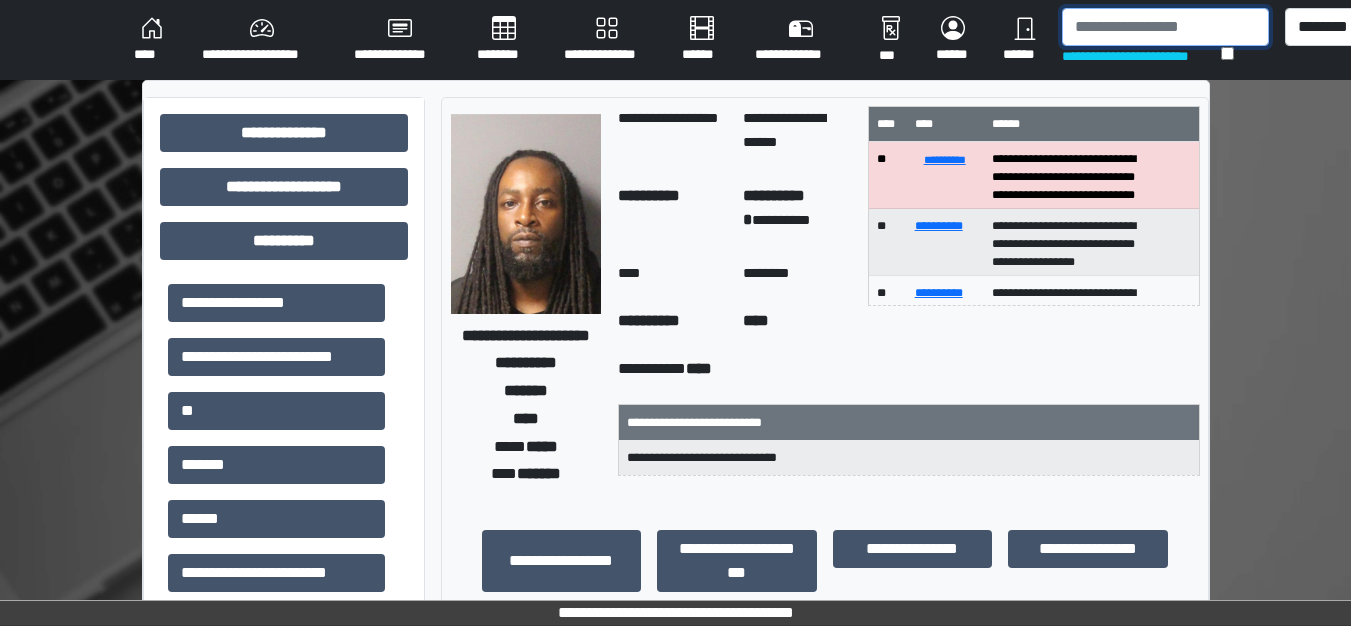 click at bounding box center (1165, 27) 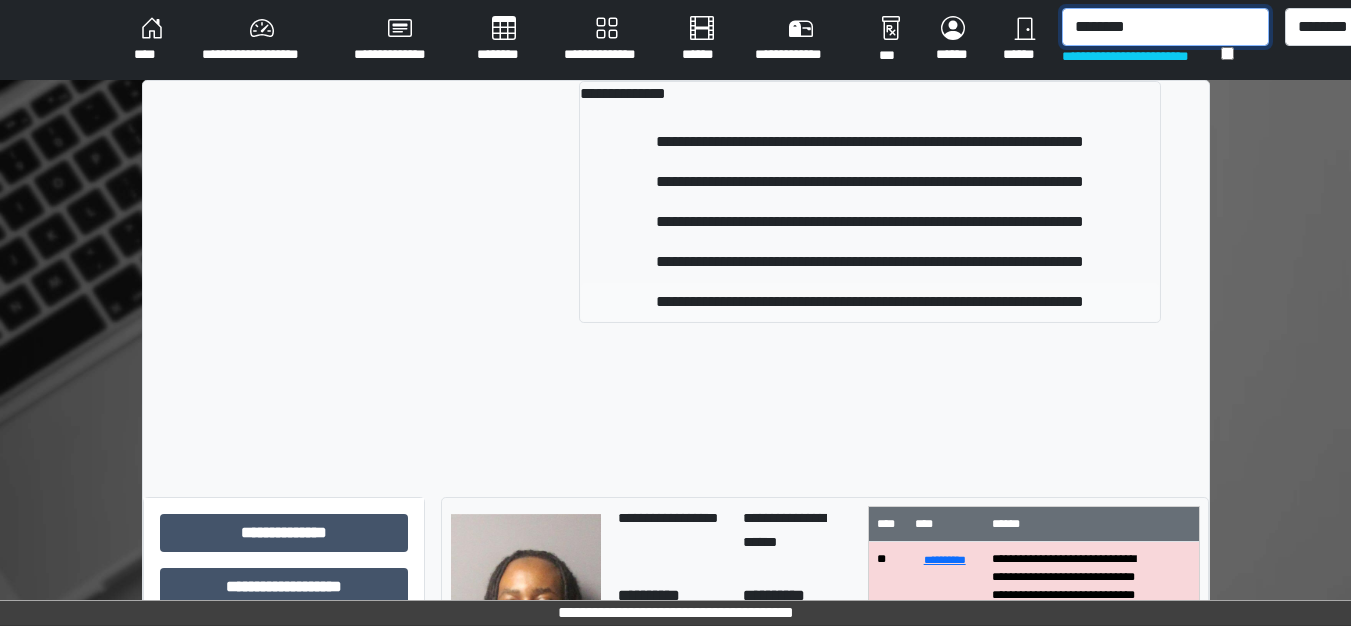 type on "********" 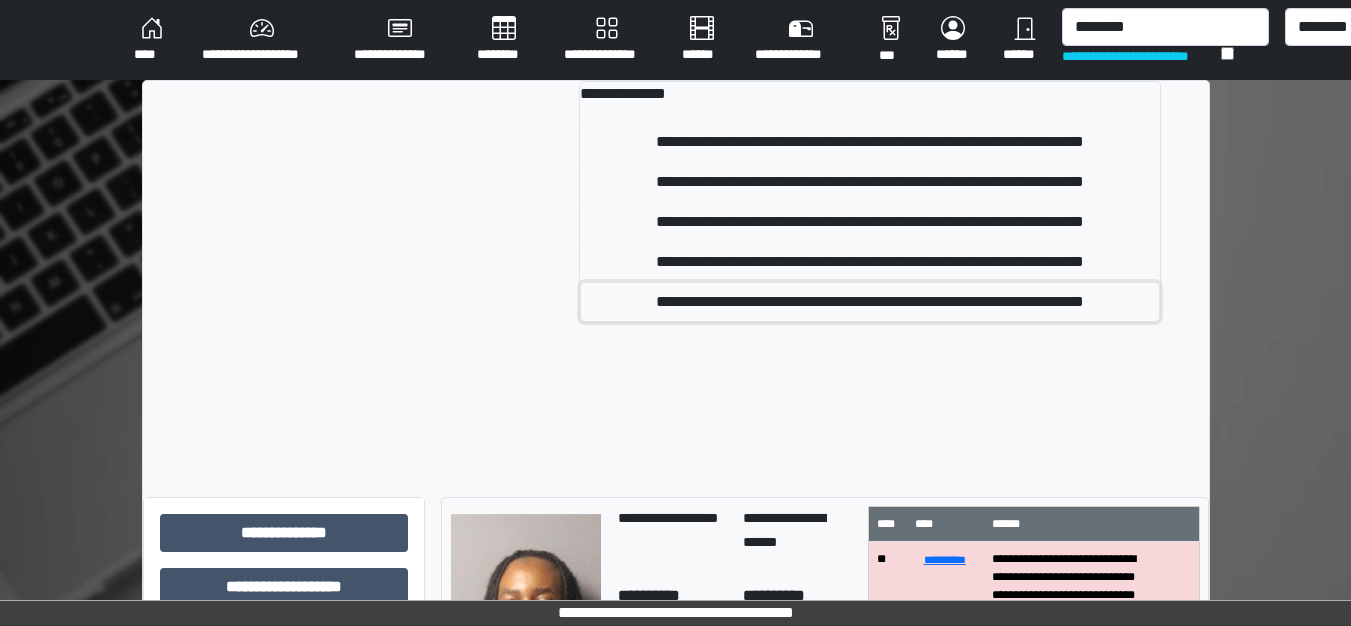 click on "**********" at bounding box center [870, 302] 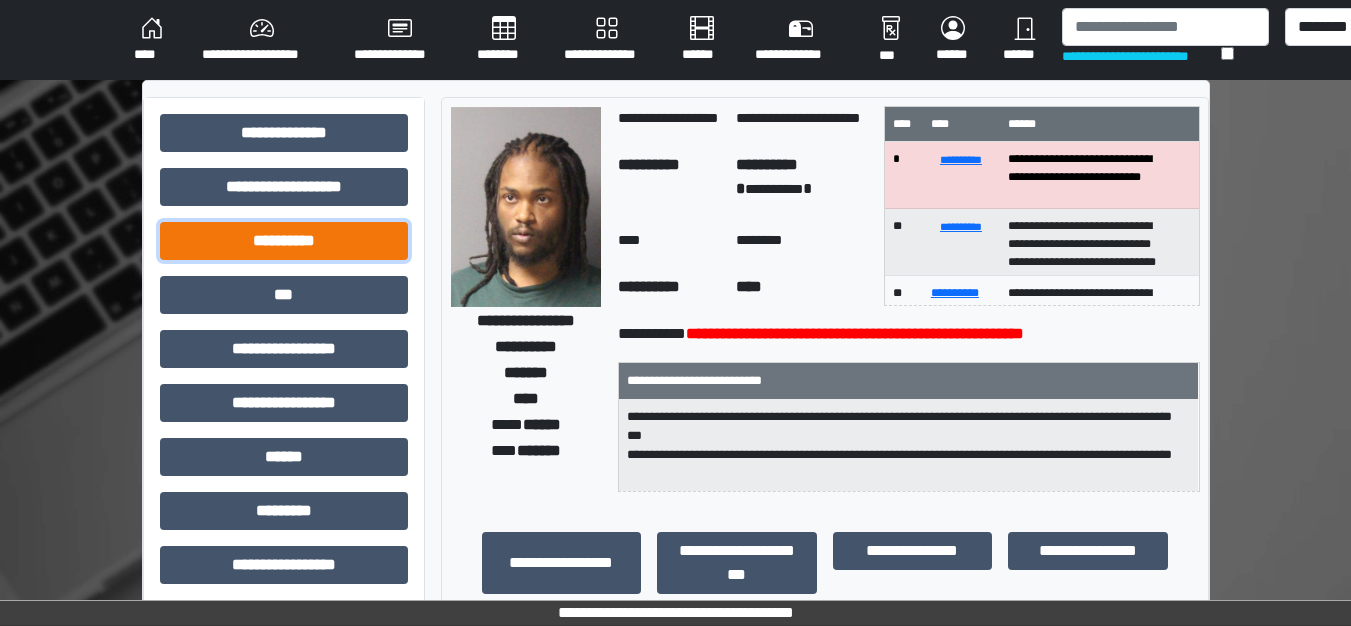 click on "**********" at bounding box center (284, 241) 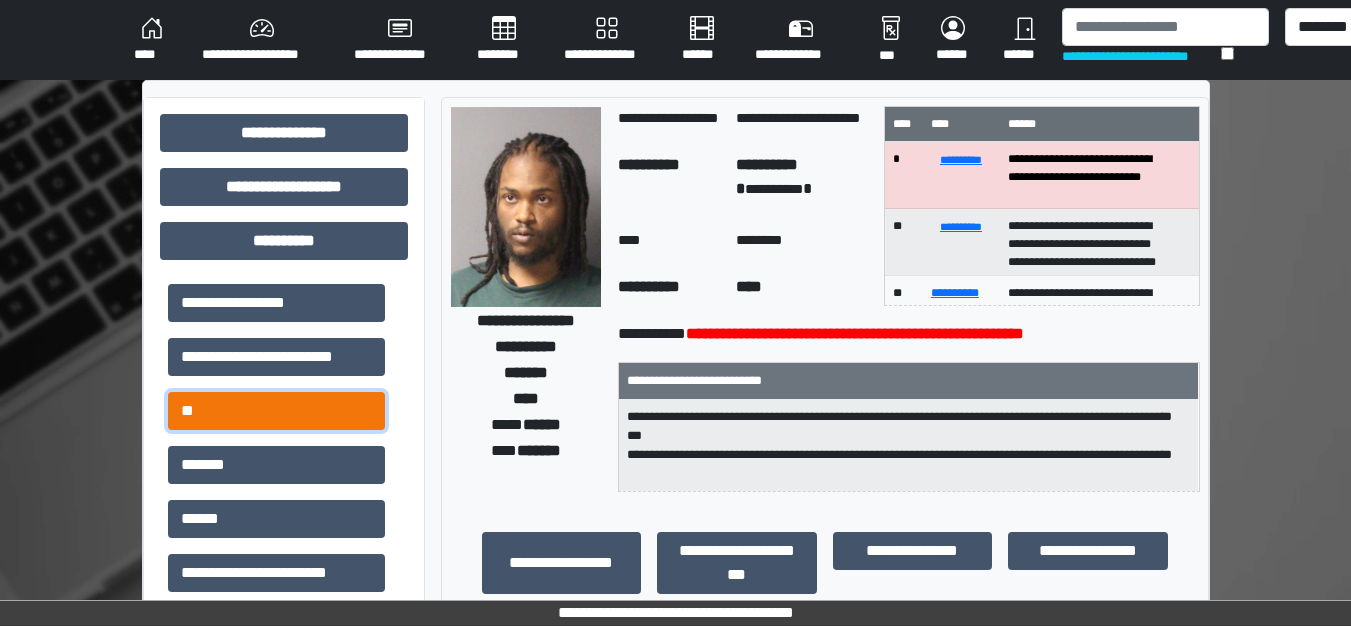 click on "**" at bounding box center [276, 411] 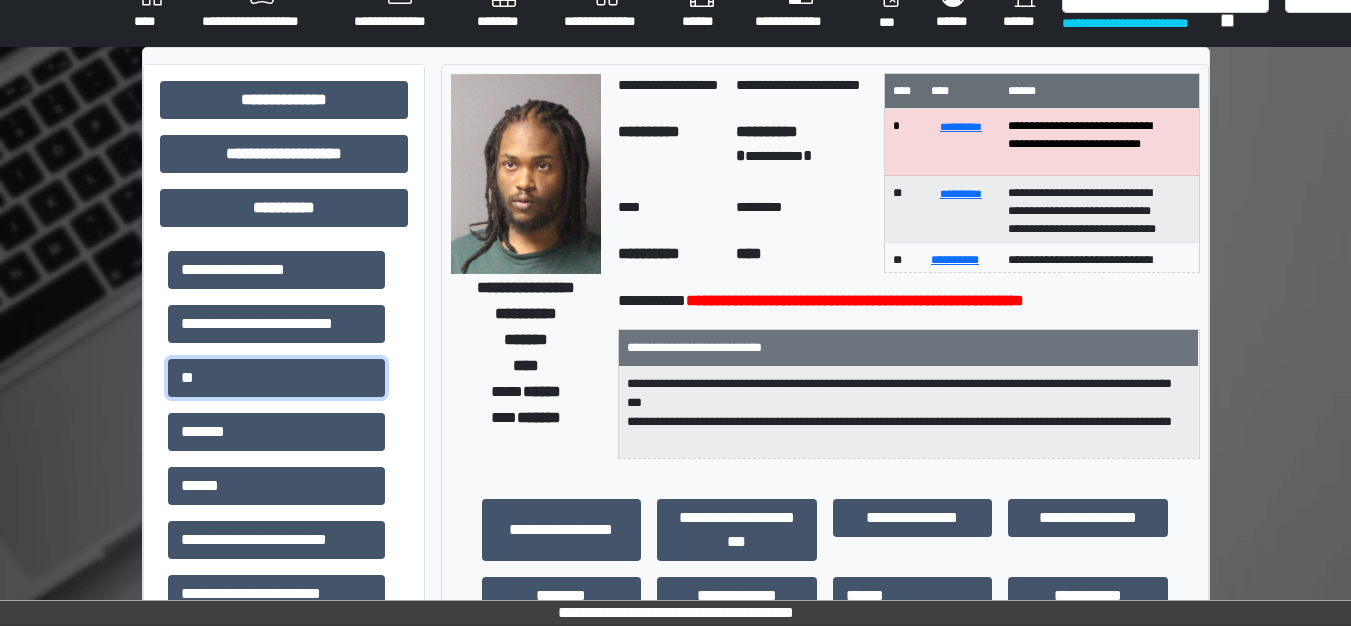 scroll, scrollTop: 0, scrollLeft: 0, axis: both 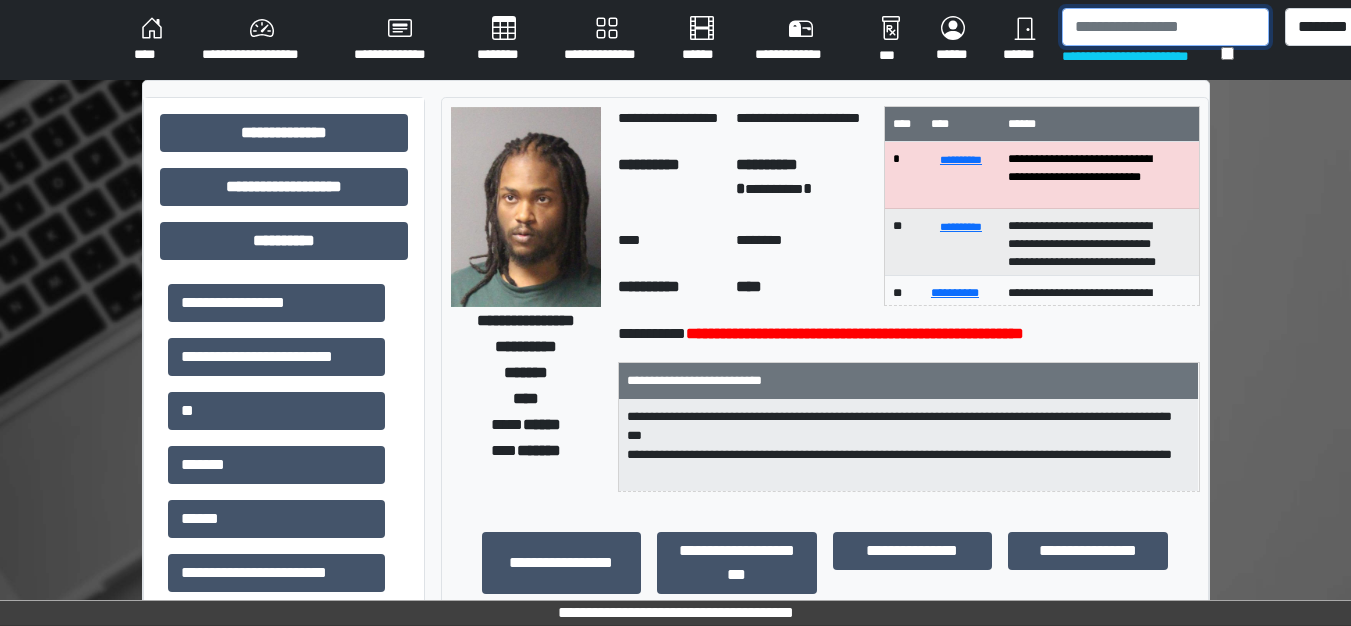 click at bounding box center [1165, 27] 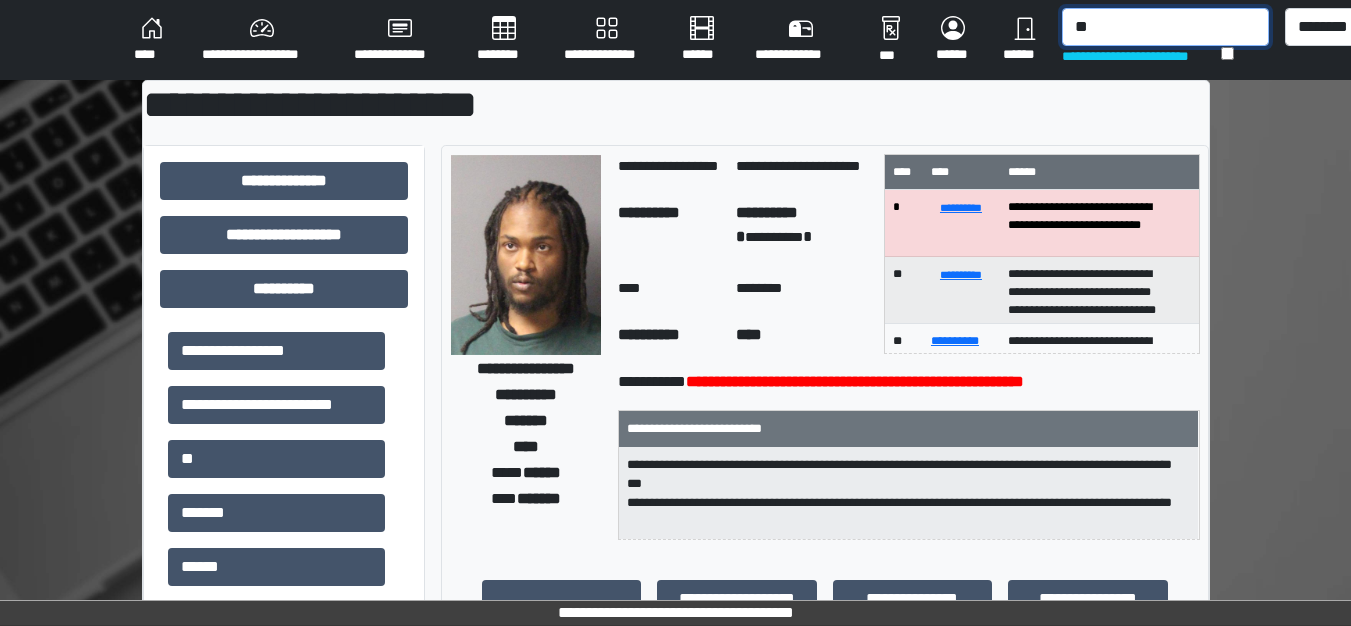 type on "*" 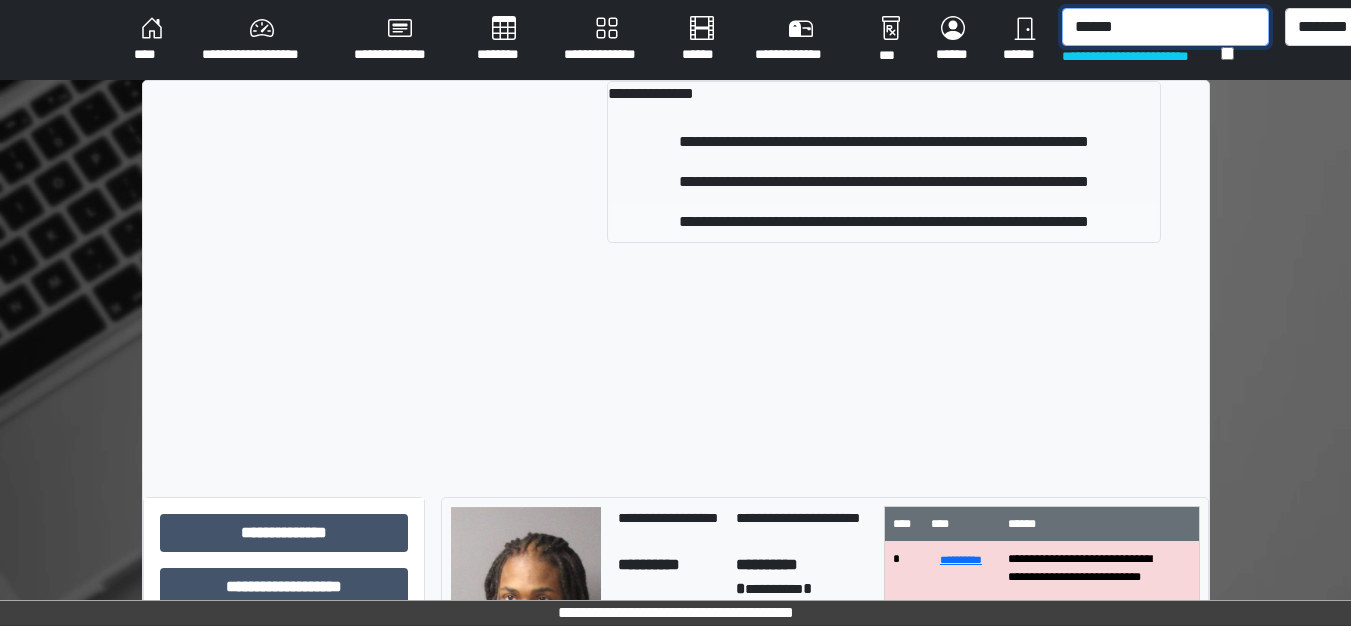 type on "******" 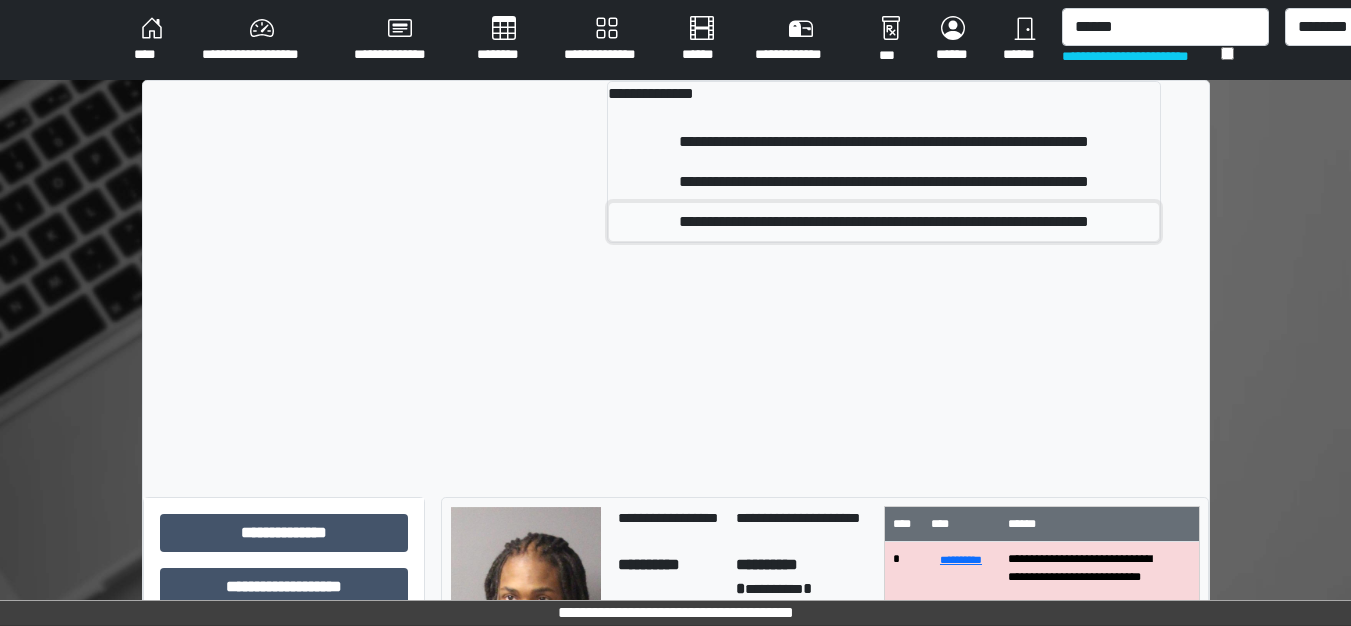 click on "**********" at bounding box center (883, 222) 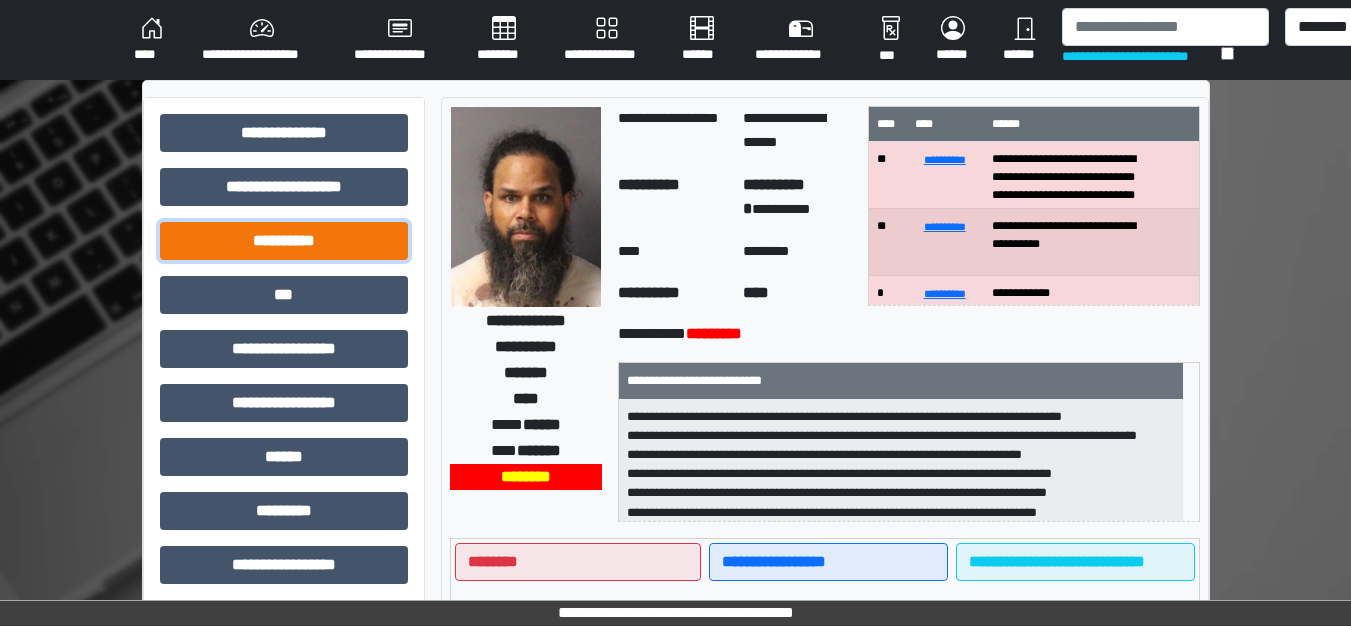 click on "**********" at bounding box center (284, 241) 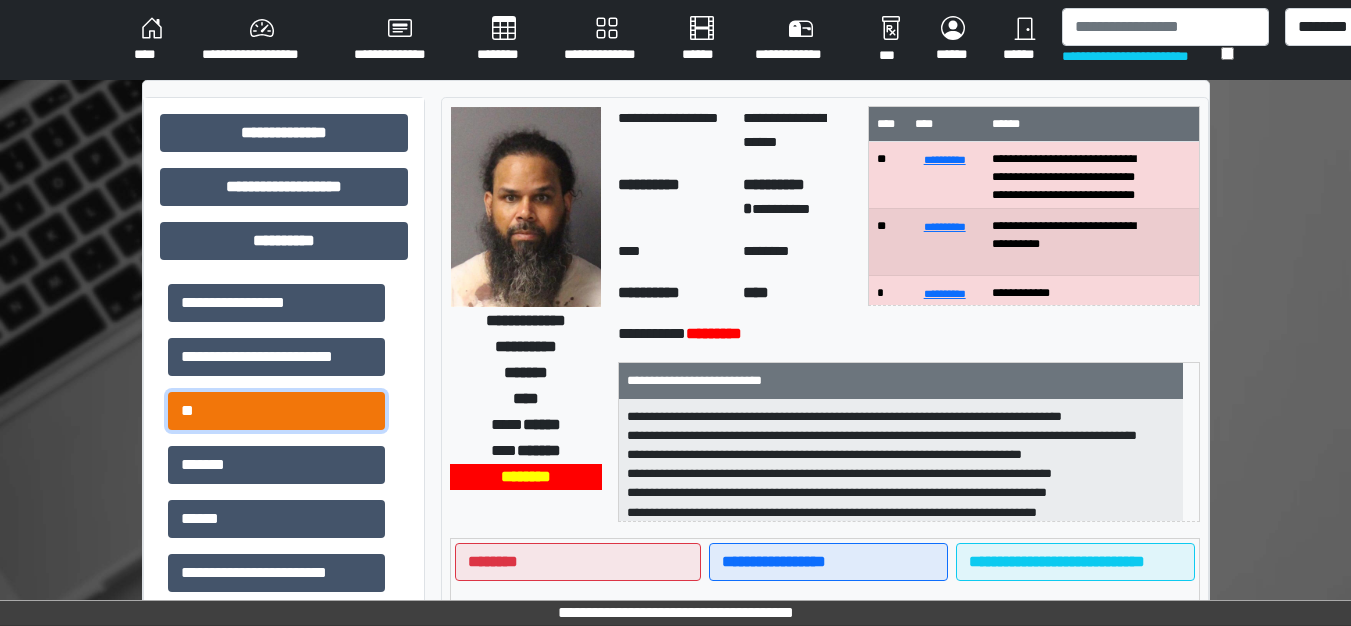 click on "**" at bounding box center (276, 411) 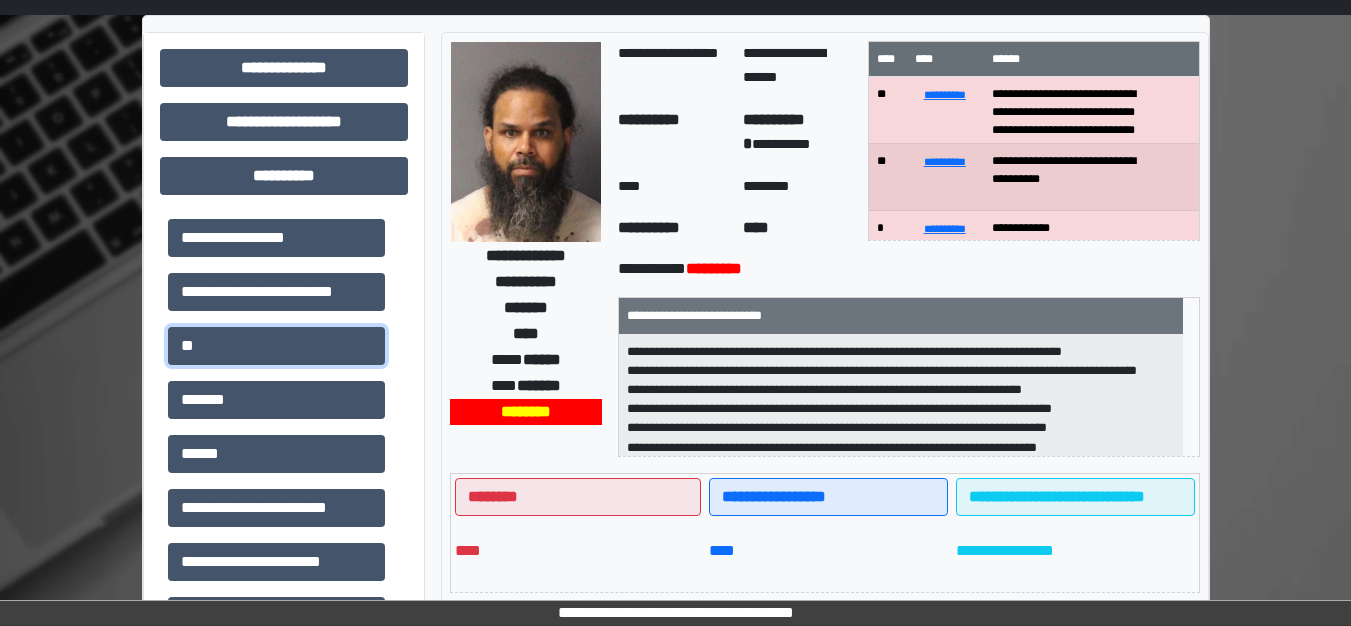 scroll, scrollTop: 0, scrollLeft: 0, axis: both 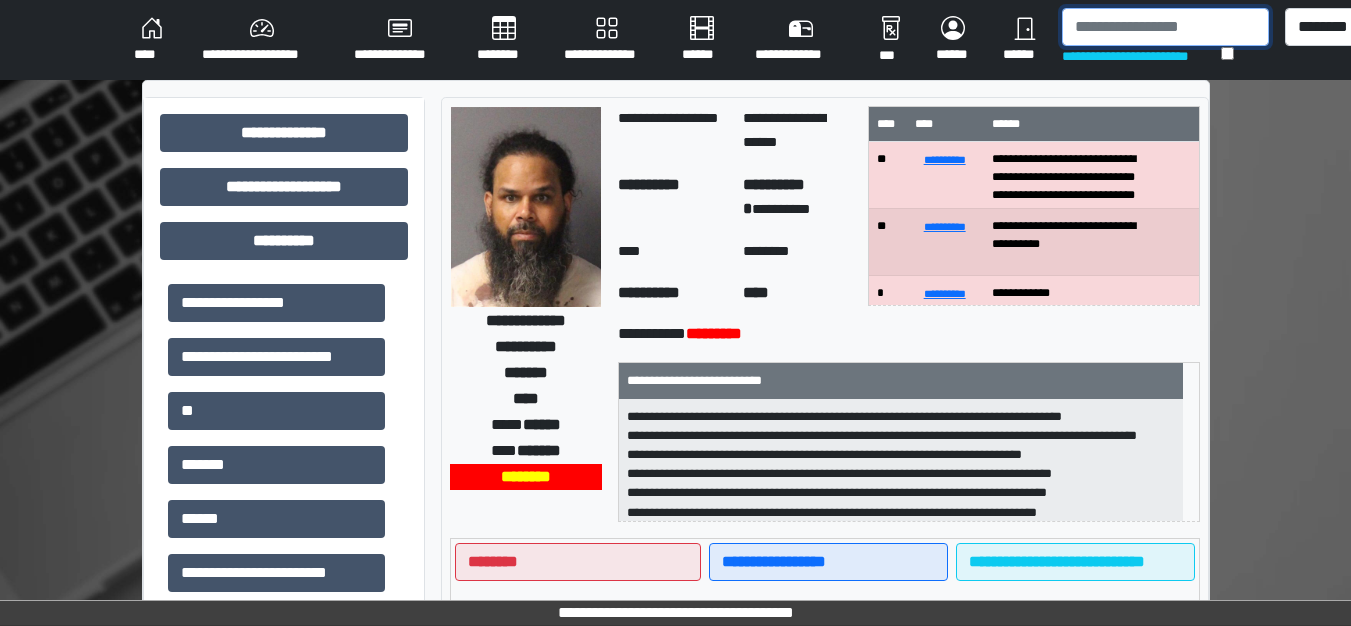 click at bounding box center (1165, 27) 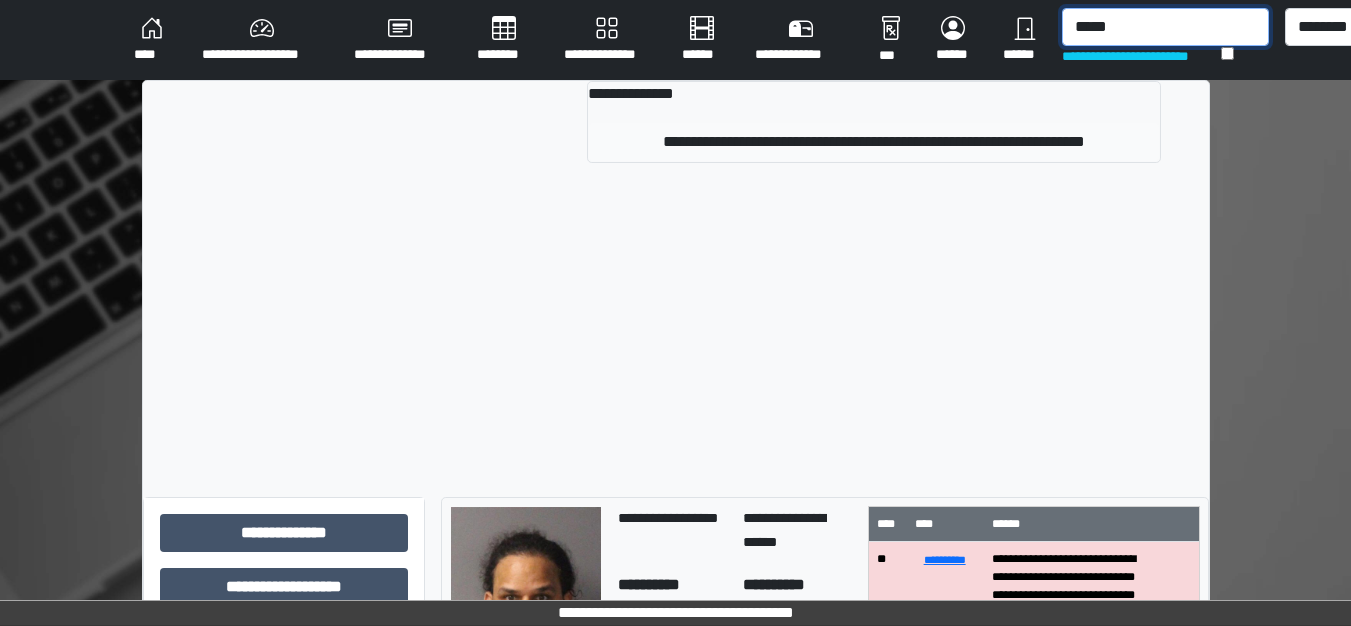 type on "*****" 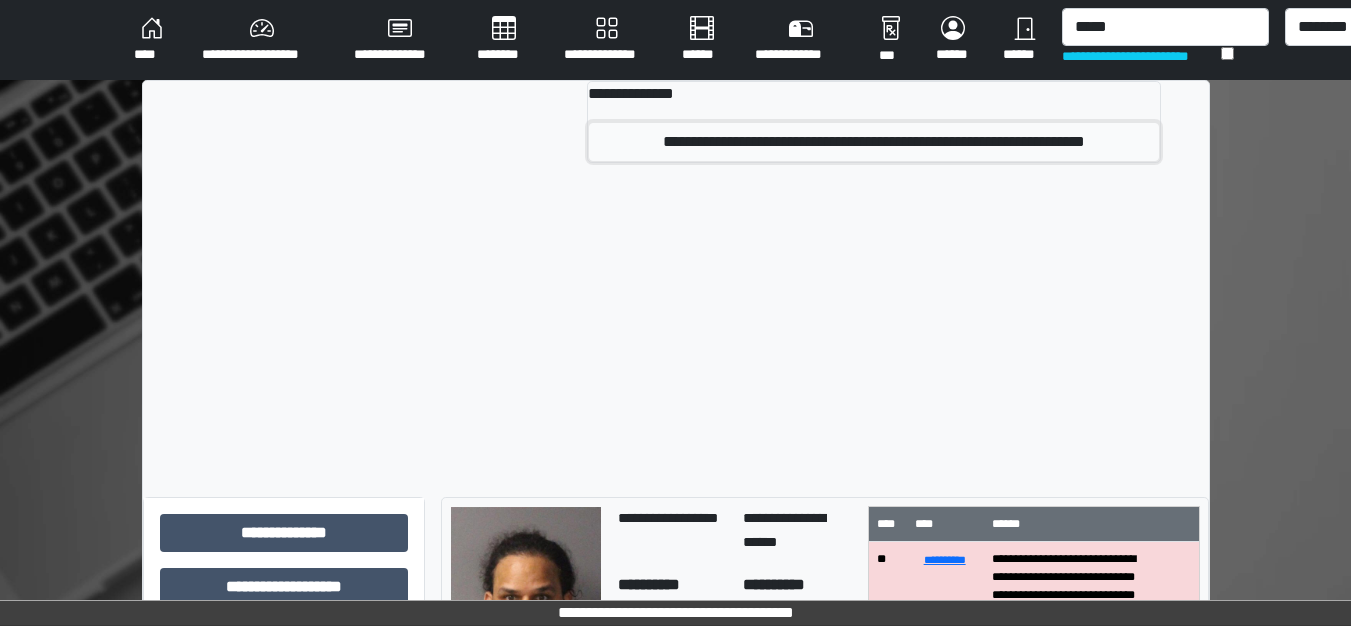 click on "**********" at bounding box center [873, 142] 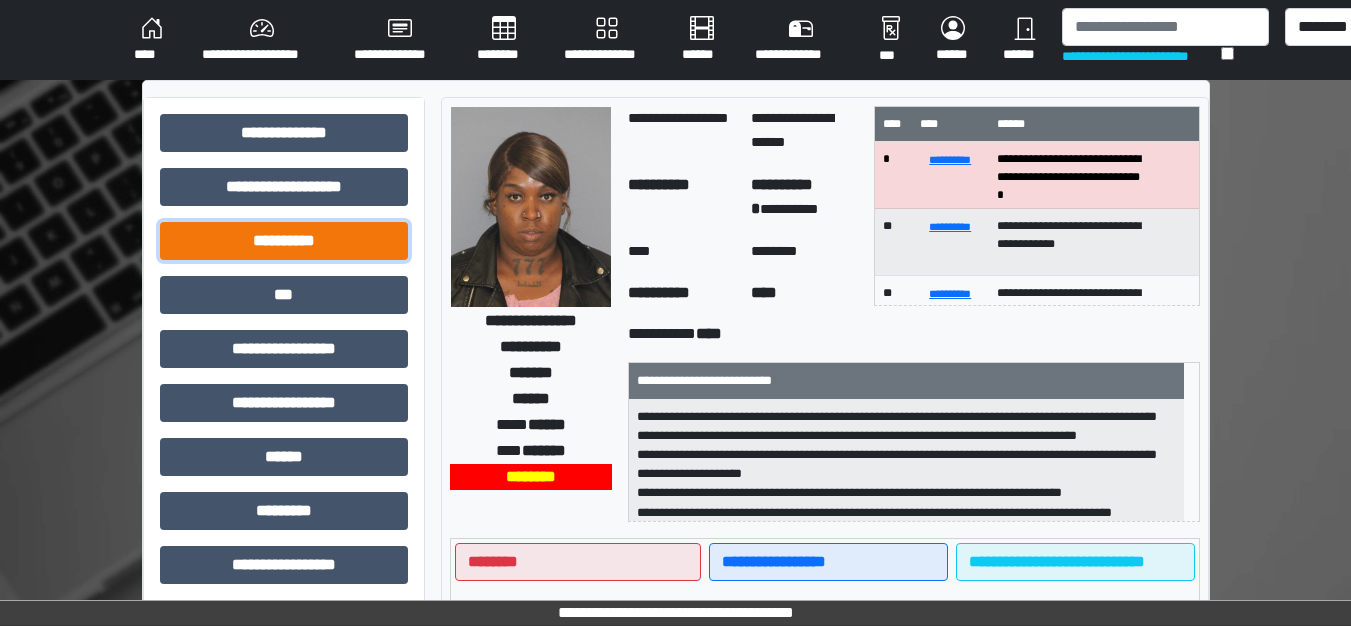 click on "**********" at bounding box center (284, 241) 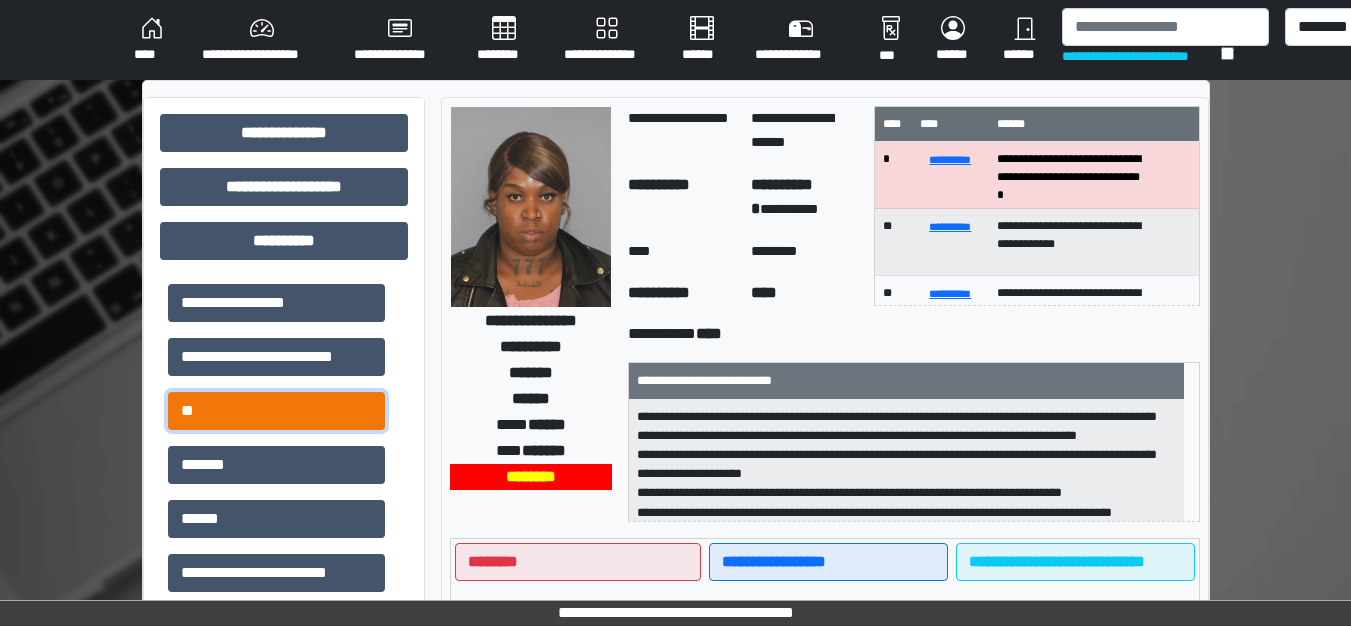 click on "**" at bounding box center [276, 411] 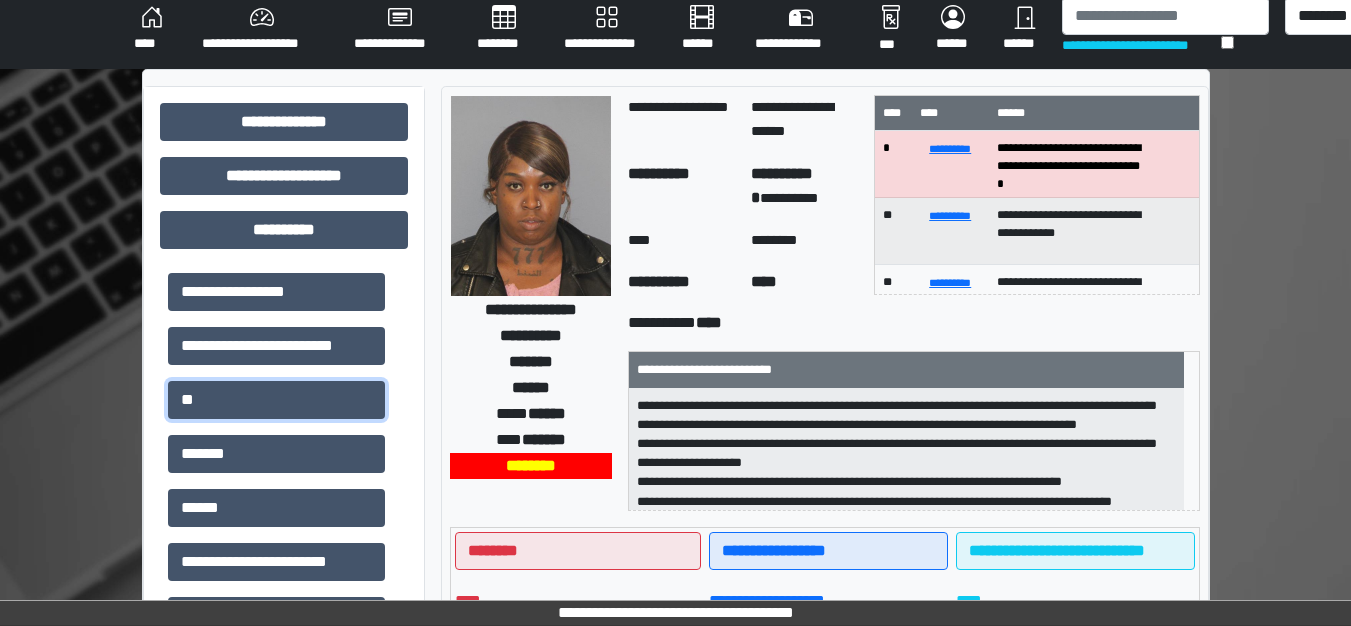 scroll, scrollTop: 0, scrollLeft: 0, axis: both 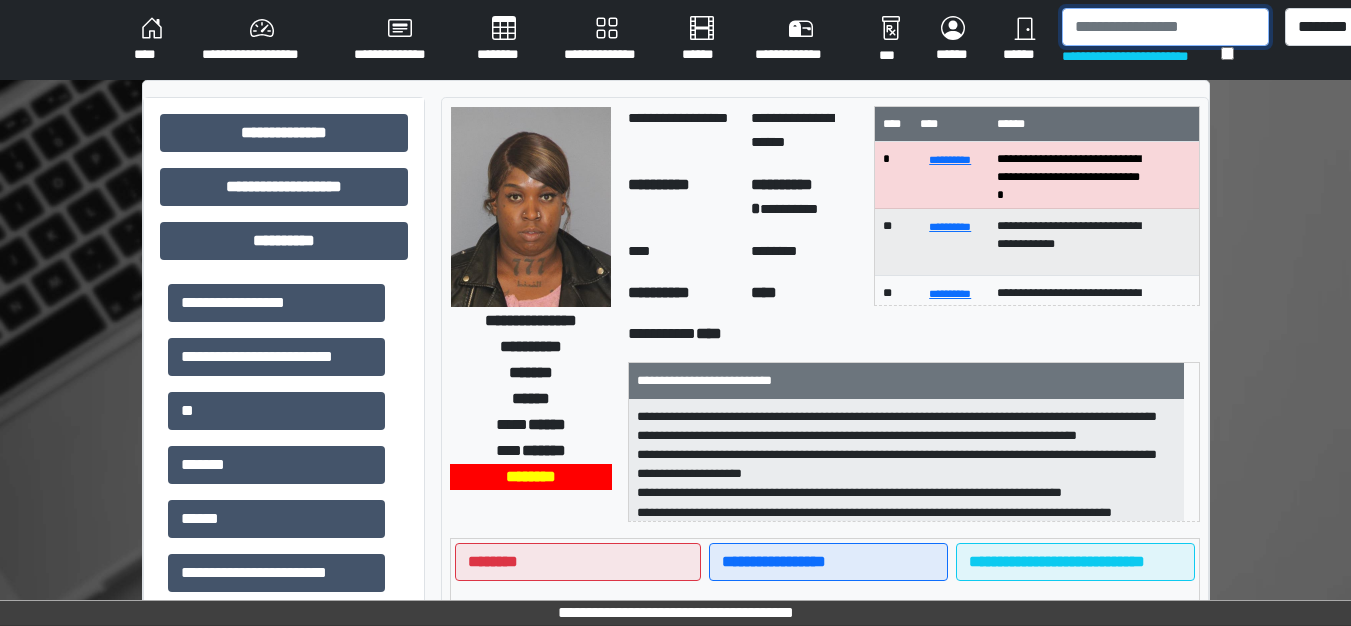 click at bounding box center [1165, 27] 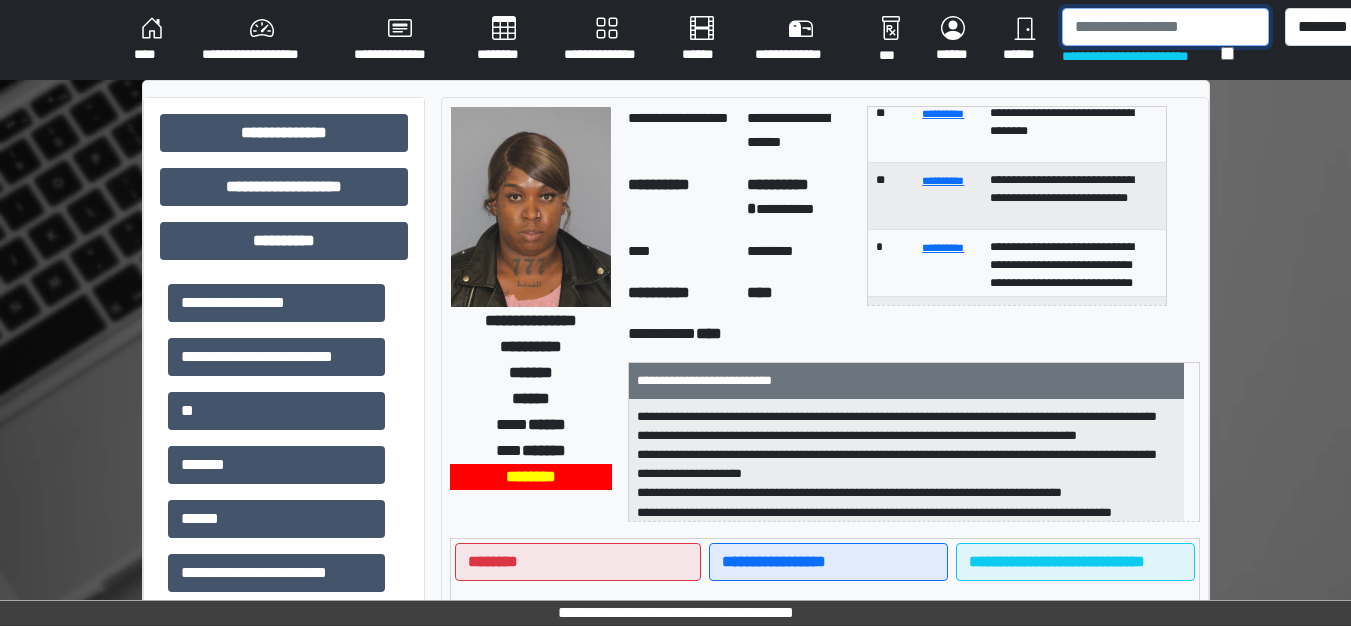 scroll, scrollTop: 200, scrollLeft: 0, axis: vertical 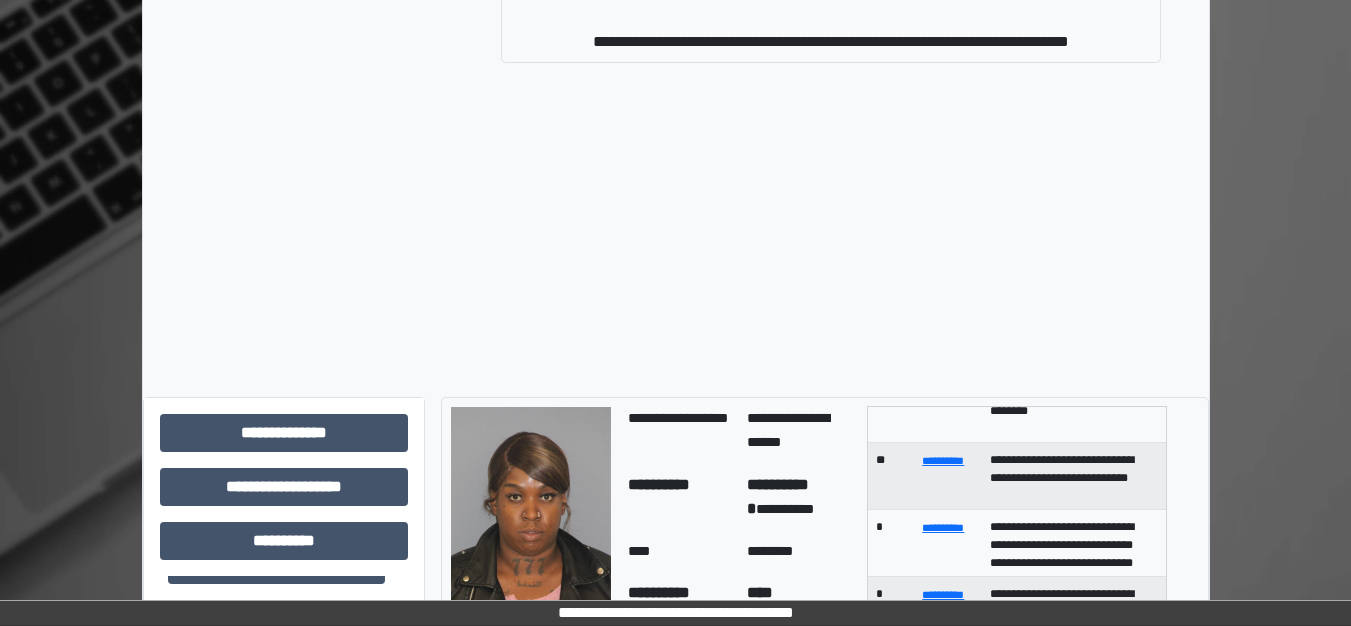 type on "******" 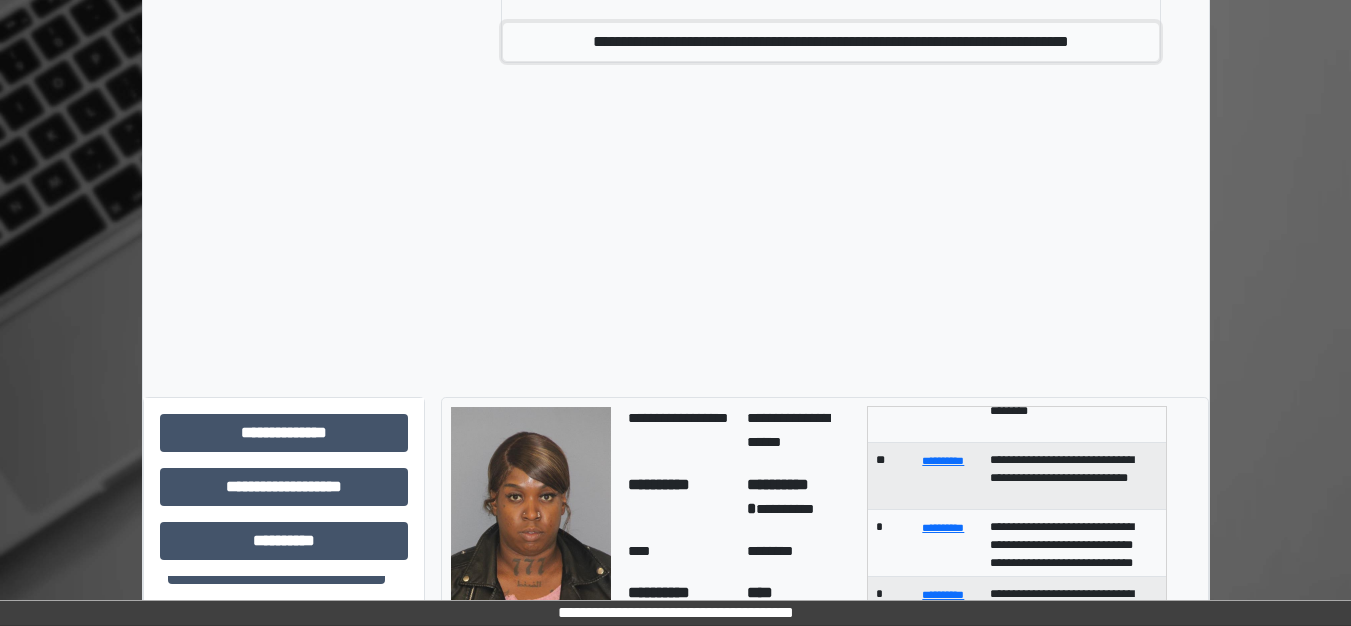 click on "**********" at bounding box center [831, 42] 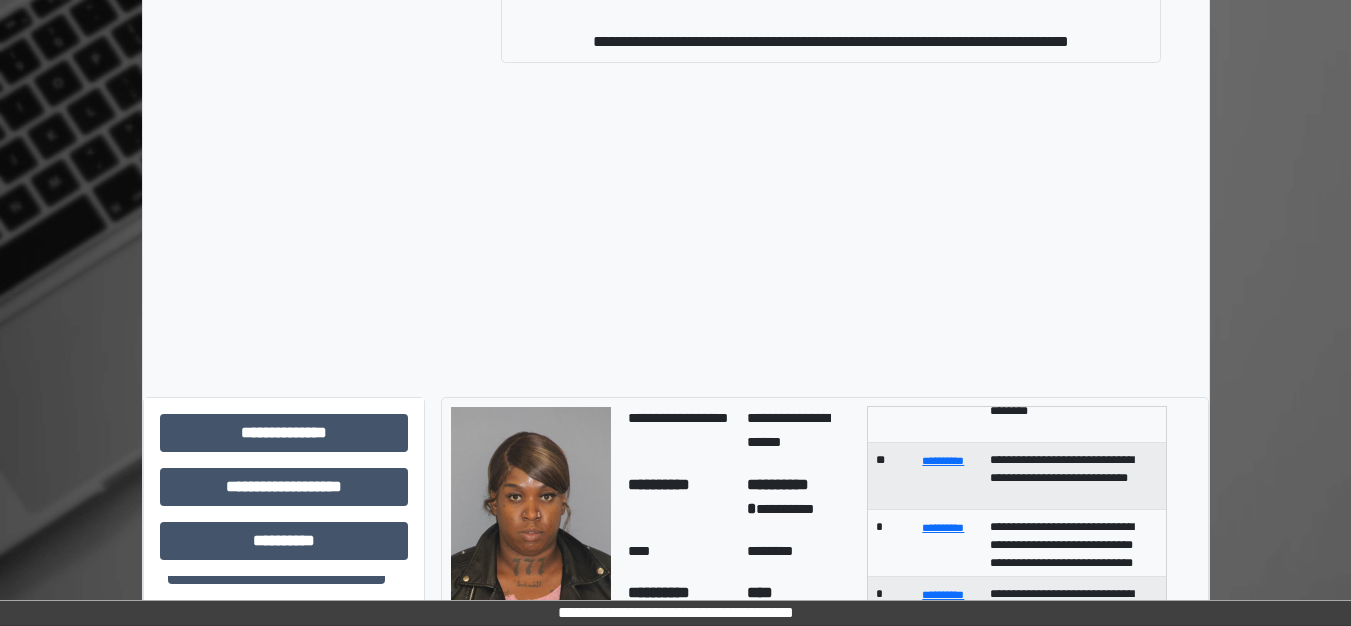scroll, scrollTop: 116, scrollLeft: 0, axis: vertical 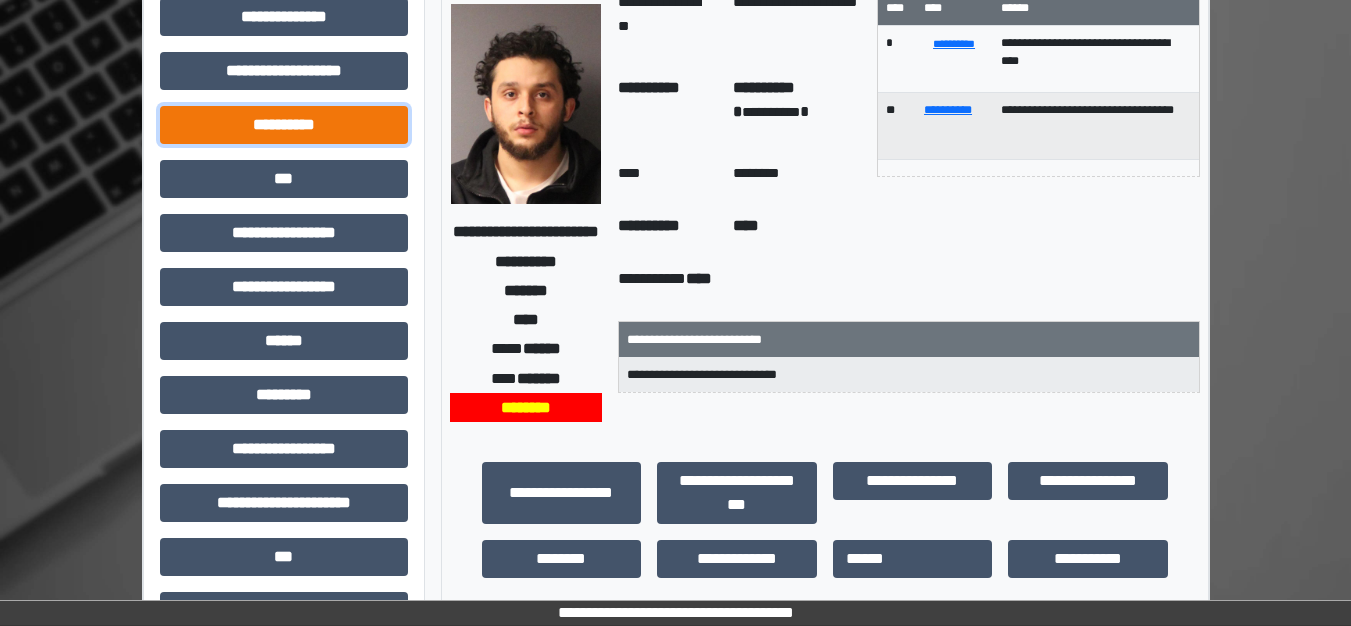 click on "**********" at bounding box center (284, 125) 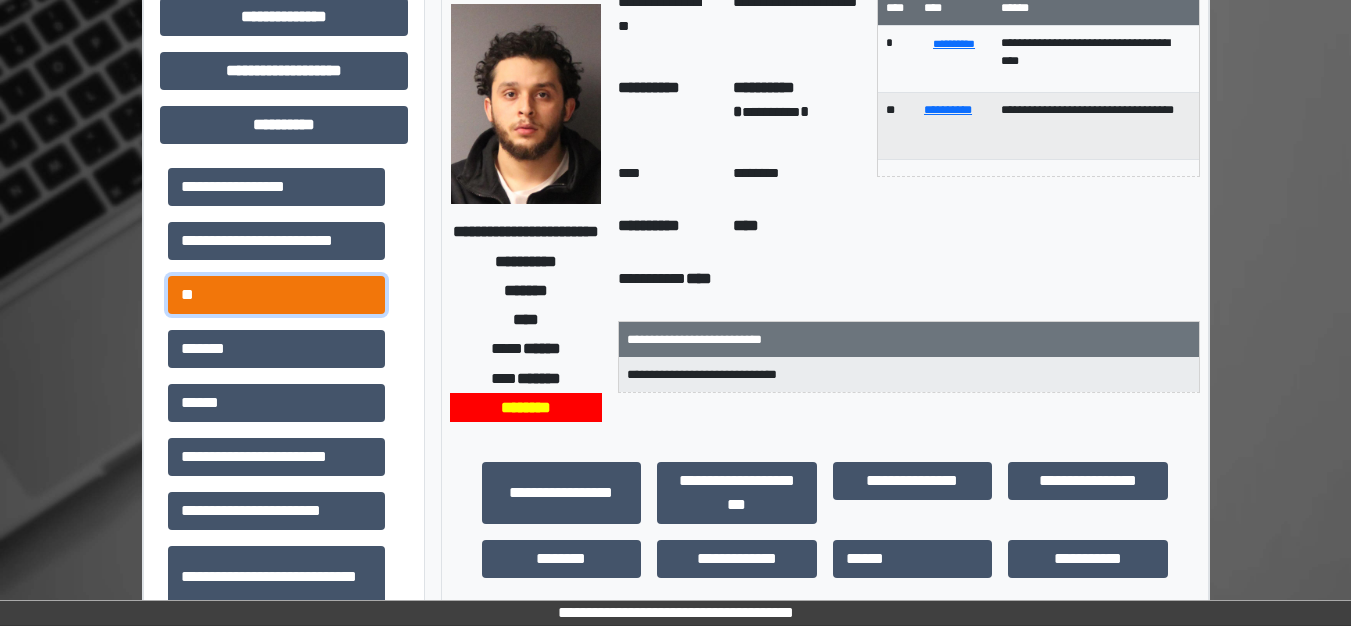 click on "**" at bounding box center (276, 295) 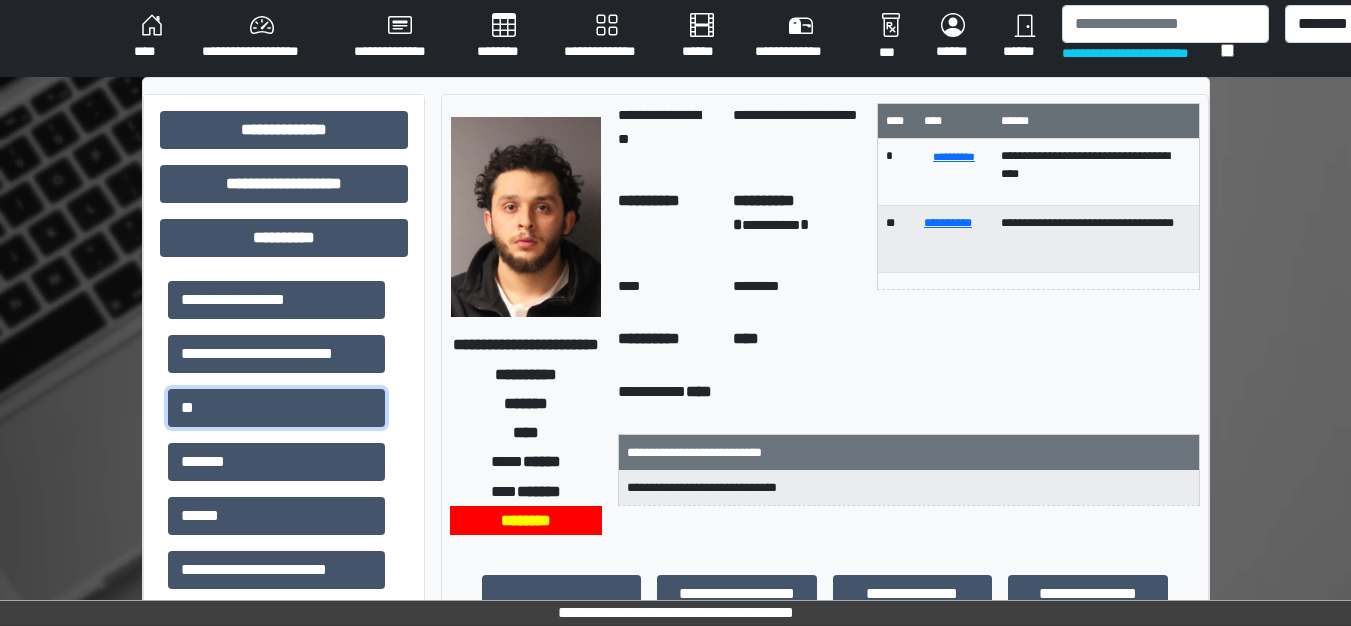 scroll, scrollTop: 0, scrollLeft: 0, axis: both 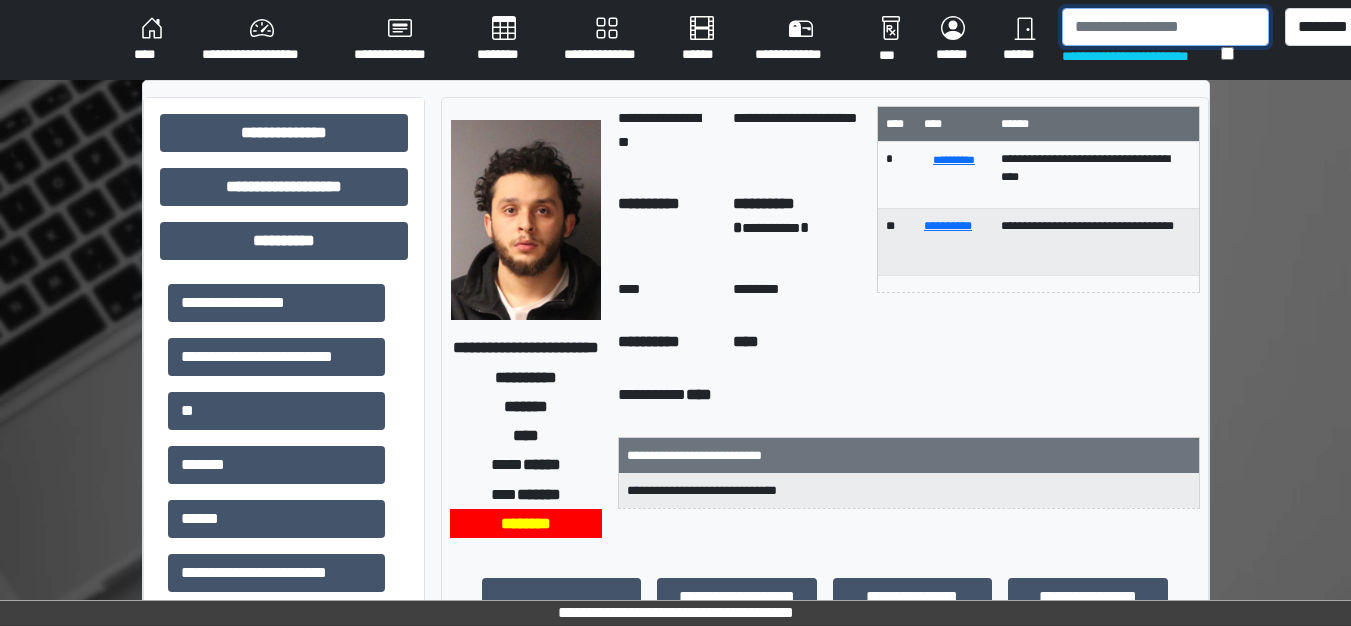 drag, startPoint x: 1131, startPoint y: 16, endPoint x: 1086, endPoint y: 49, distance: 55.803226 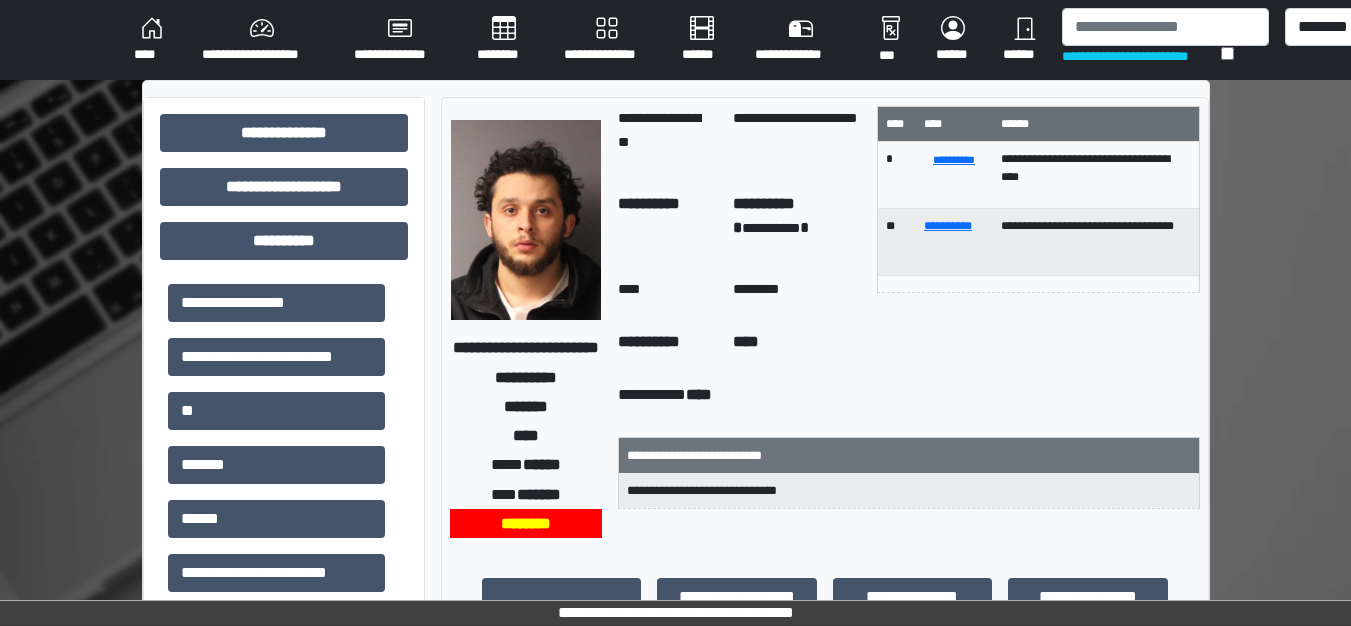 click on "**********" at bounding box center (1141, 56) 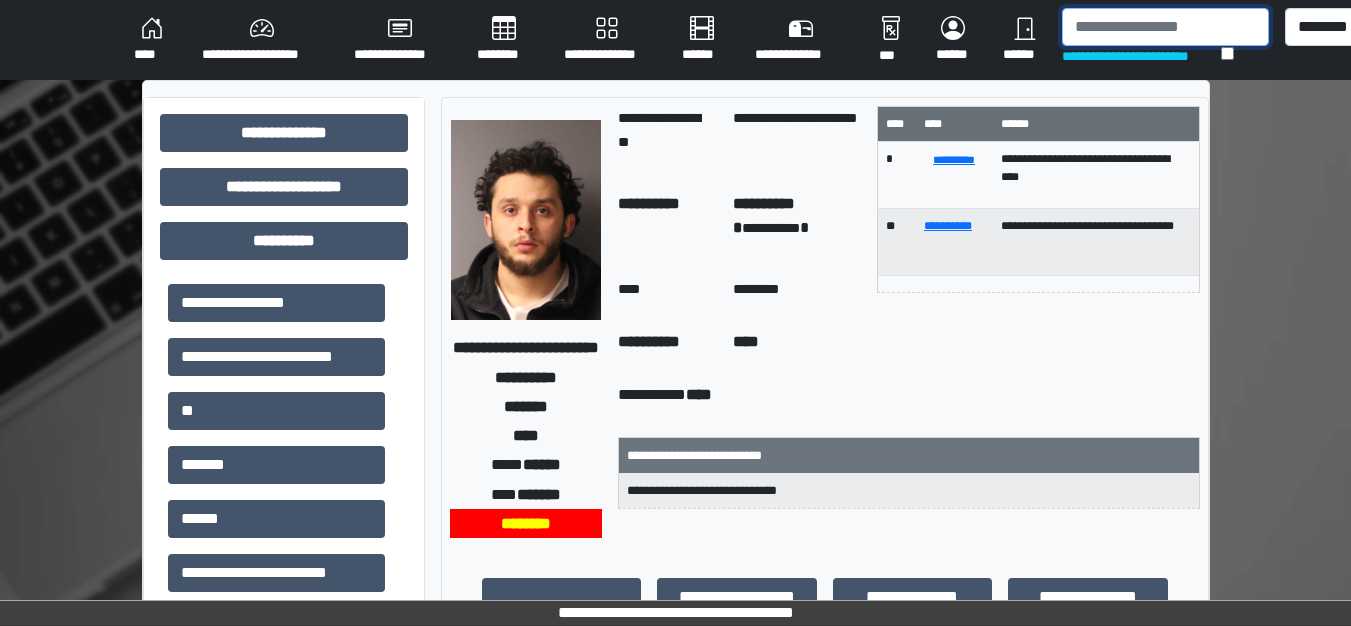 click at bounding box center [1165, 27] 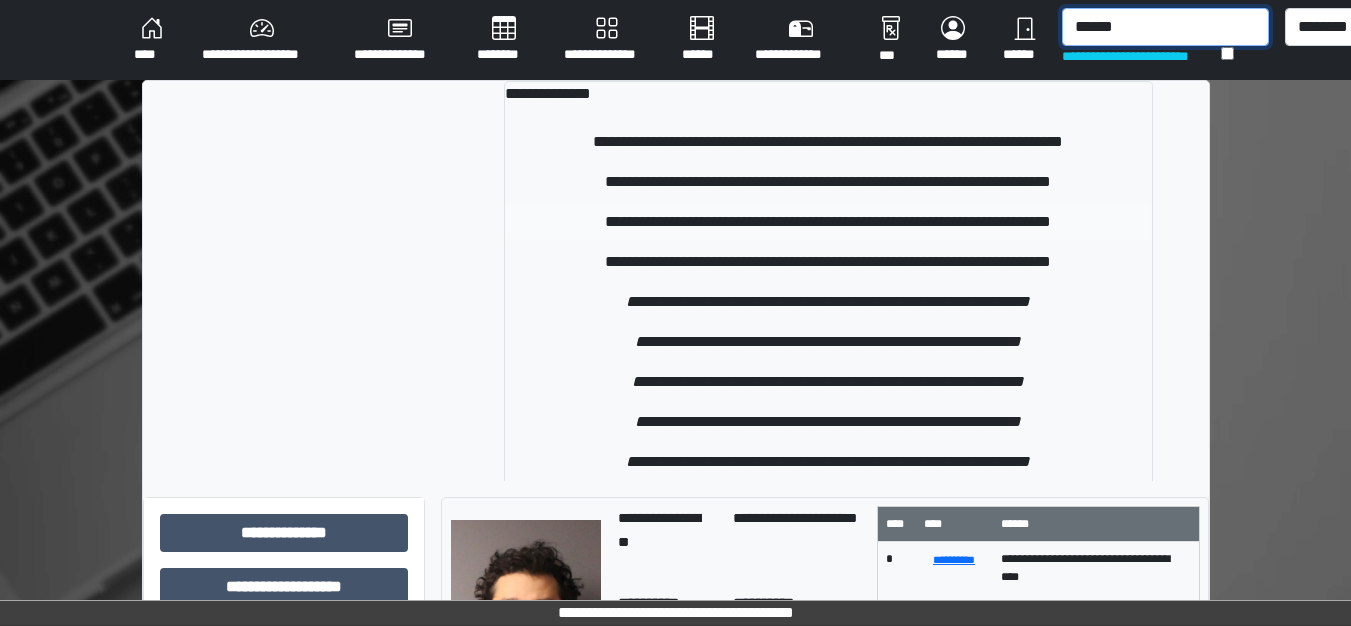 type on "******" 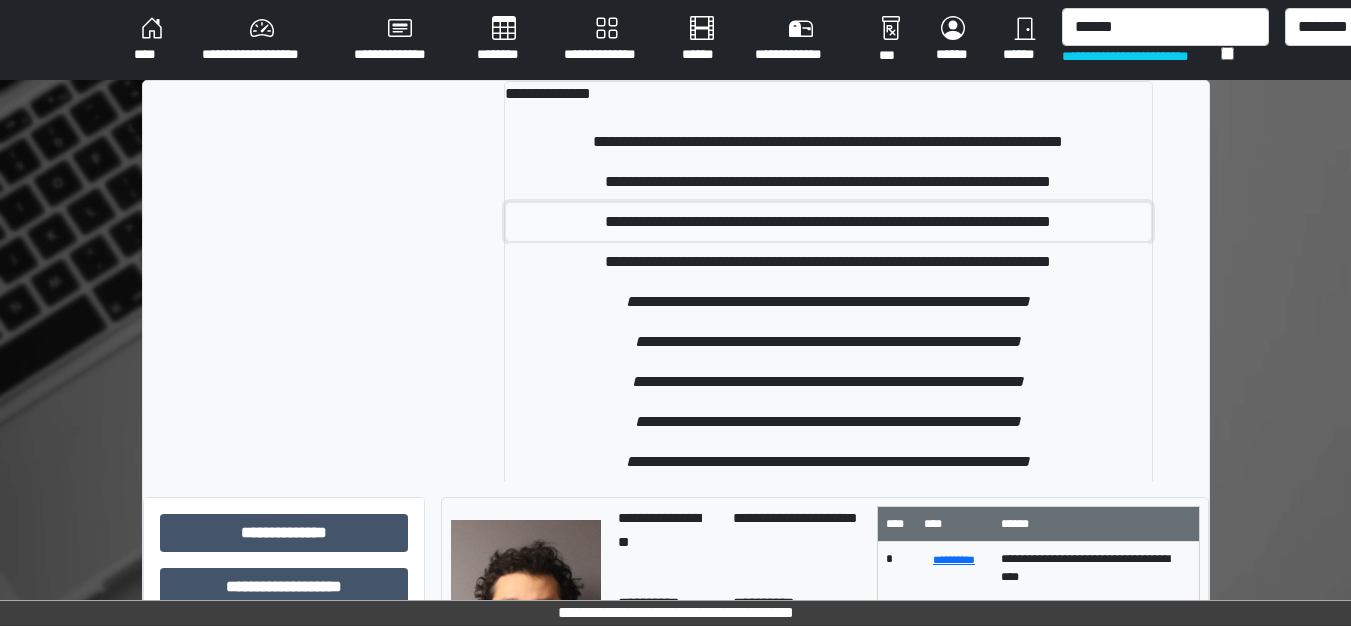 click on "**********" at bounding box center [828, 222] 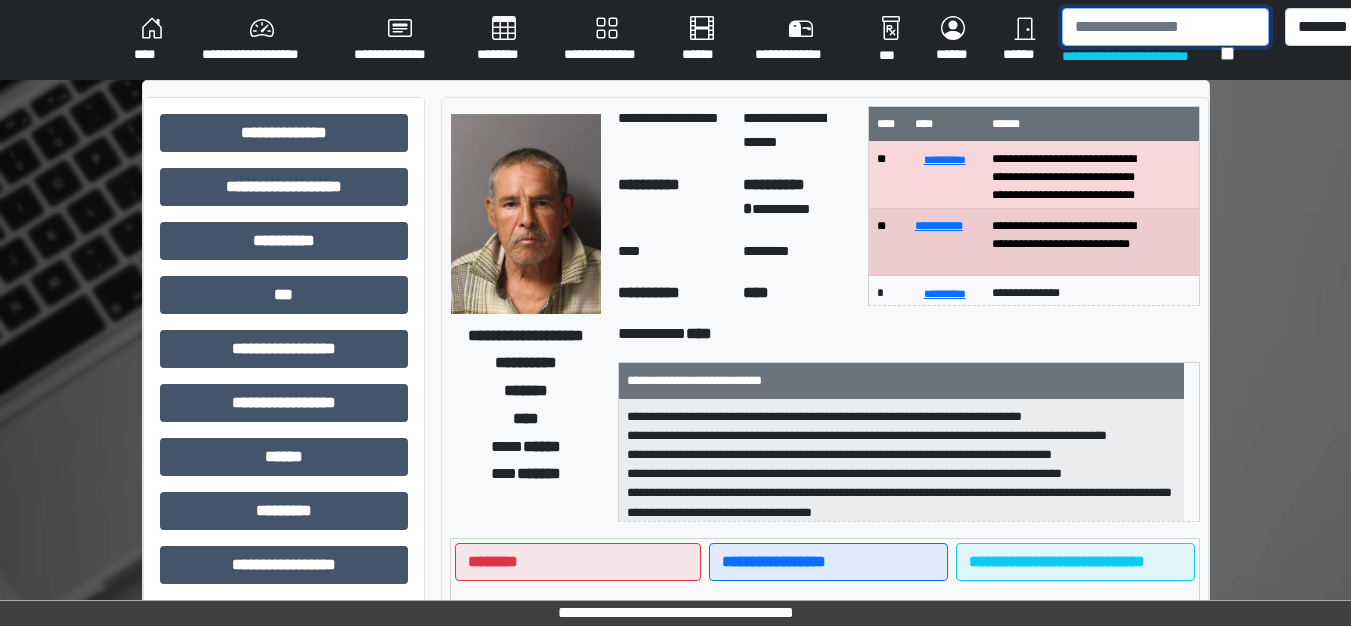 click at bounding box center (1165, 27) 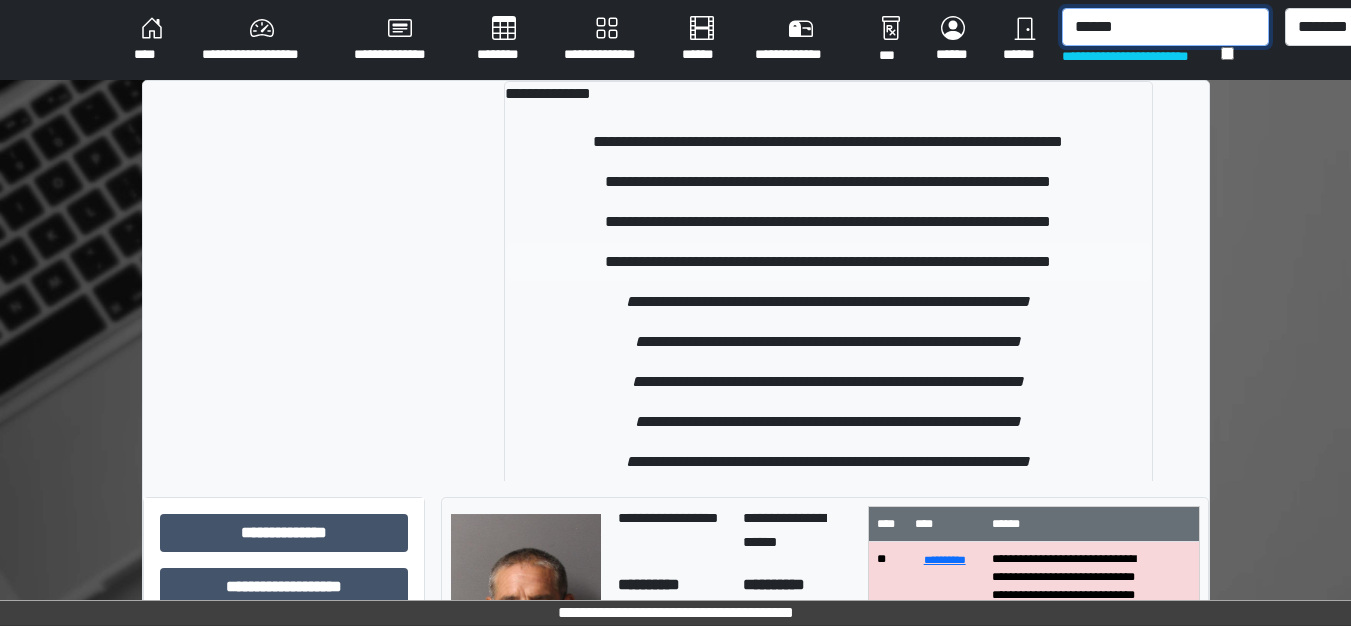 type on "******" 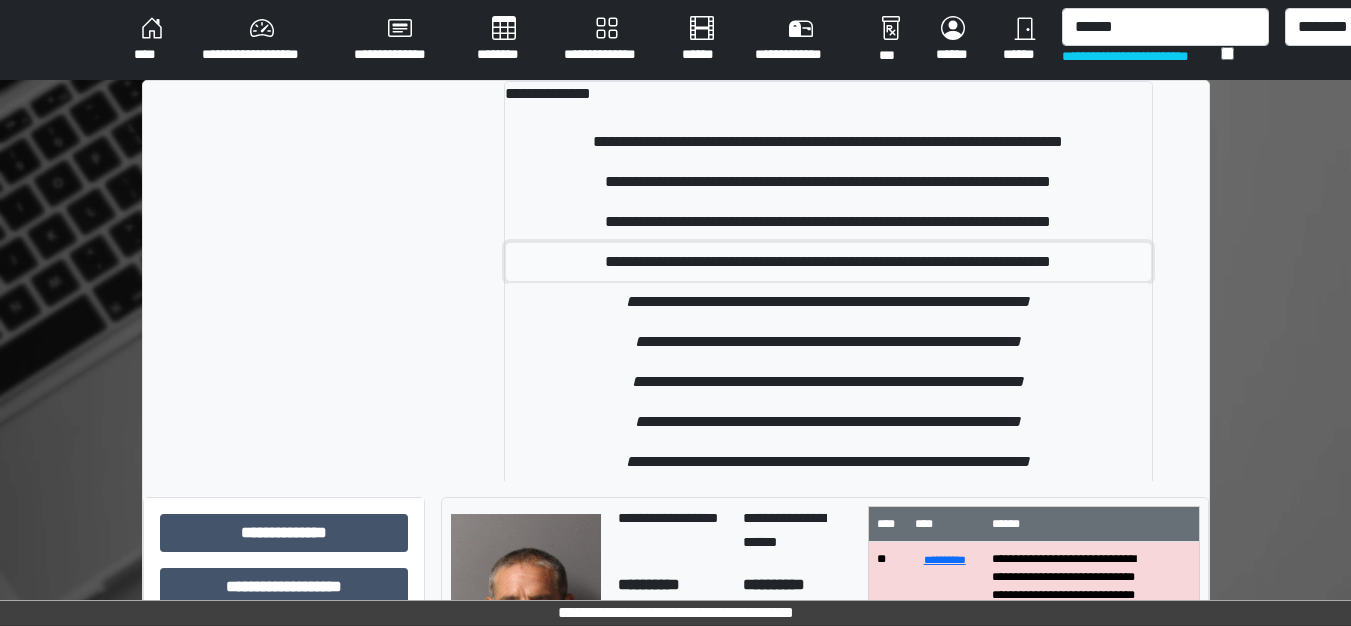 click on "**********" at bounding box center (828, 262) 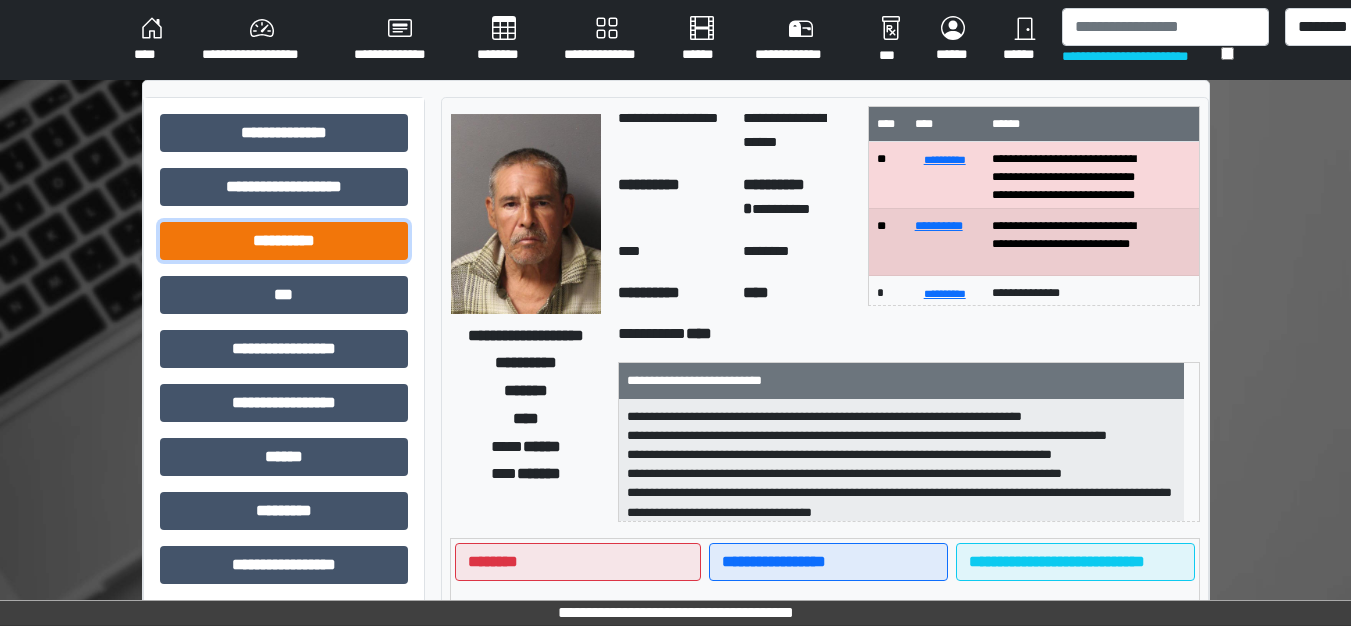 click on "**********" at bounding box center (284, 241) 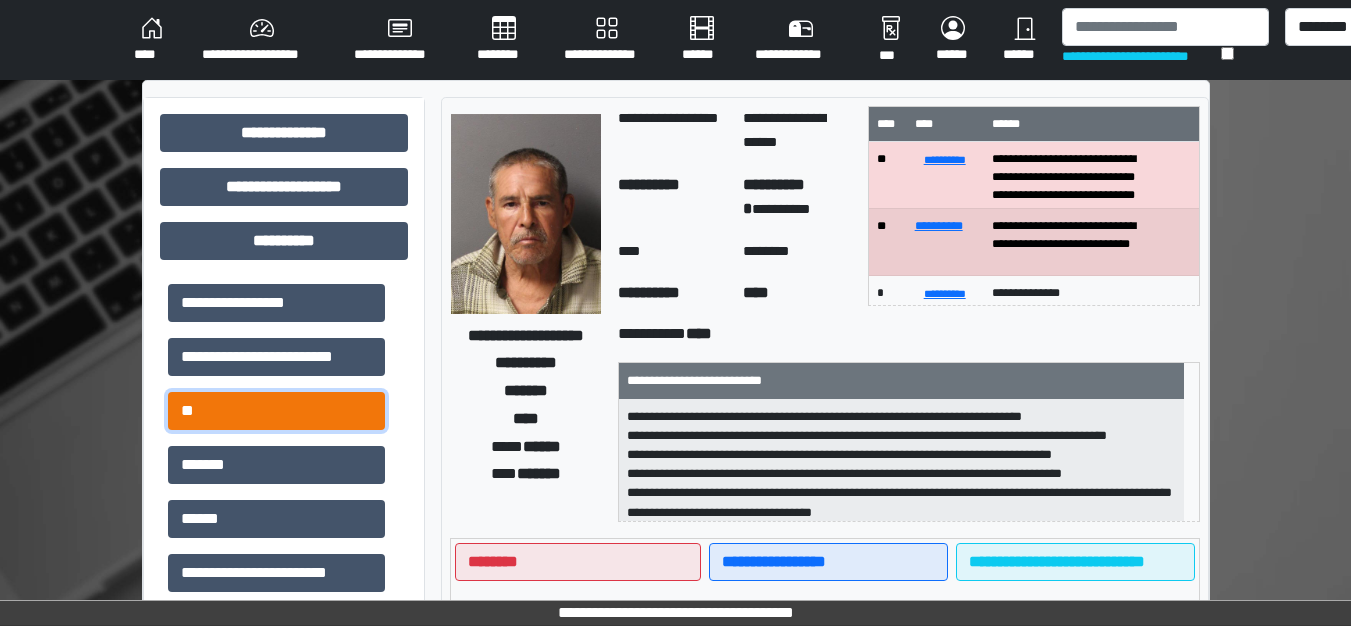 click on "**" at bounding box center (276, 411) 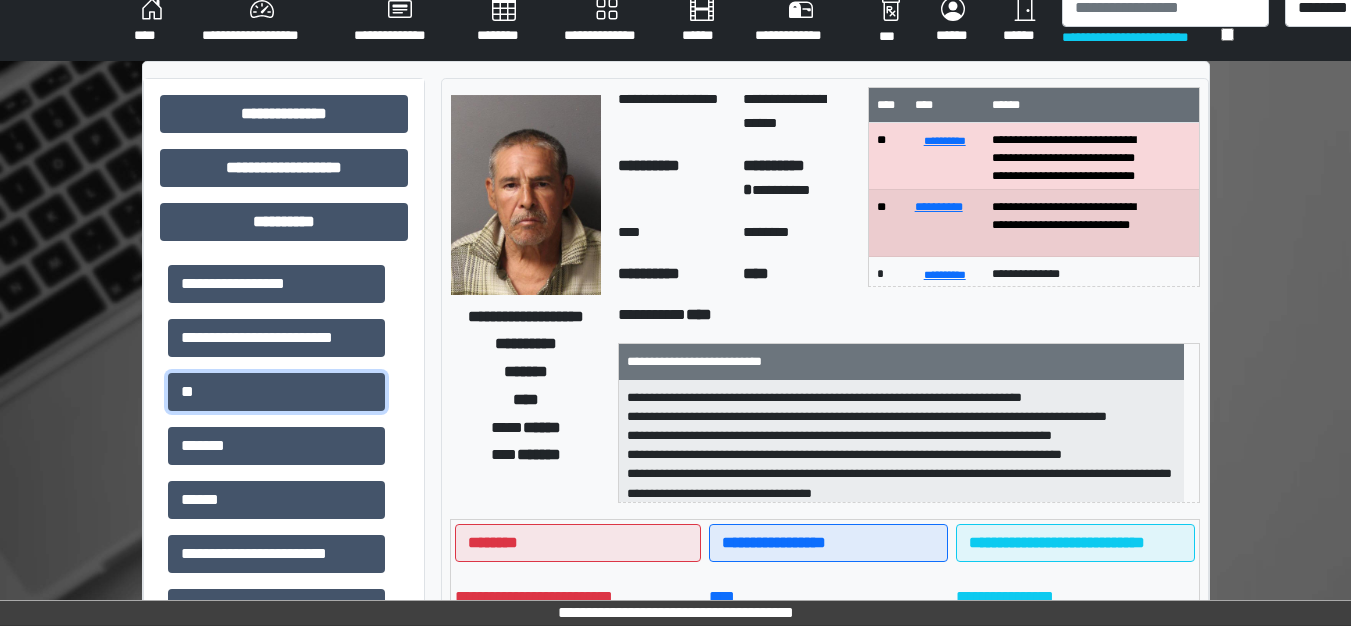 scroll, scrollTop: 0, scrollLeft: 0, axis: both 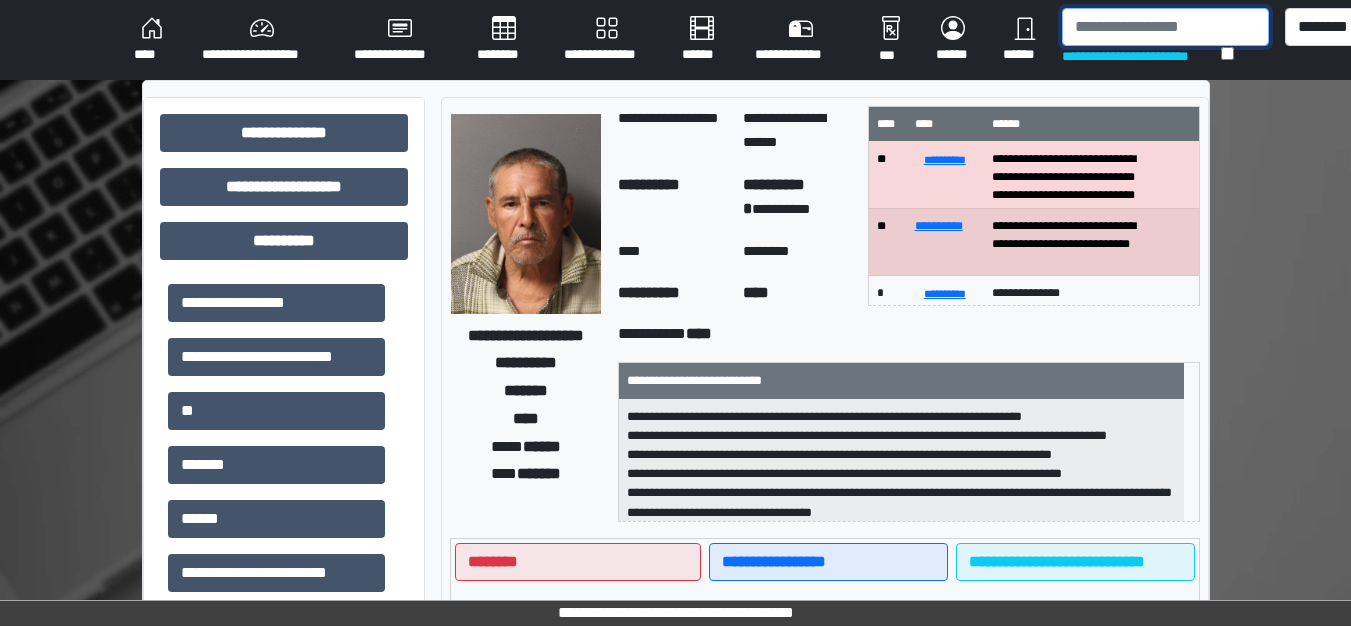 click at bounding box center (1165, 27) 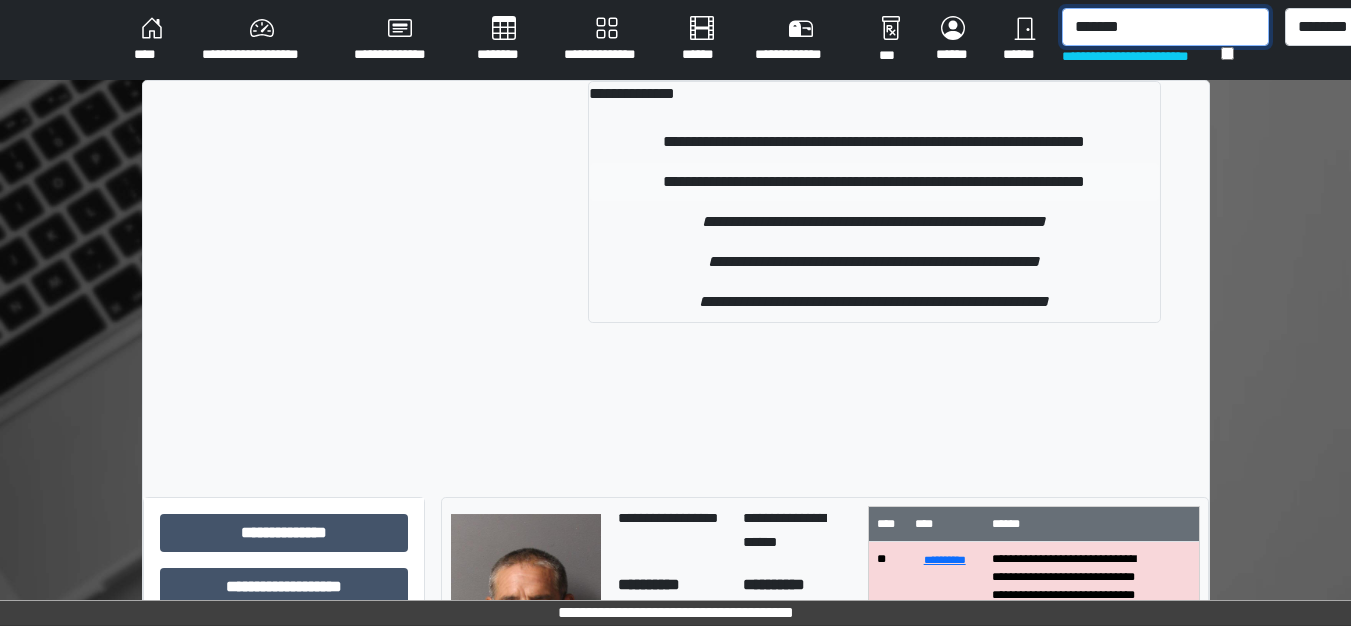 type on "*******" 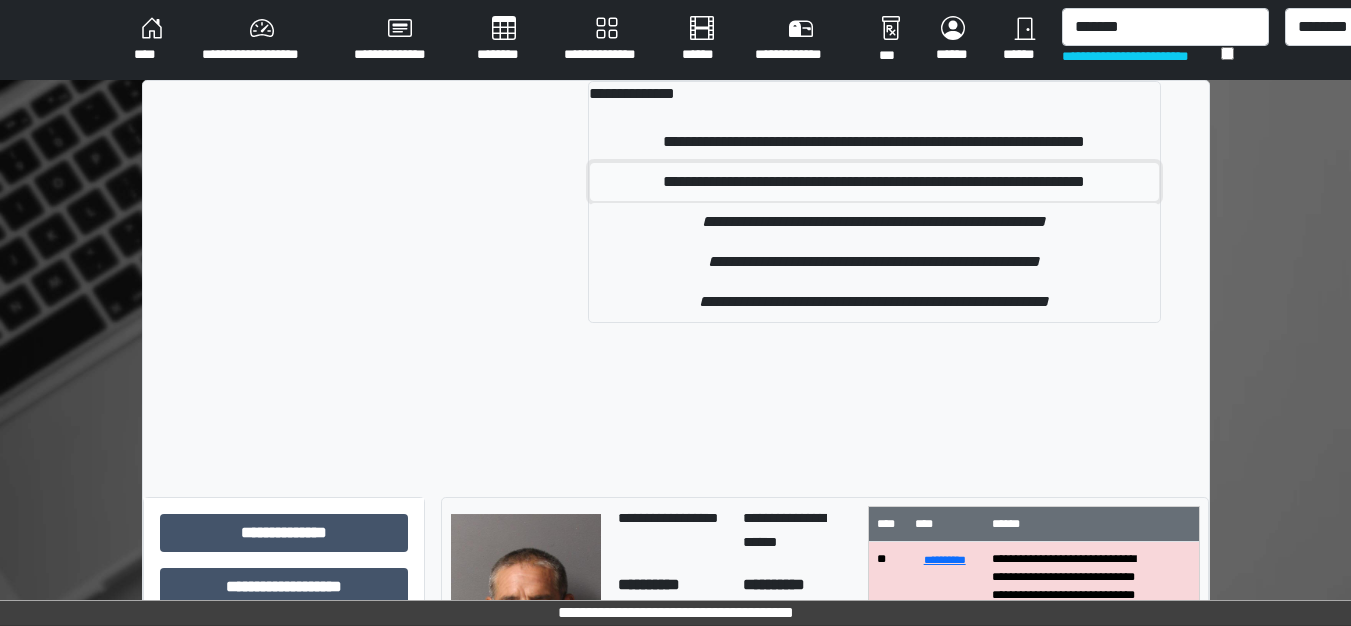 click on "**********" at bounding box center [874, 182] 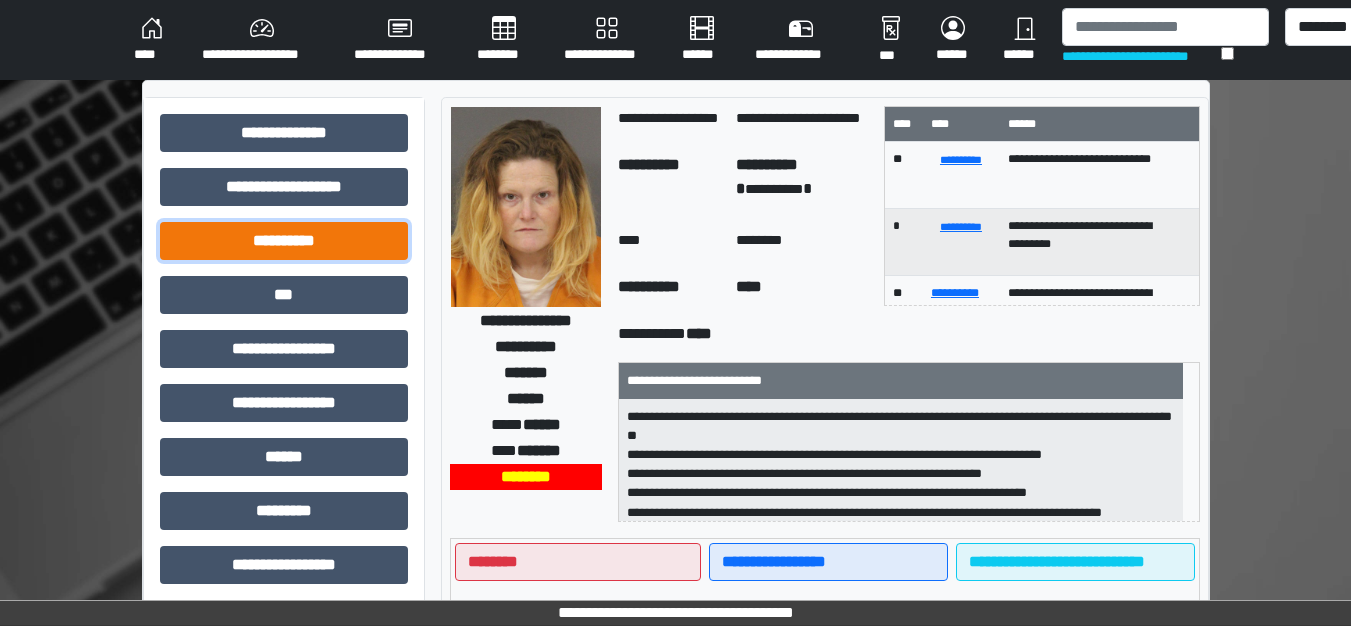 click on "**********" at bounding box center (284, 241) 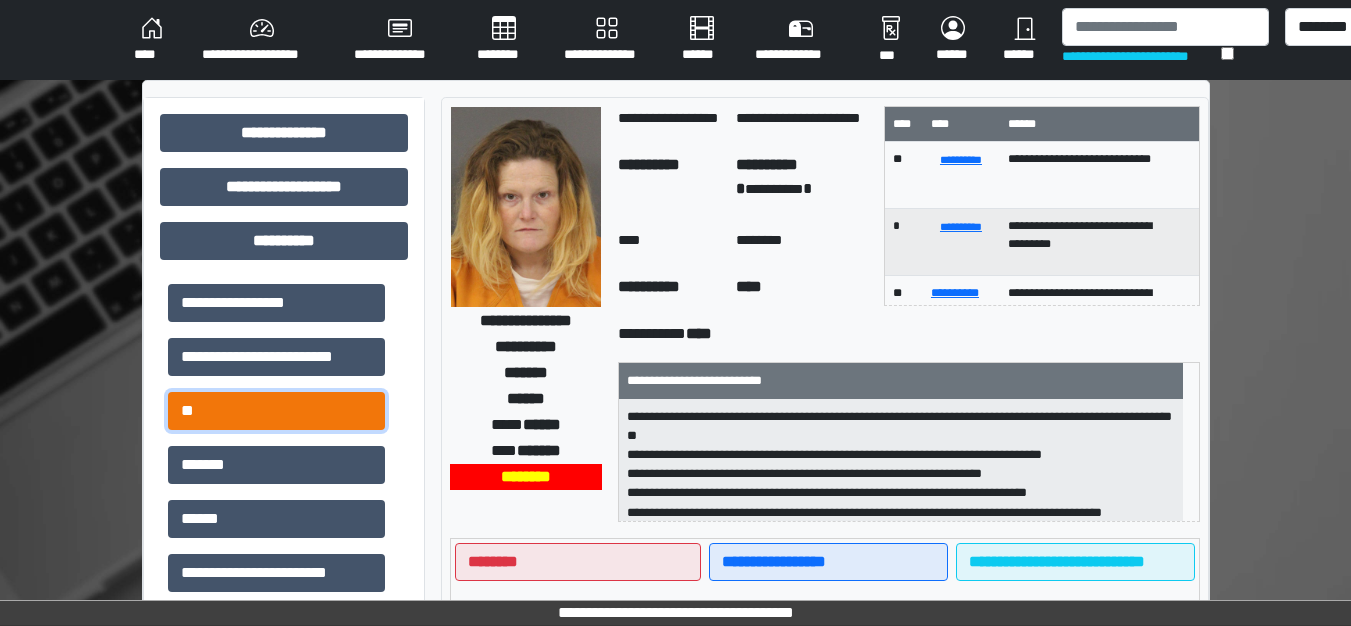 click on "**" at bounding box center [276, 411] 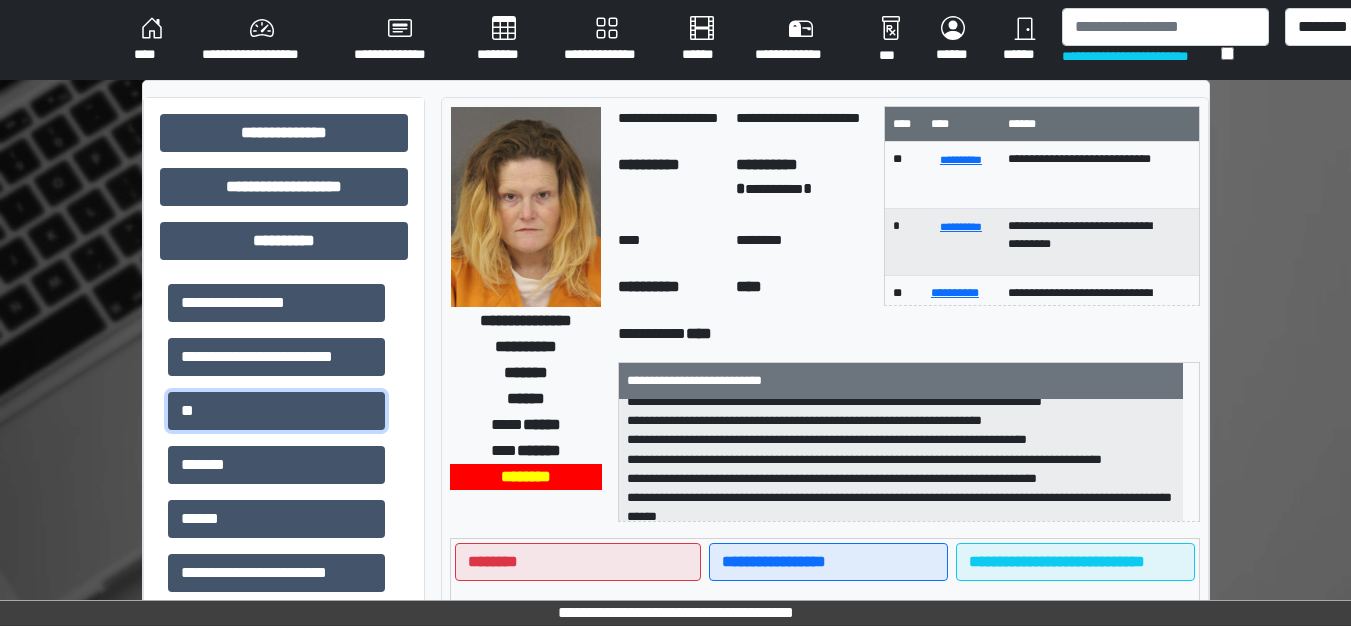 scroll, scrollTop: 82, scrollLeft: 0, axis: vertical 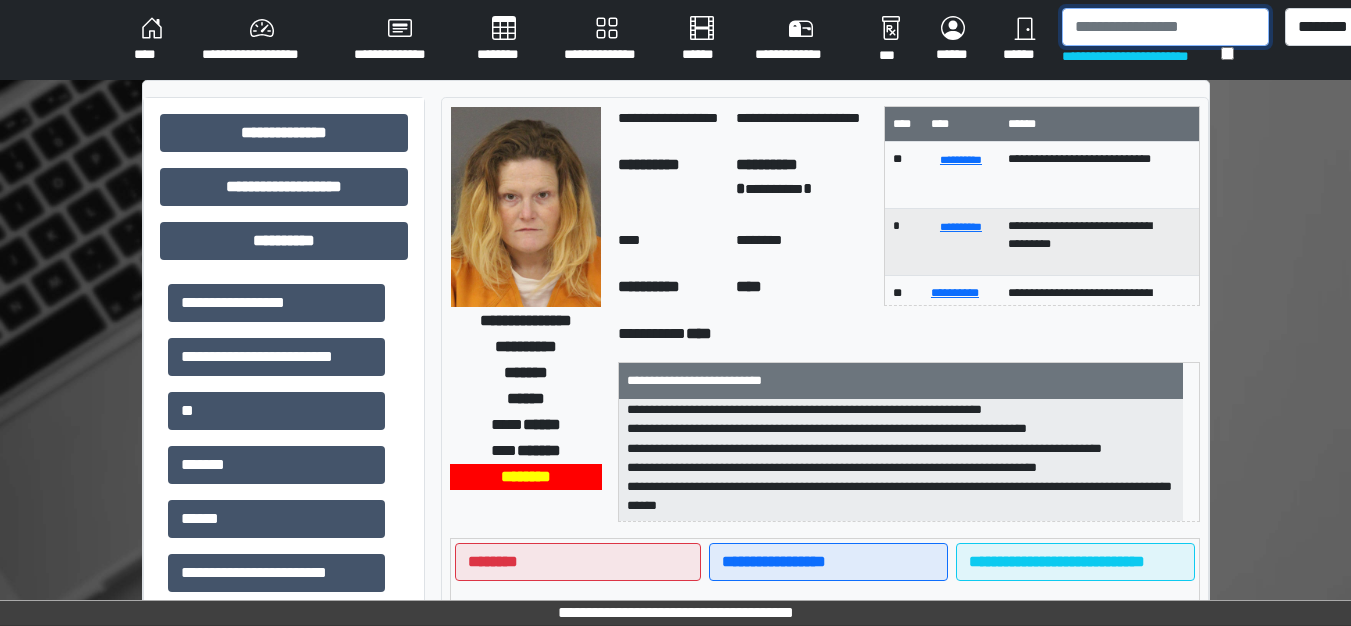 click at bounding box center [1165, 27] 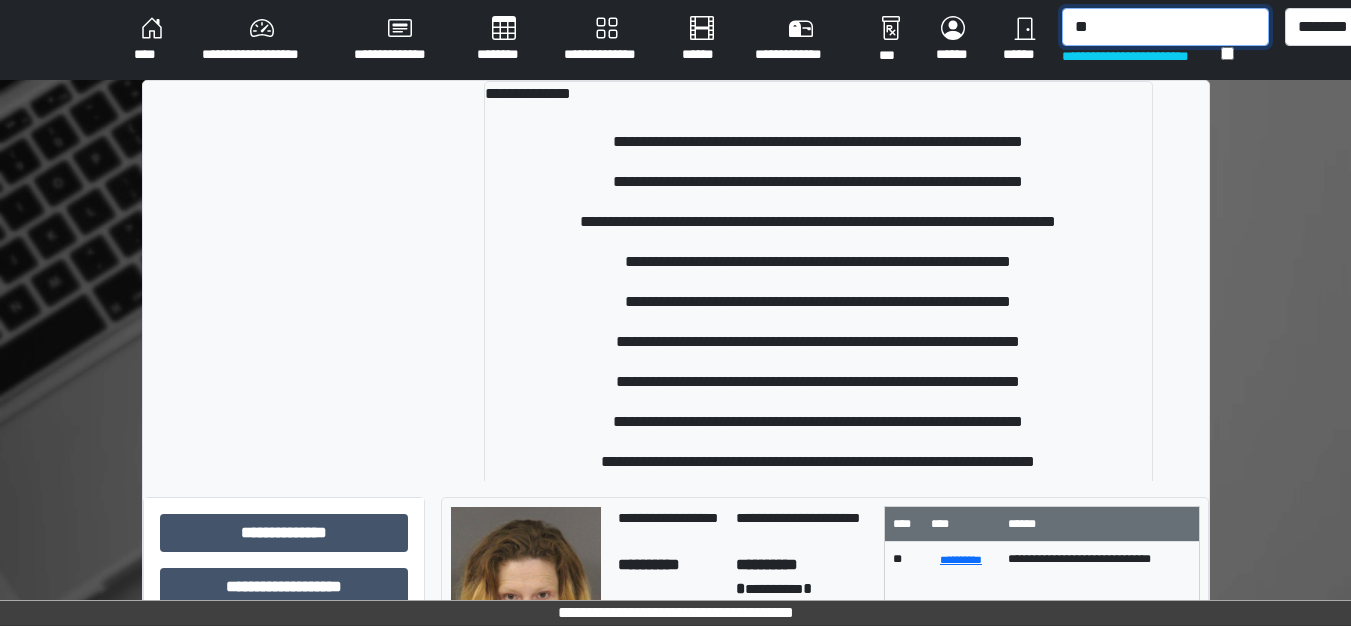 type on "*" 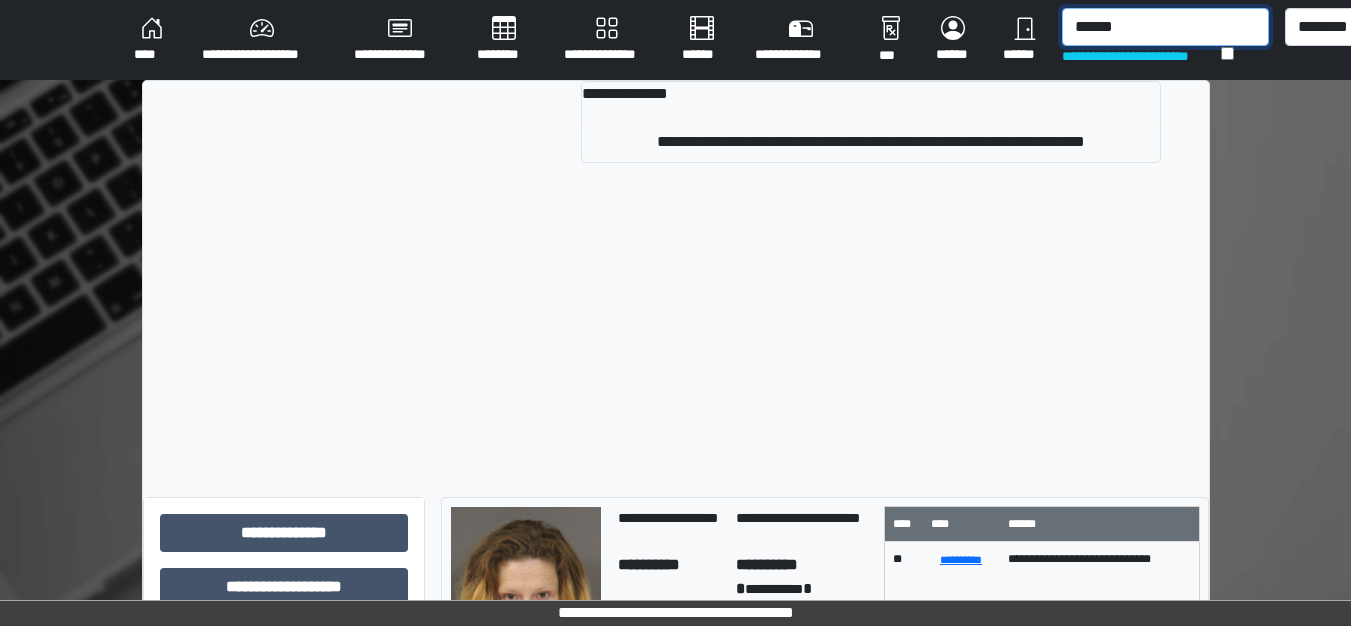 type on "******" 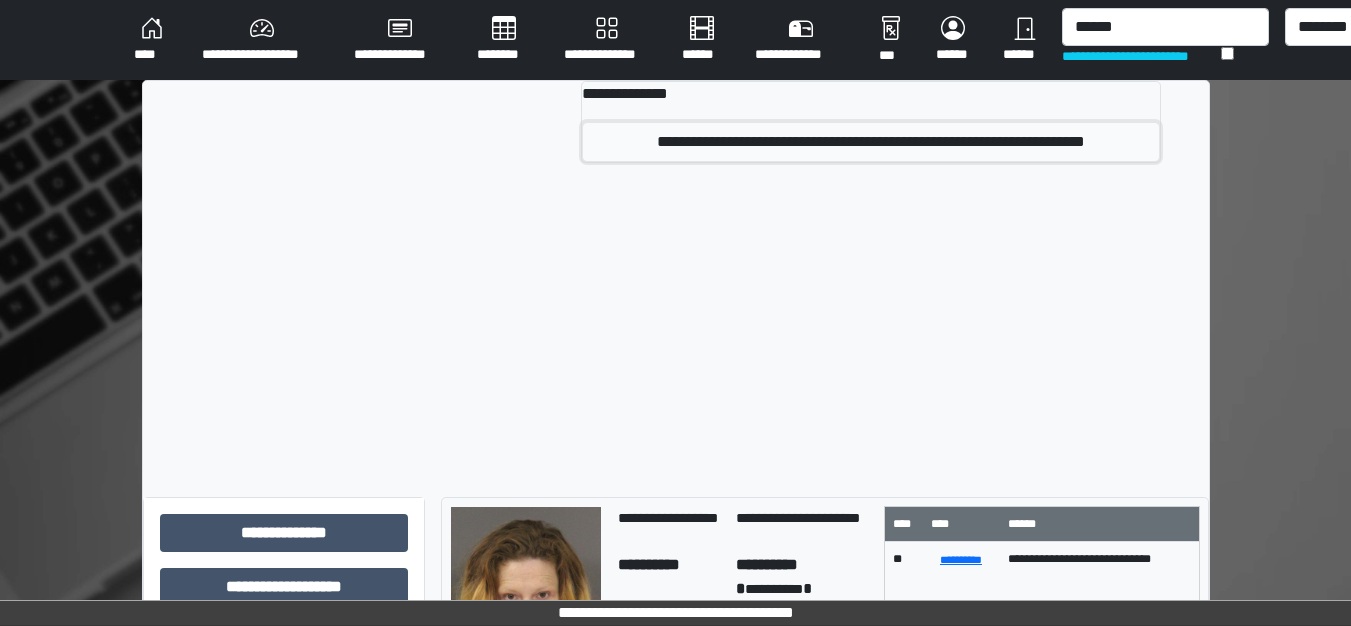 click on "**********" at bounding box center (870, 142) 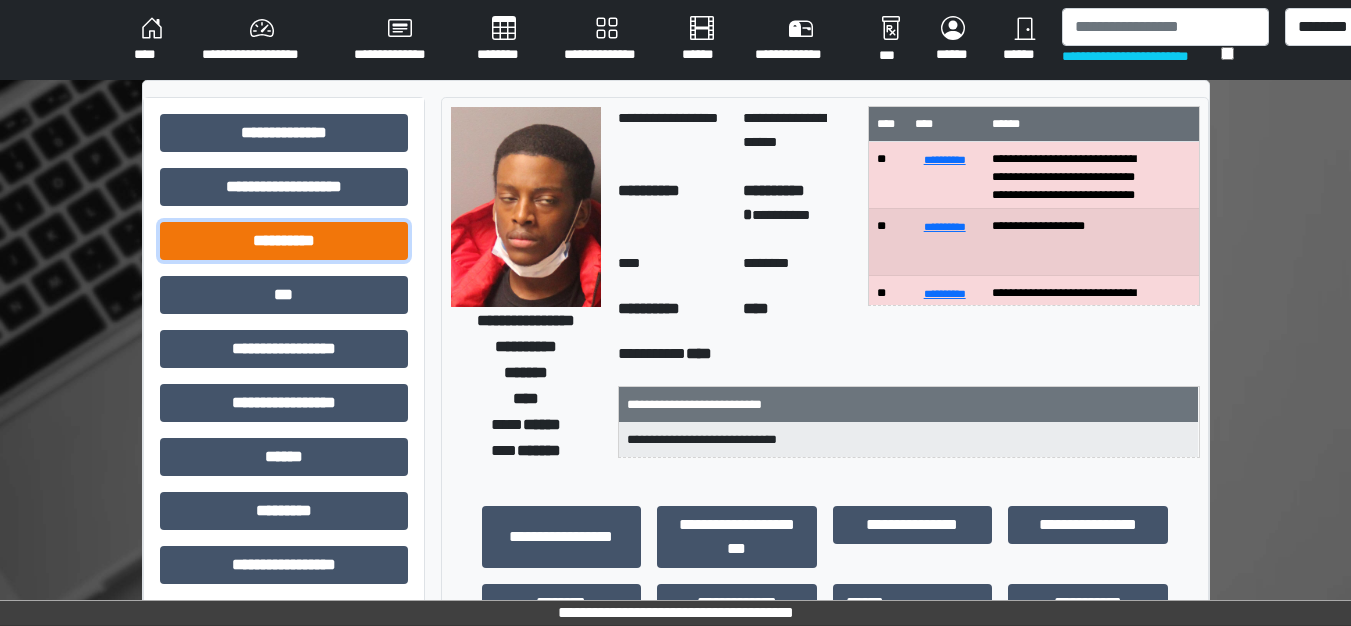 click on "**********" at bounding box center (284, 241) 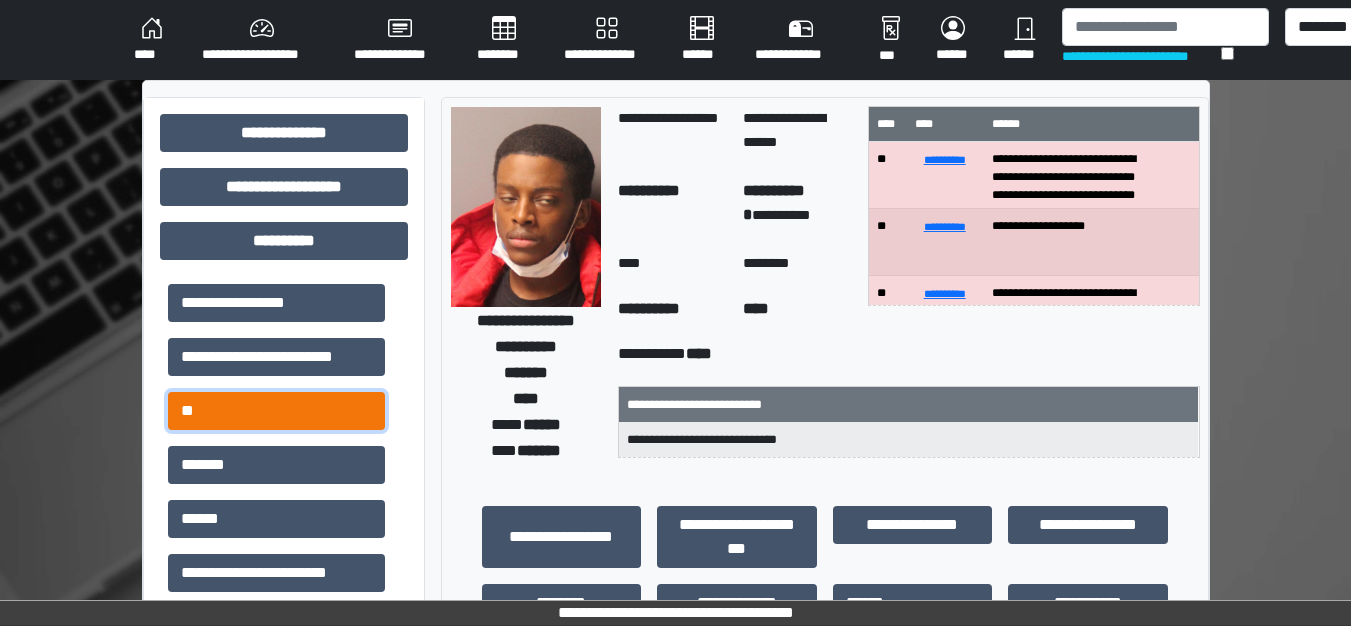 click on "**" at bounding box center (276, 411) 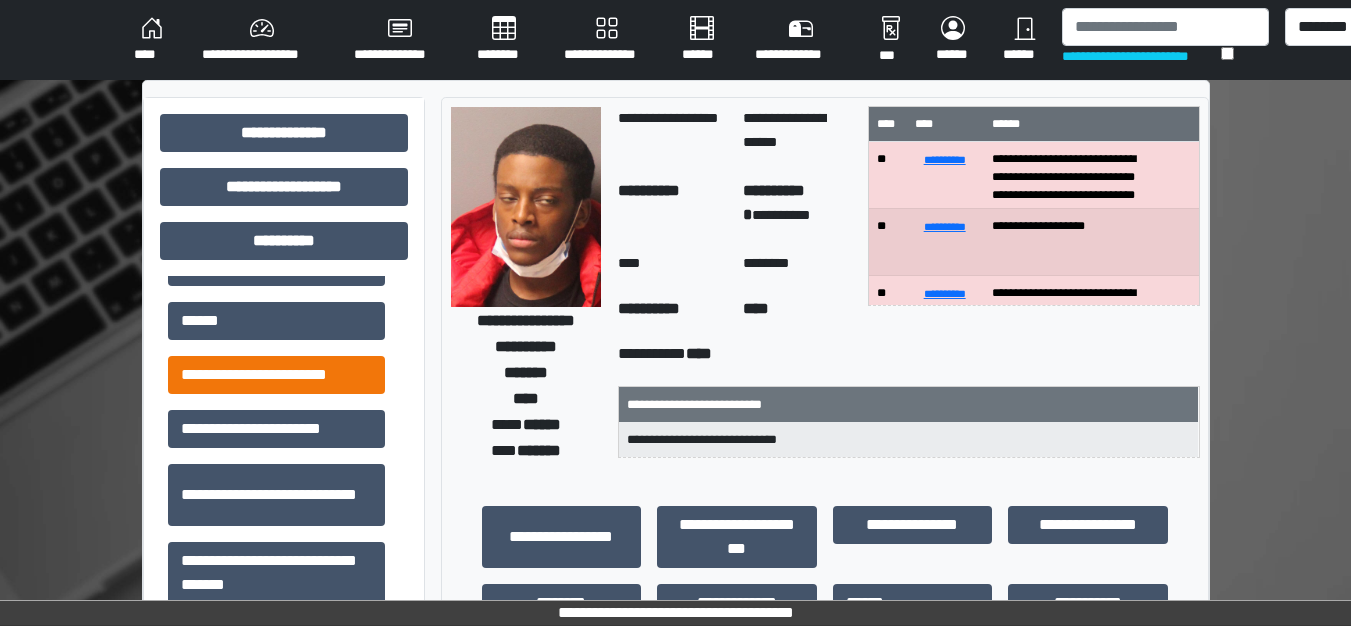 scroll, scrollTop: 200, scrollLeft: 0, axis: vertical 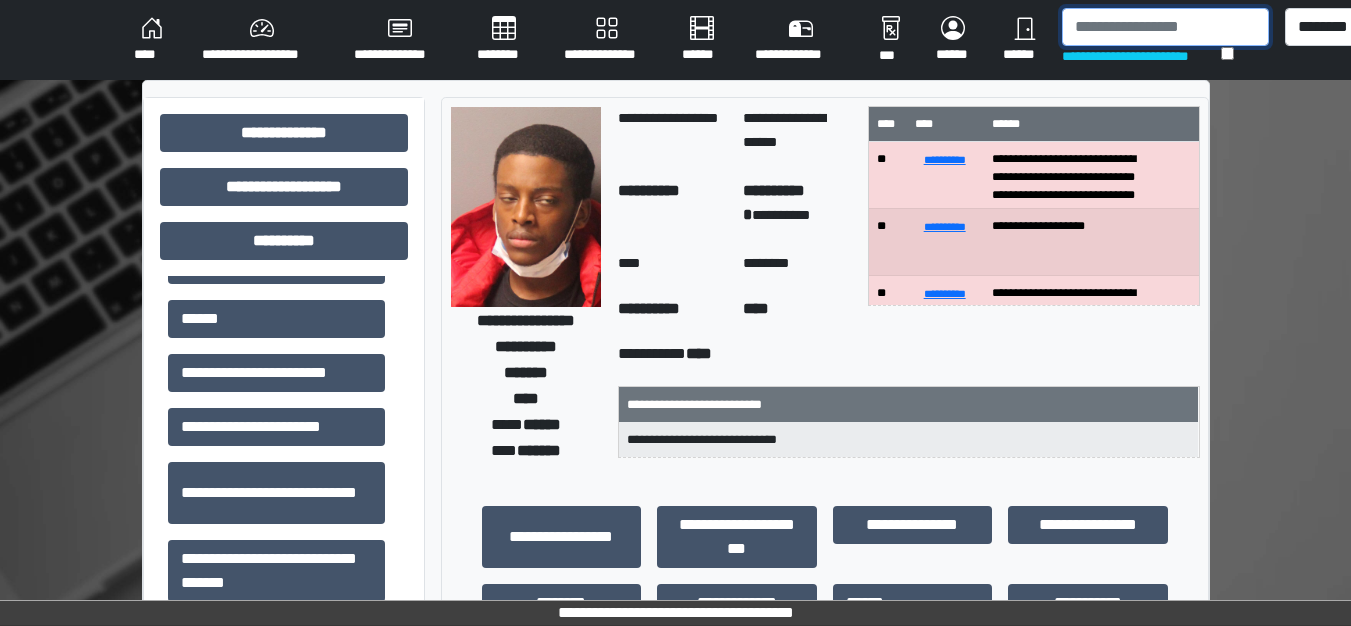 click at bounding box center [1165, 27] 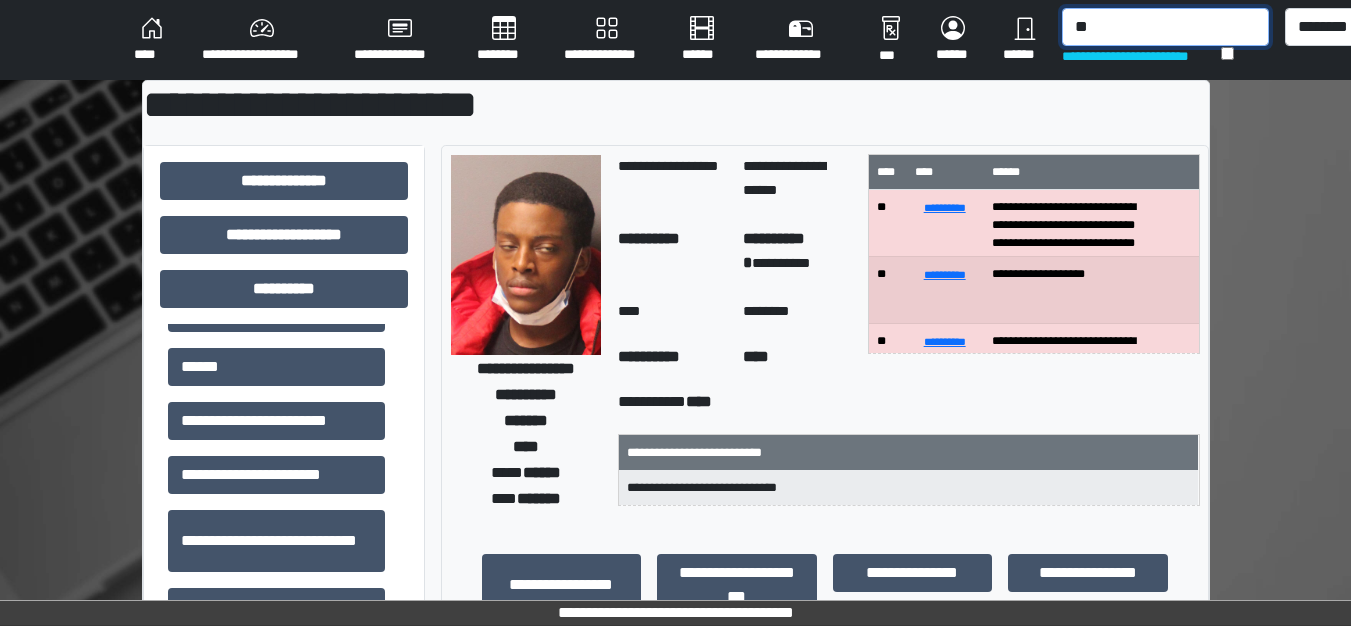 type on "*" 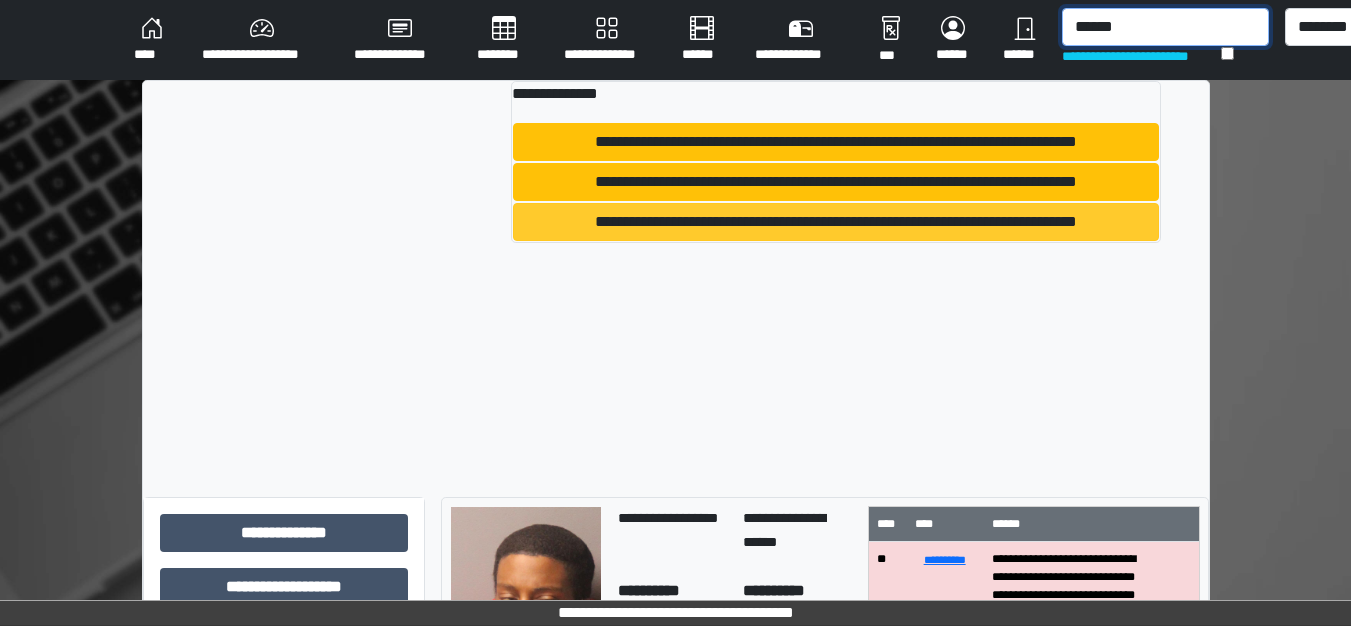type on "******" 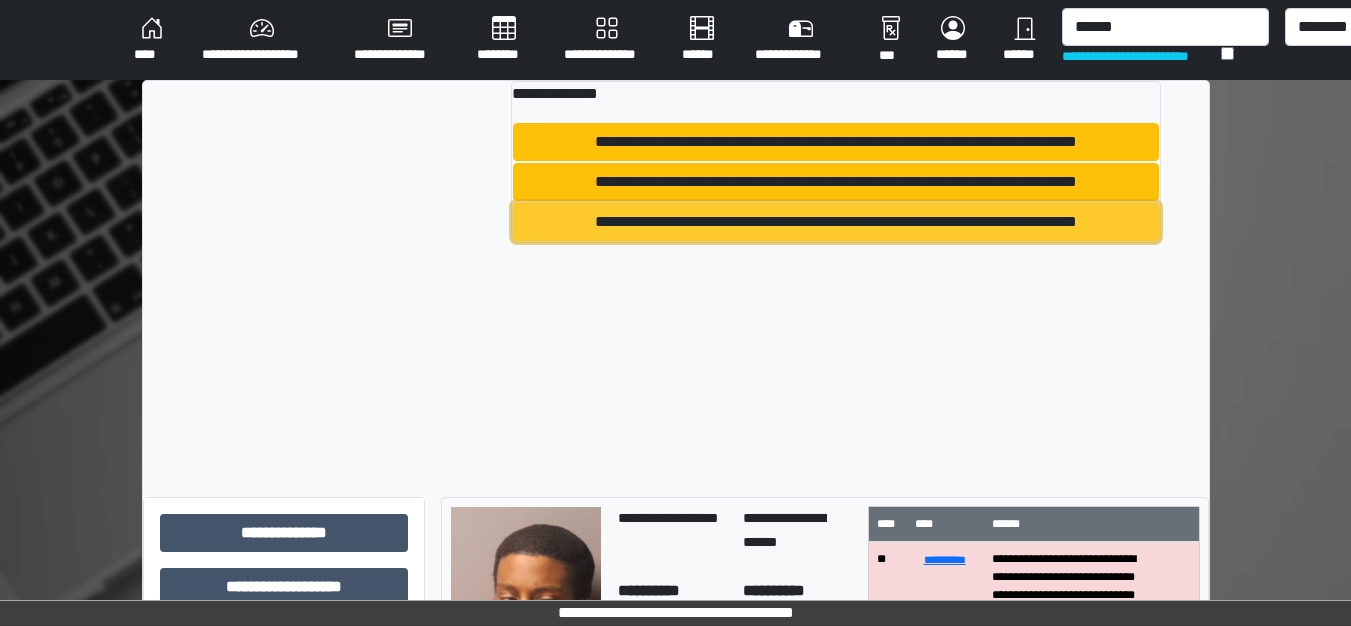 click on "**********" at bounding box center (836, 222) 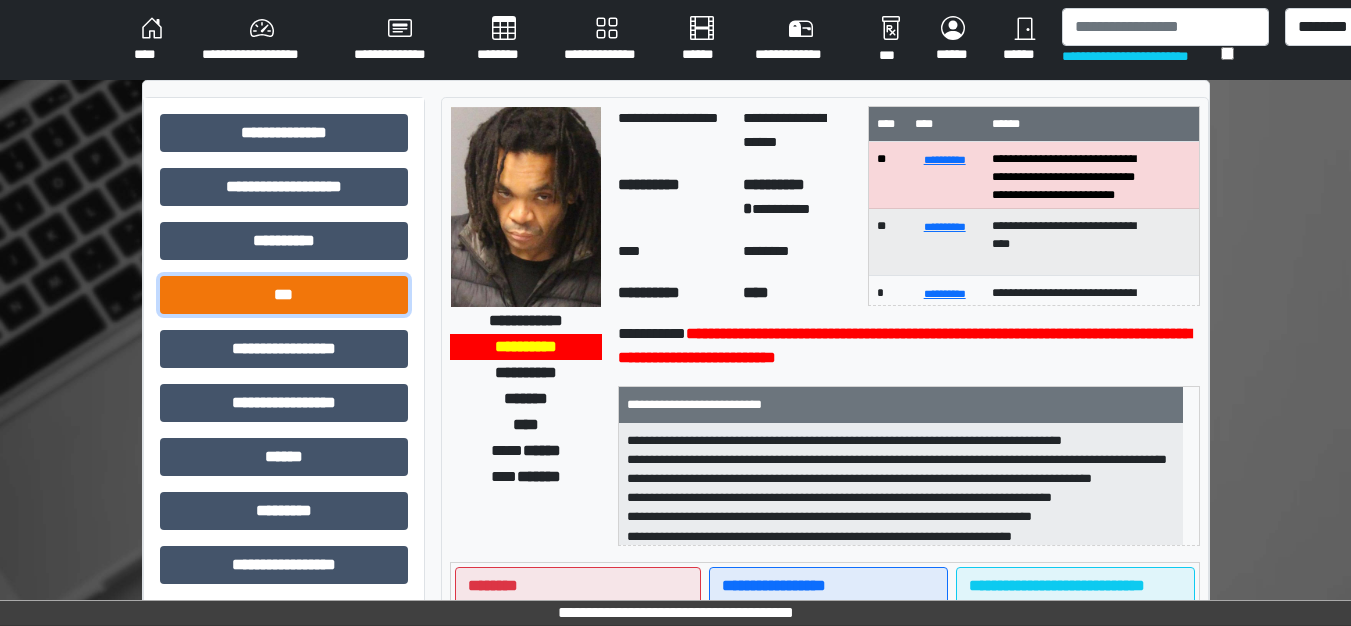 click on "***" at bounding box center [284, 295] 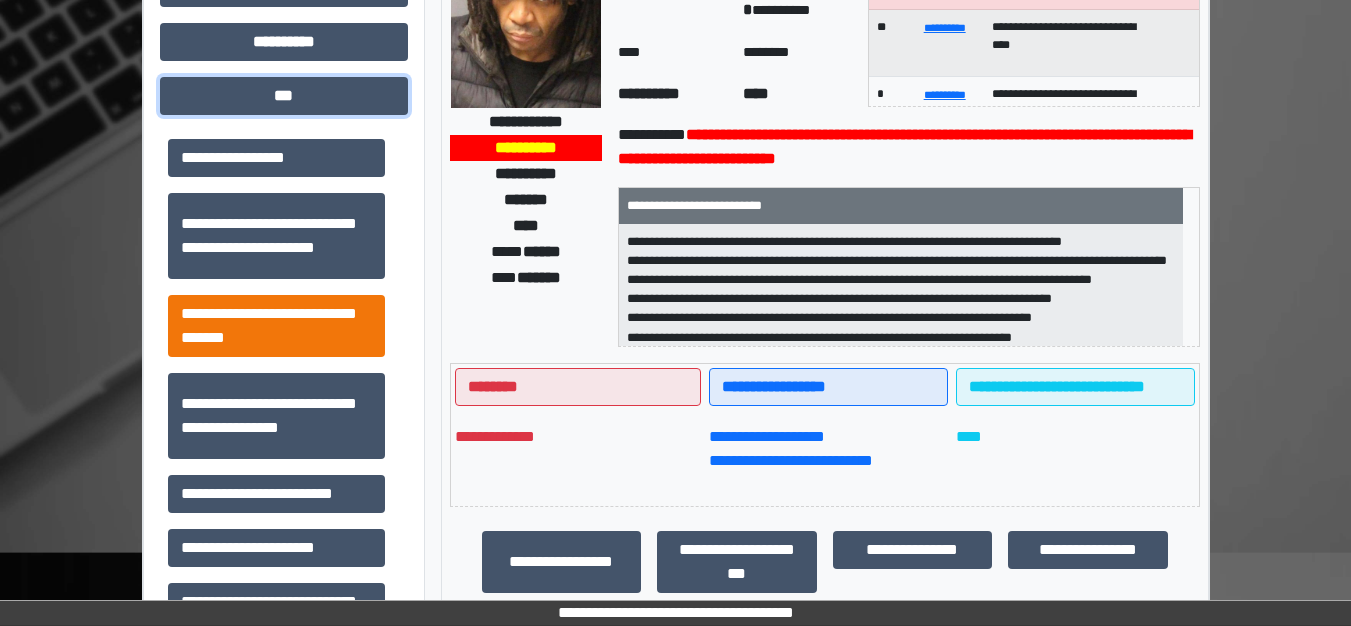 scroll, scrollTop: 200, scrollLeft: 0, axis: vertical 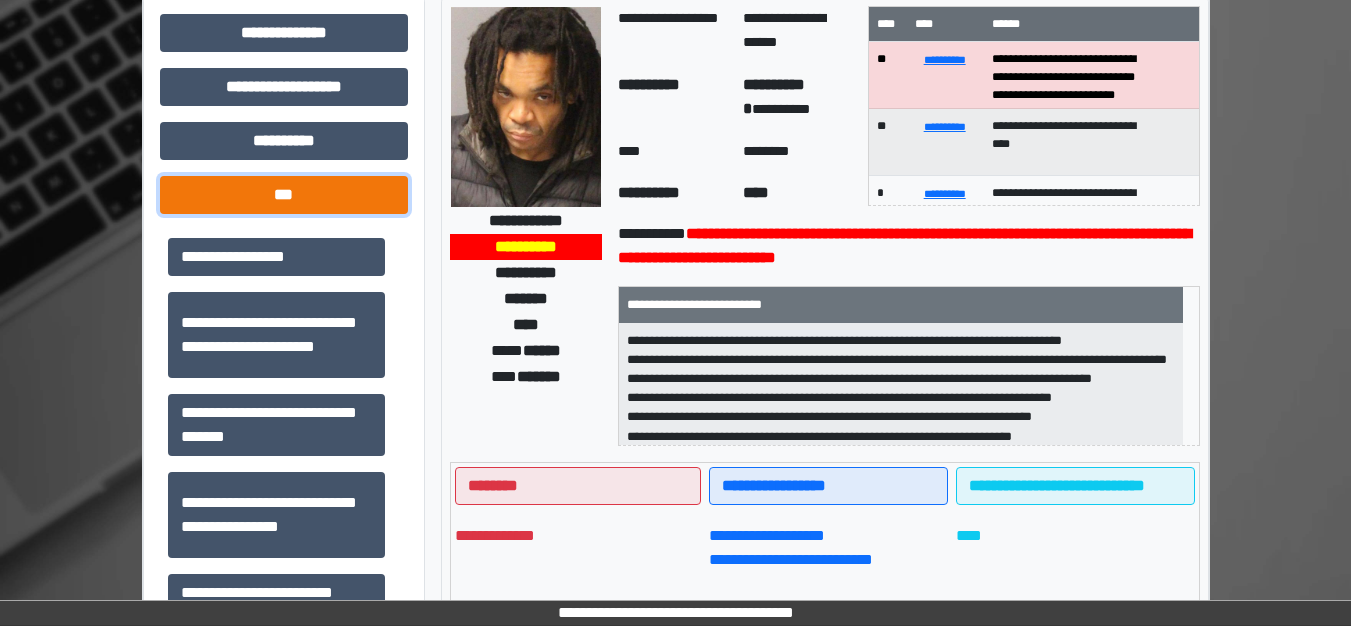 click on "***" at bounding box center (284, 195) 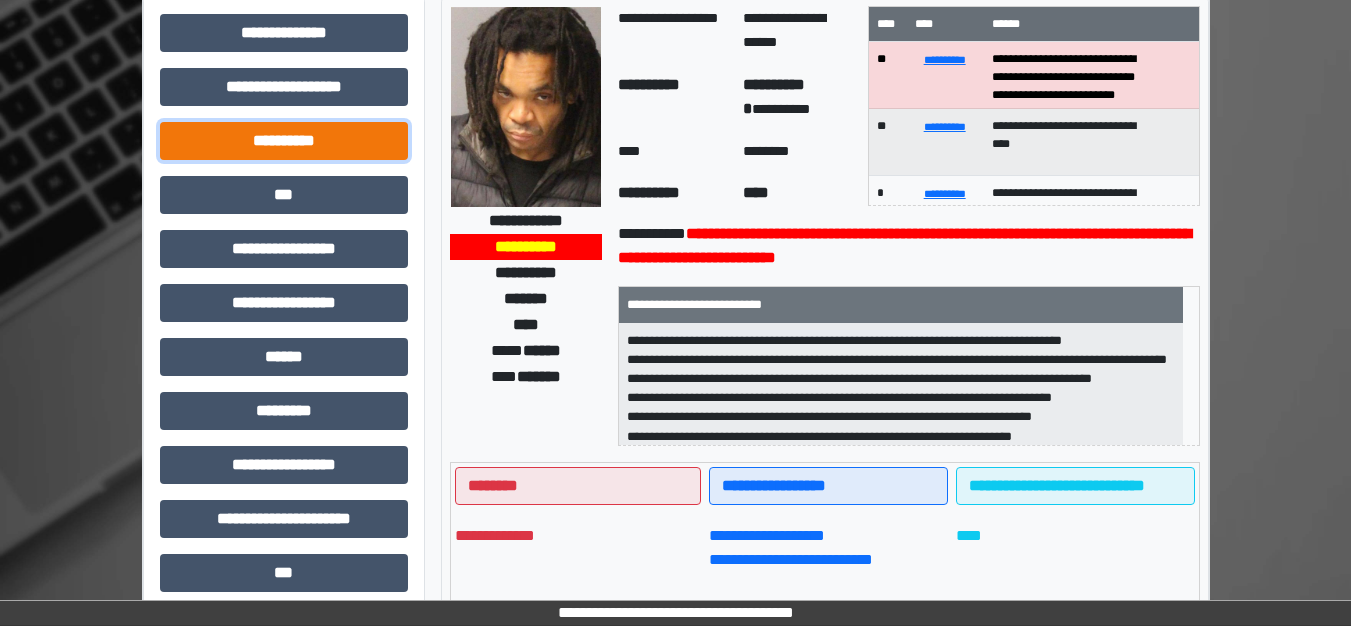 click on "**********" at bounding box center [284, 141] 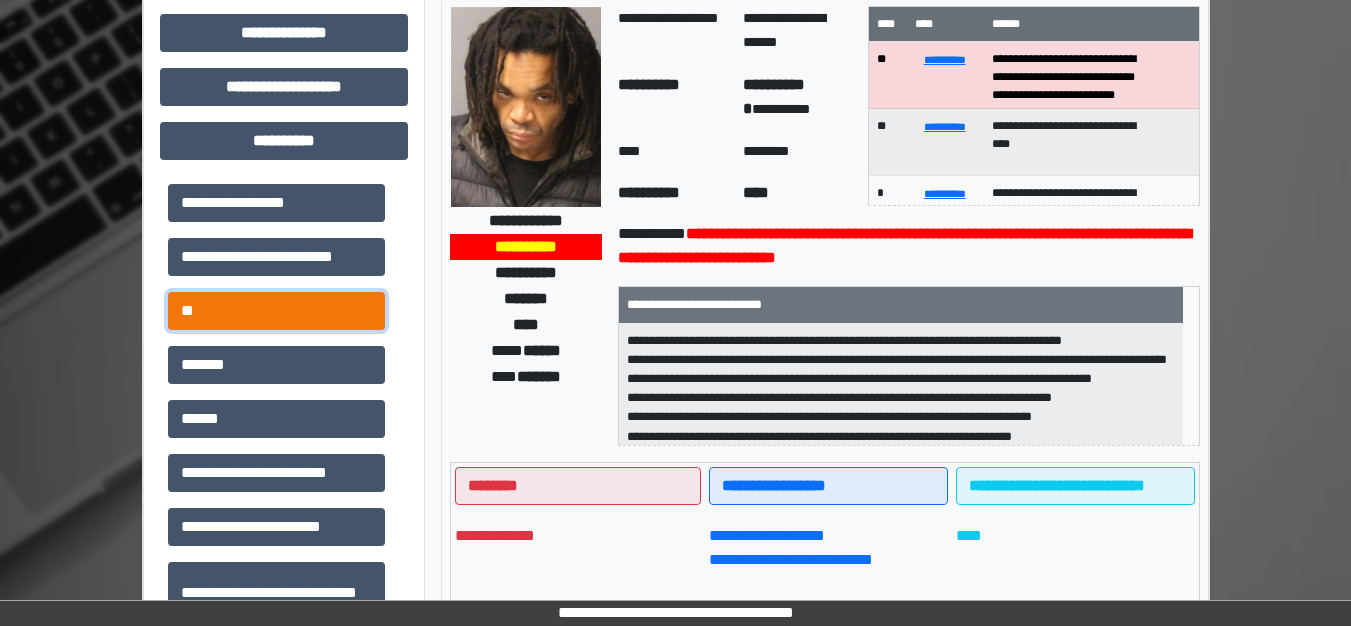 click on "**" at bounding box center (276, 311) 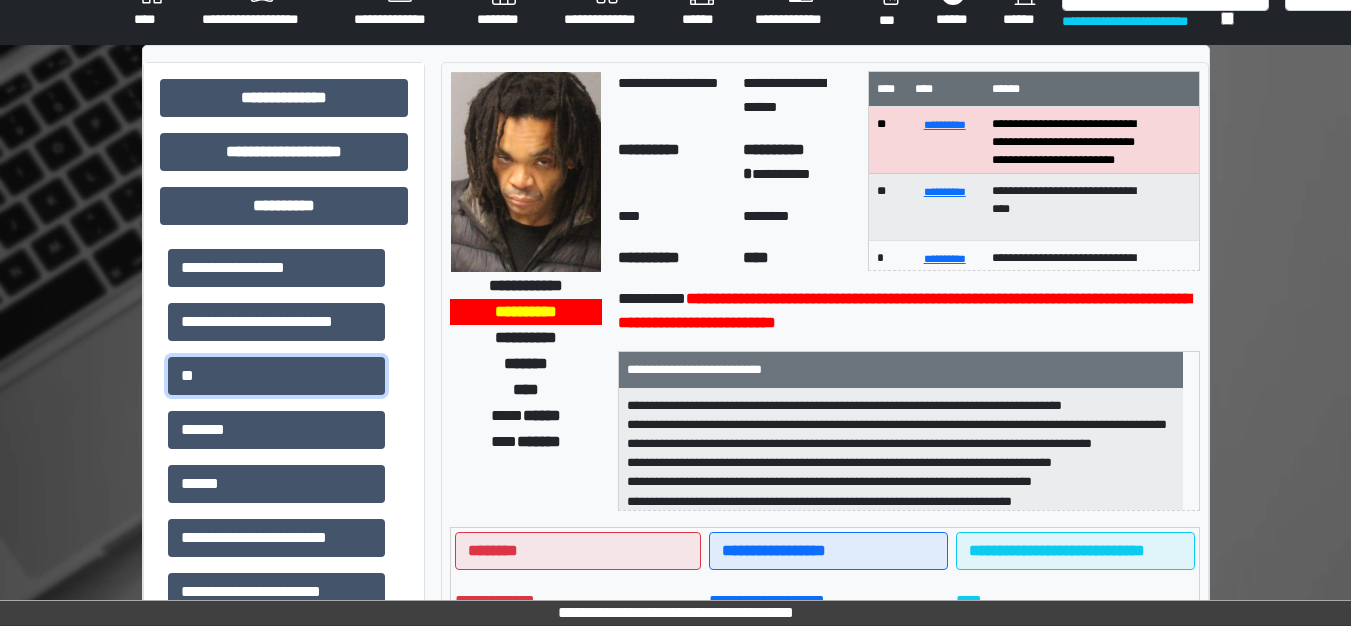 scroll, scrollTop: 0, scrollLeft: 0, axis: both 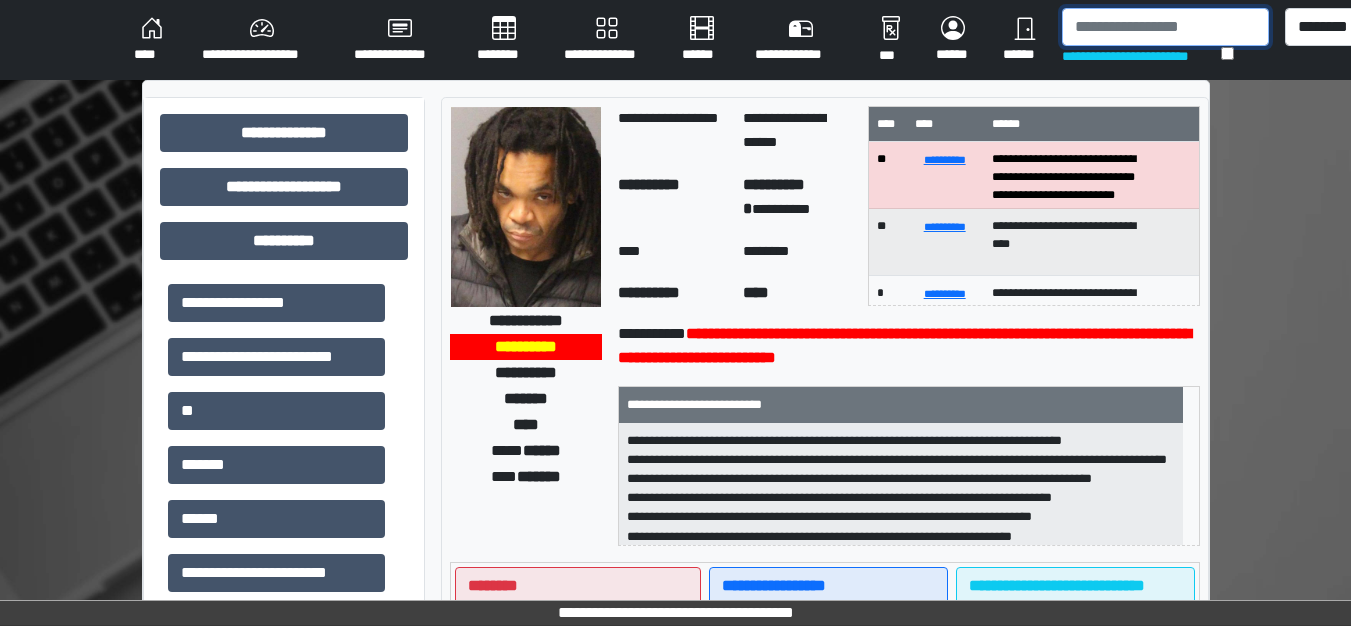 click at bounding box center (1165, 27) 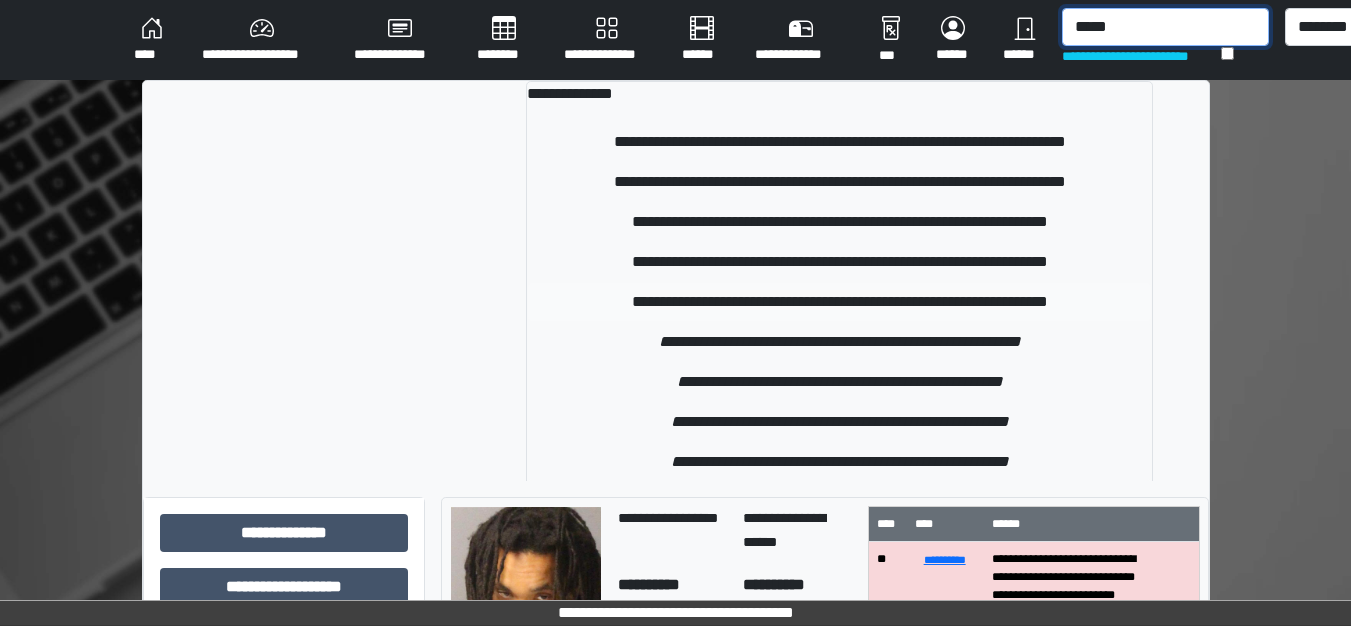 type on "*****" 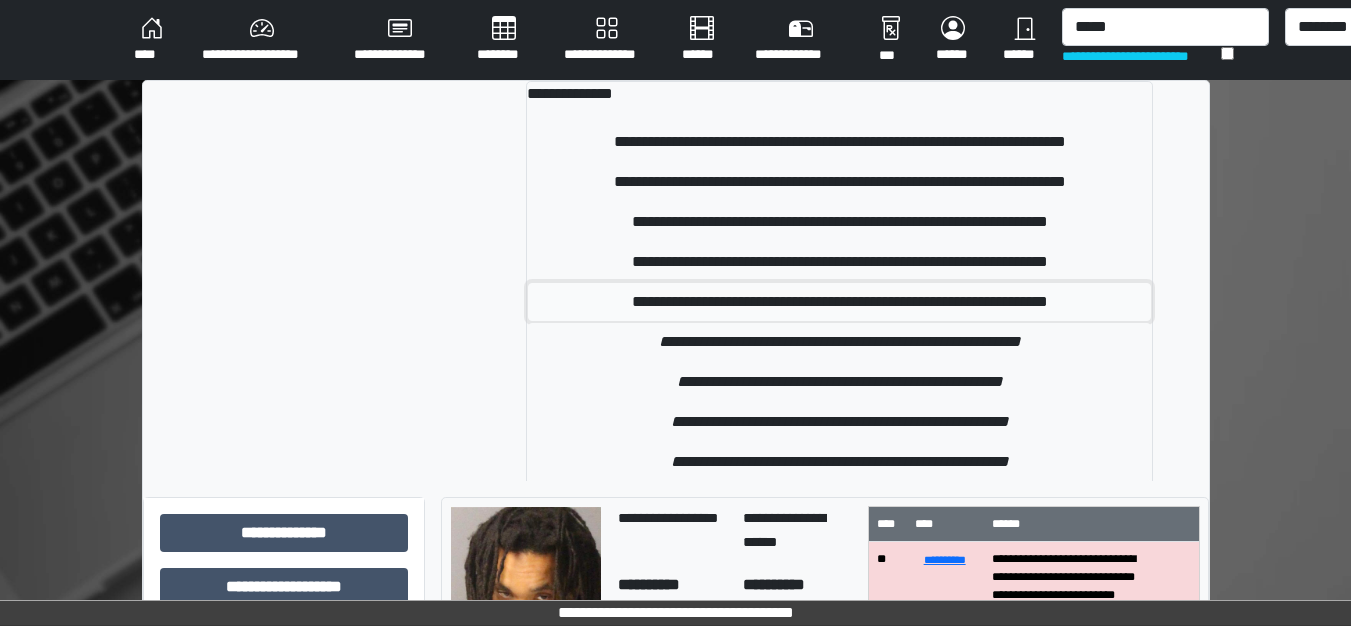 click on "**********" at bounding box center (839, 302) 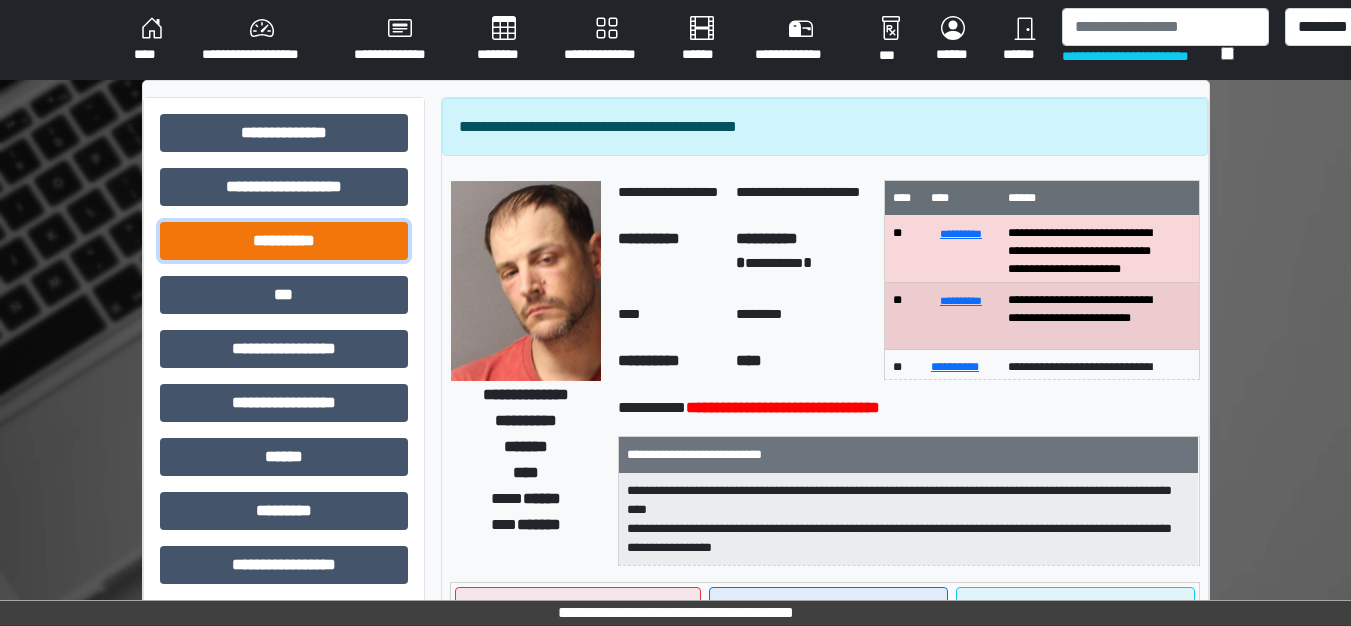 click on "**********" at bounding box center [284, 241] 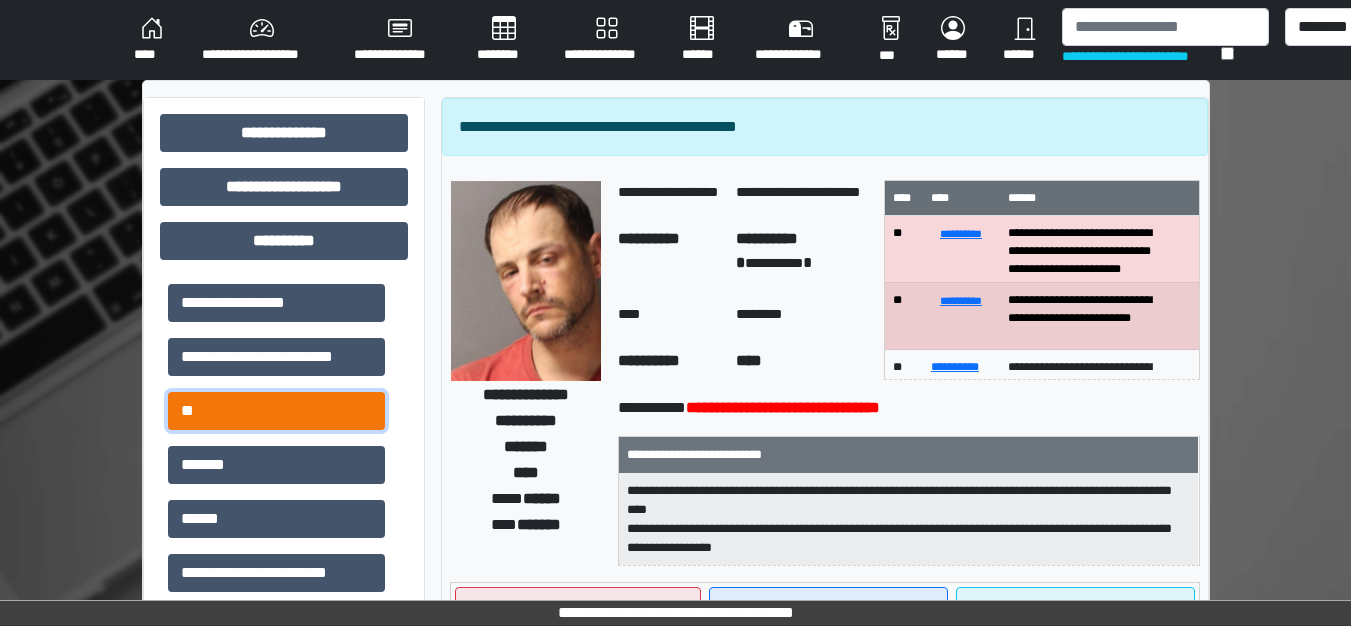 click on "**" at bounding box center (276, 411) 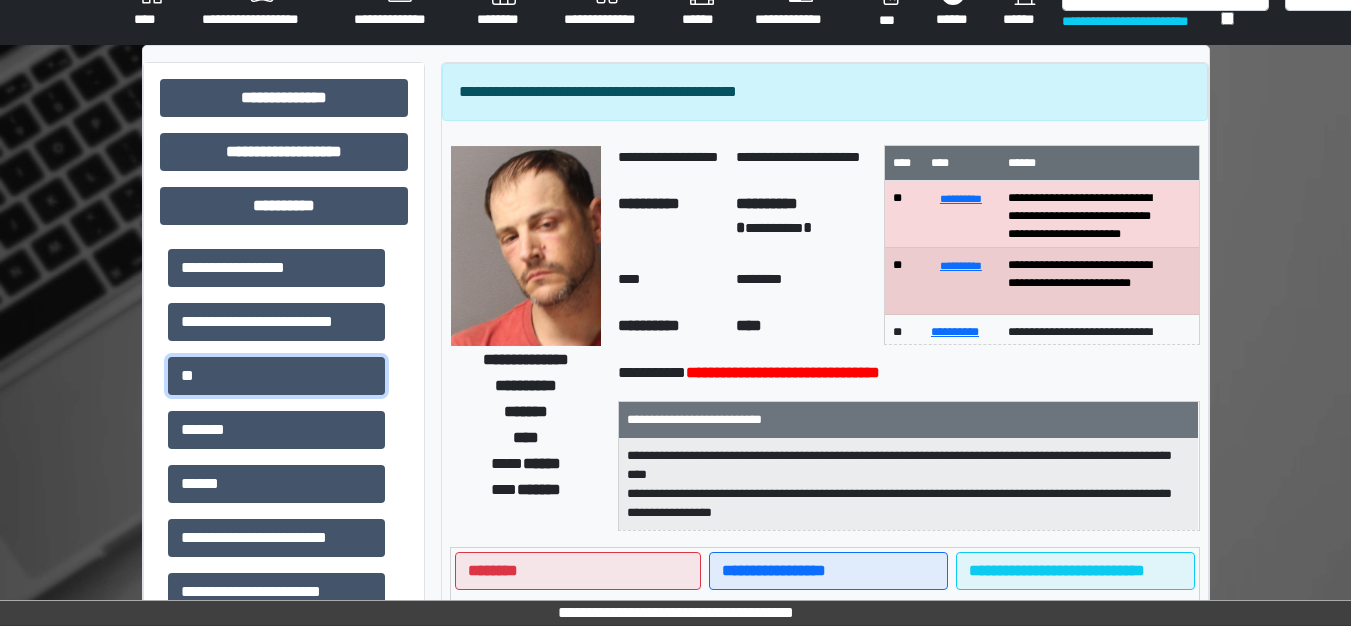 scroll, scrollTop: 0, scrollLeft: 0, axis: both 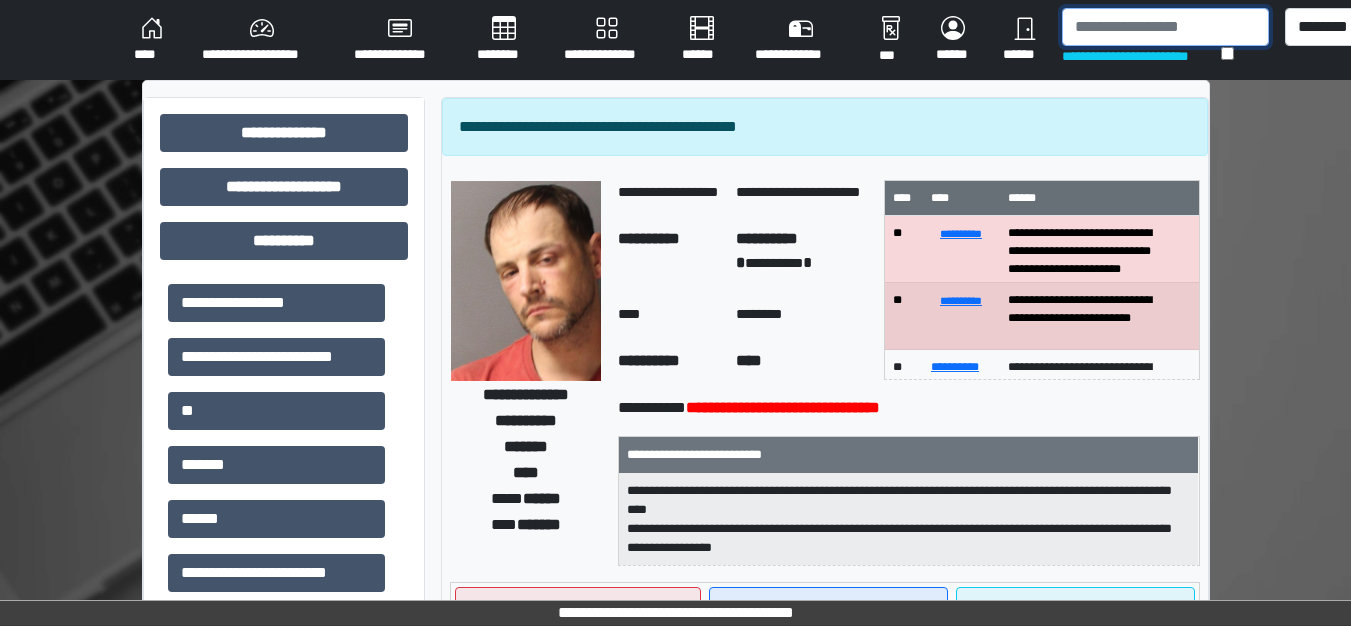 click at bounding box center [1165, 27] 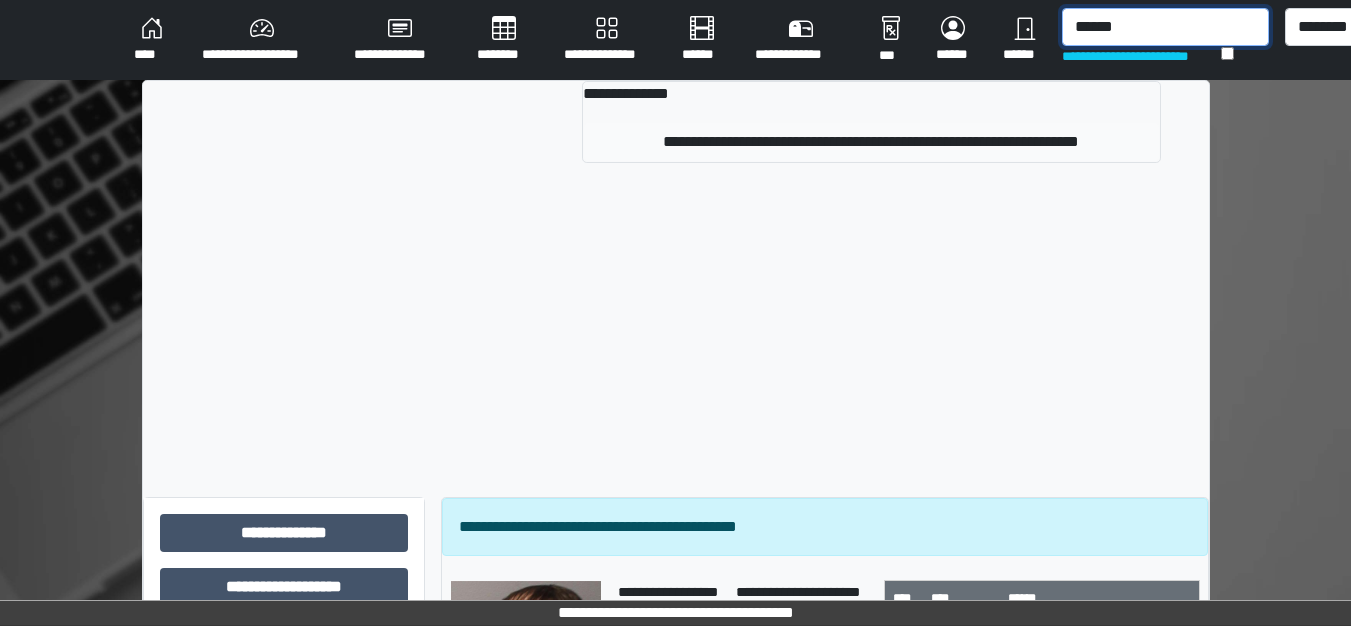 type on "******" 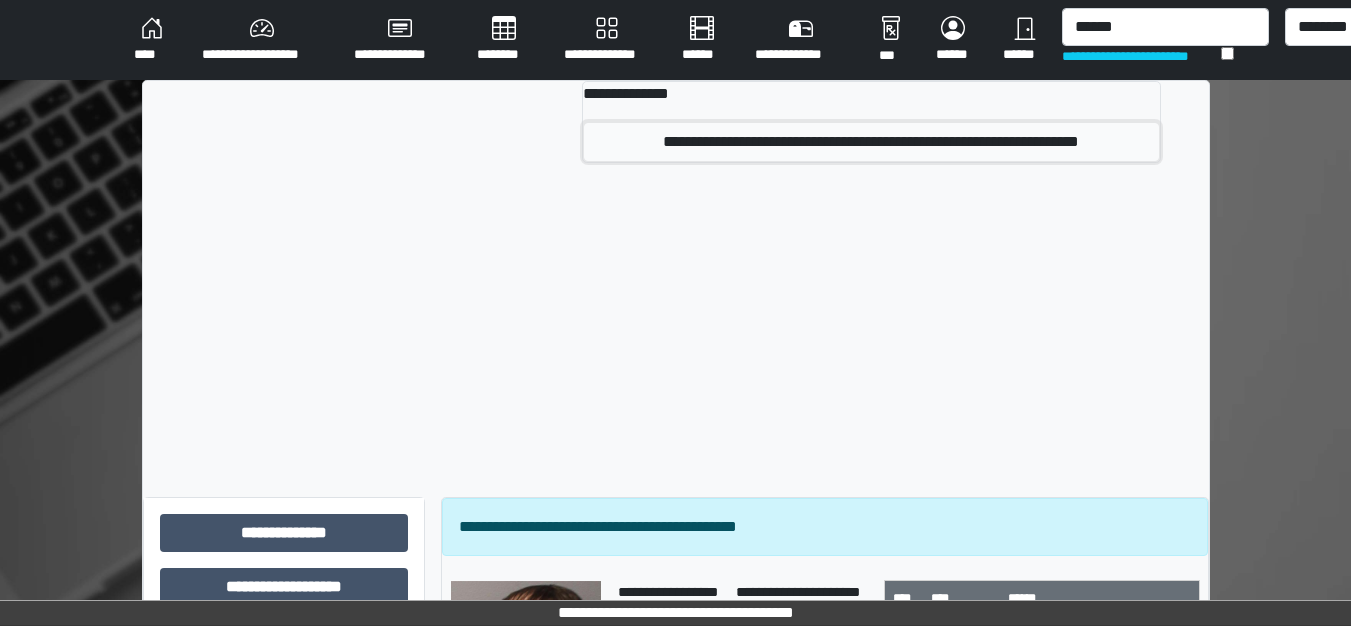 click on "**********" at bounding box center [871, 142] 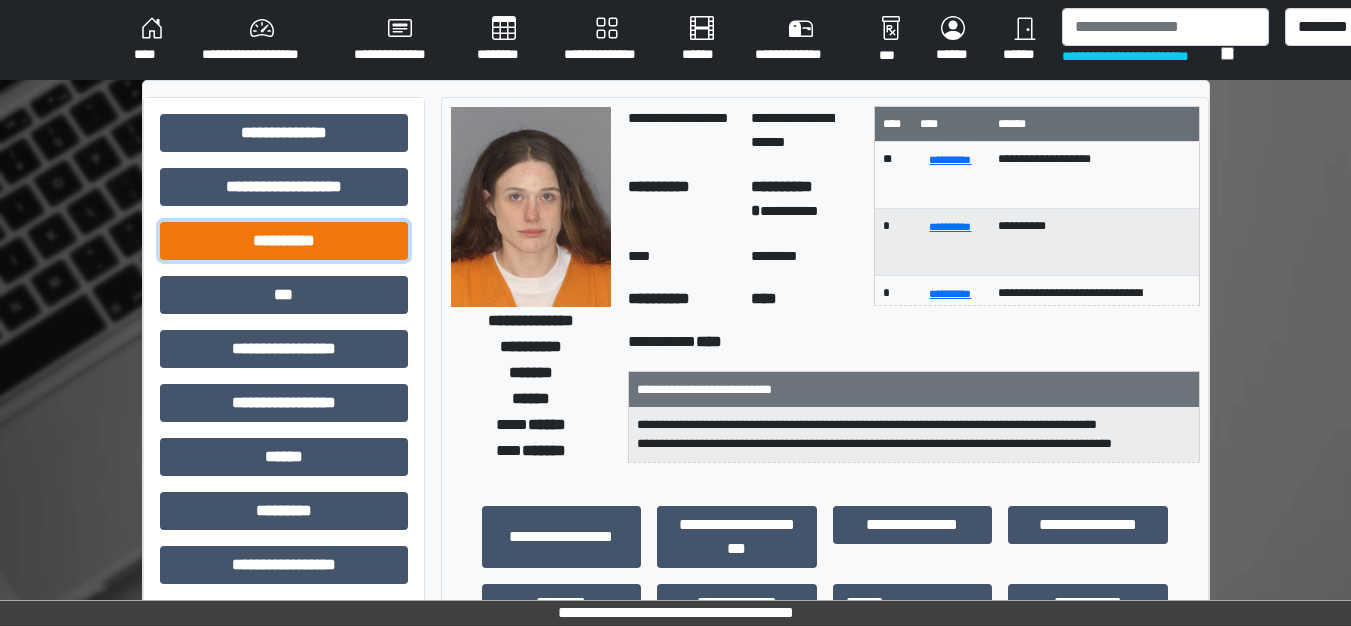 click on "**********" at bounding box center [284, 241] 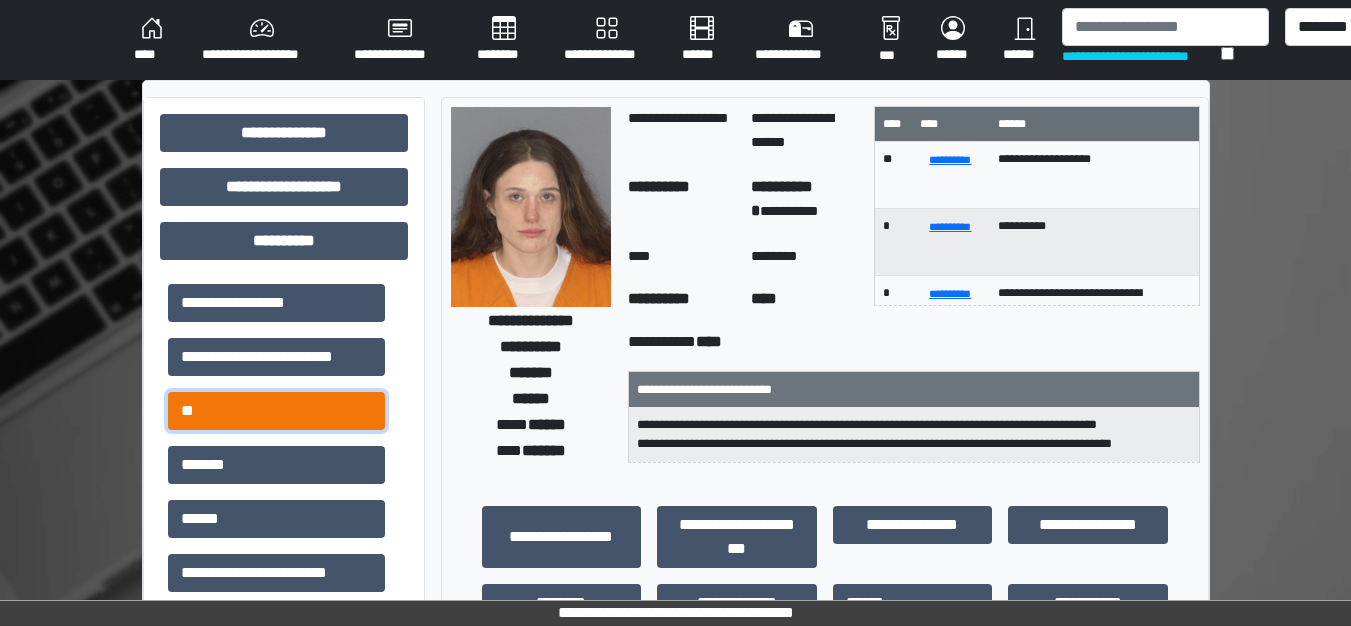click on "**" at bounding box center [276, 411] 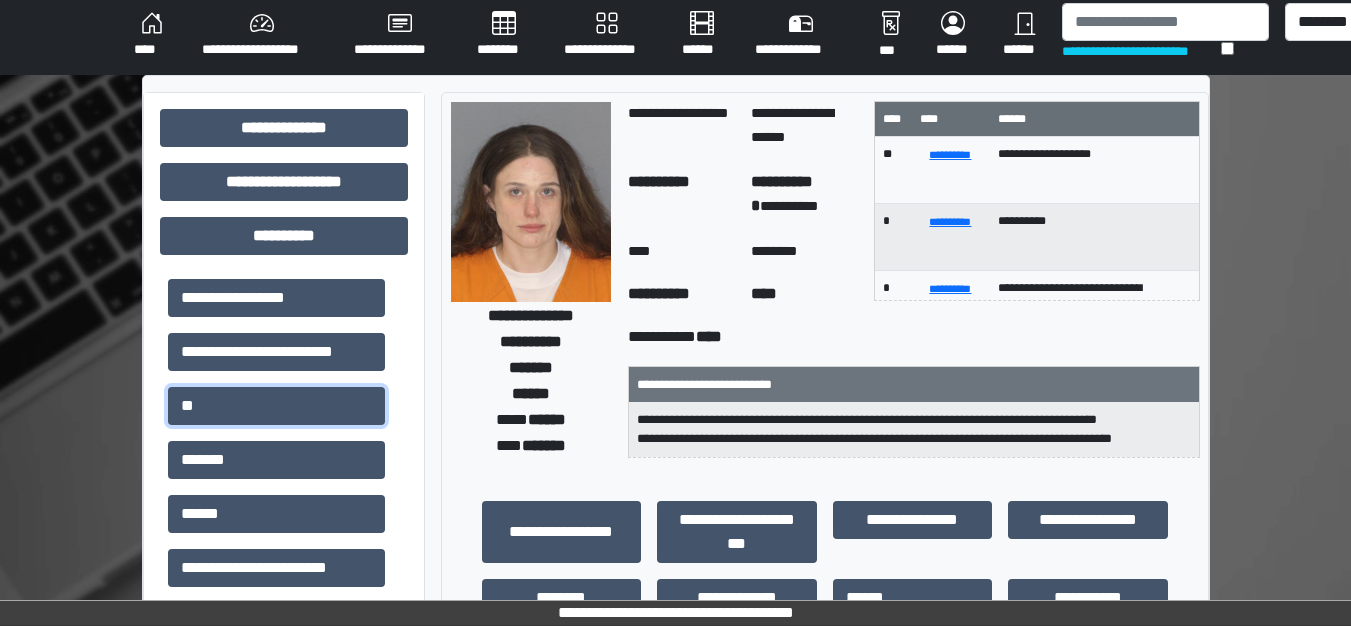 scroll, scrollTop: 0, scrollLeft: 0, axis: both 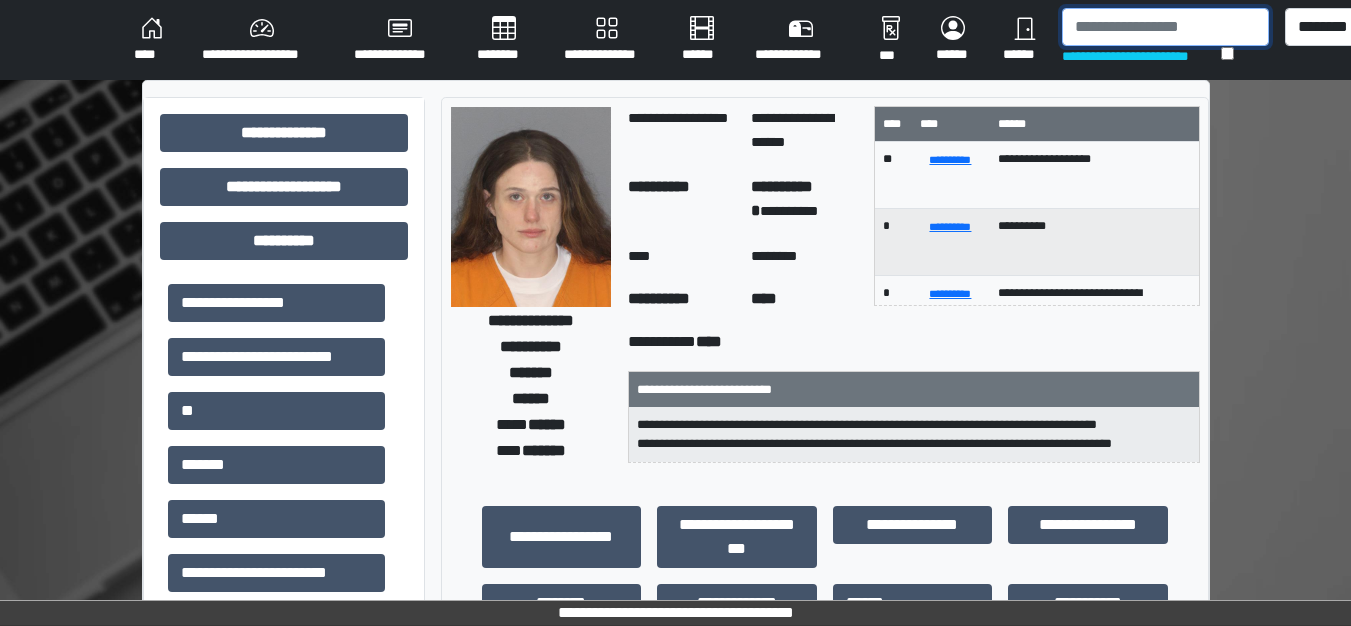 click at bounding box center [1165, 27] 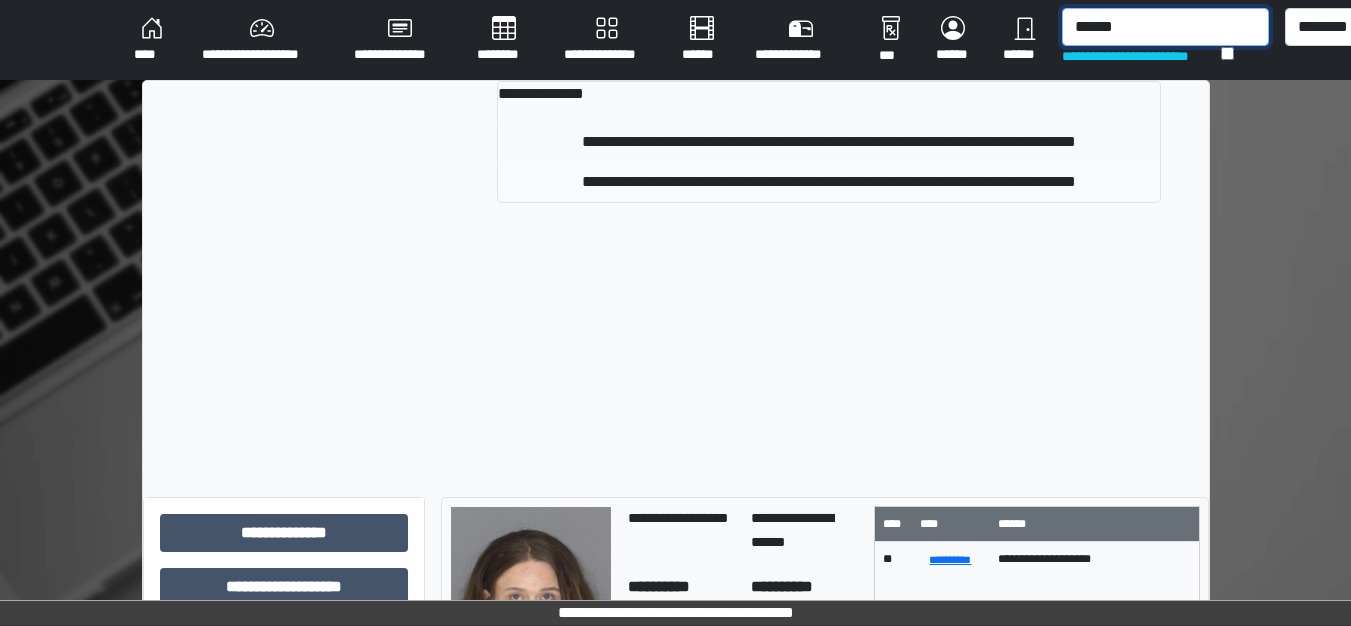 type on "******" 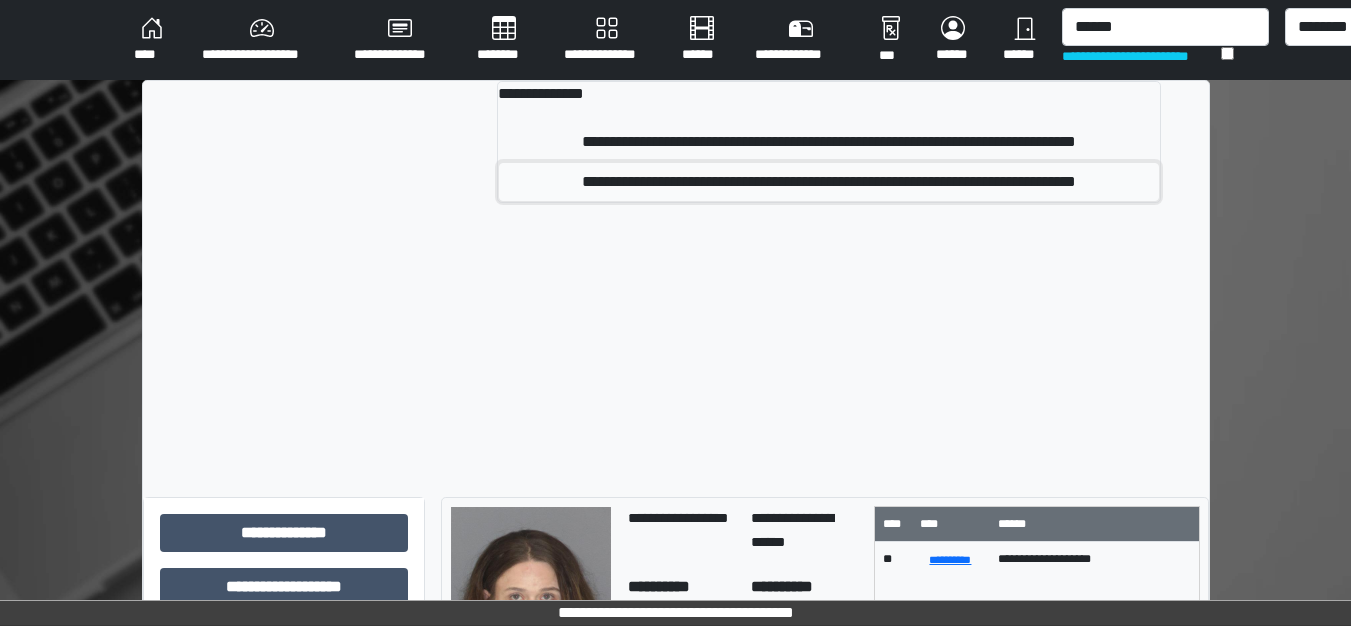 click on "**********" at bounding box center (829, 182) 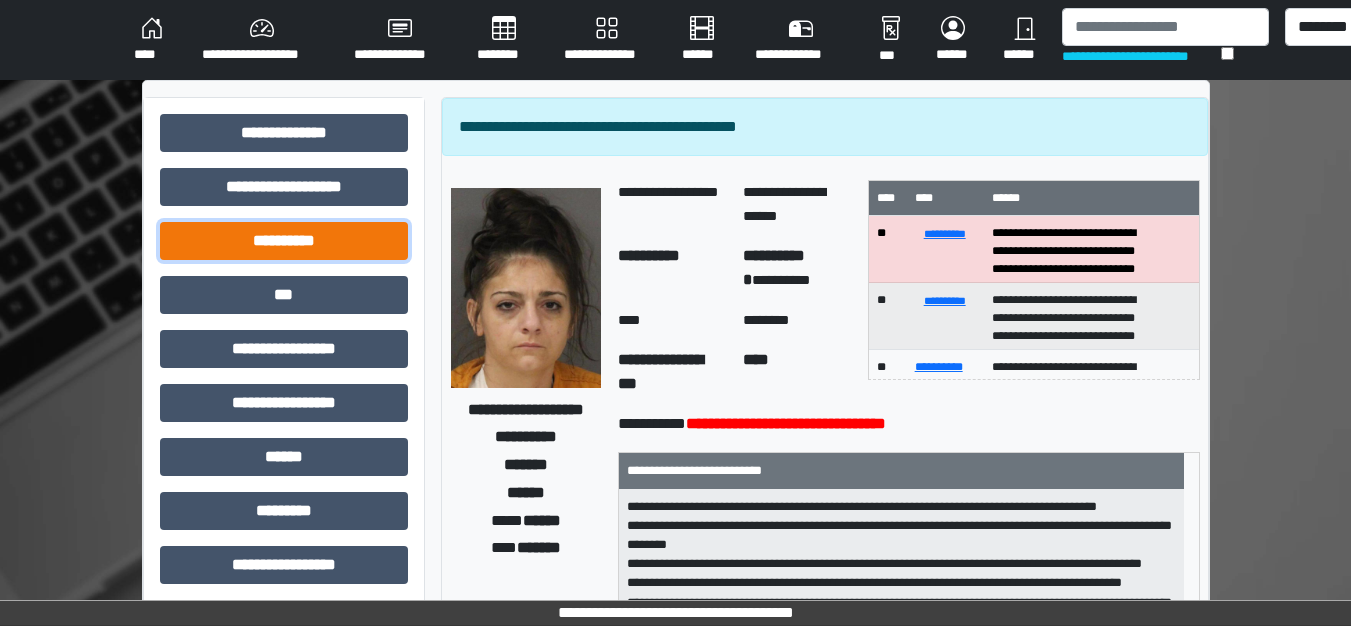 click on "**********" at bounding box center (284, 241) 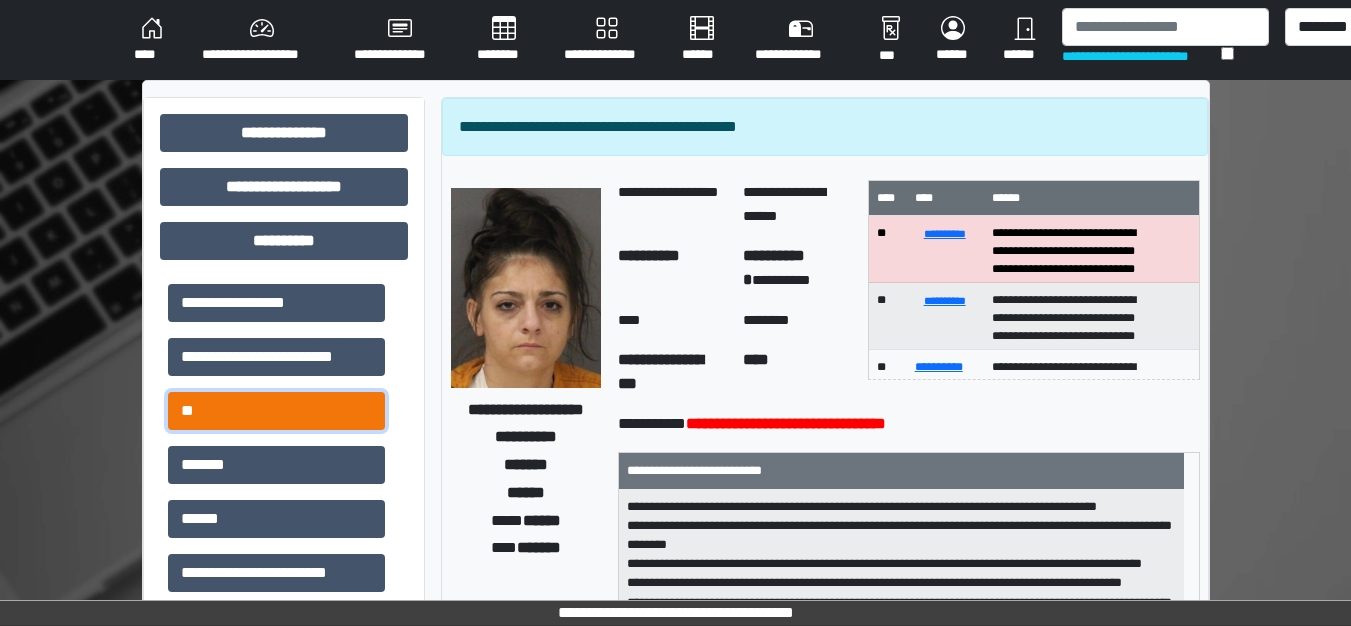 click on "**" at bounding box center (276, 411) 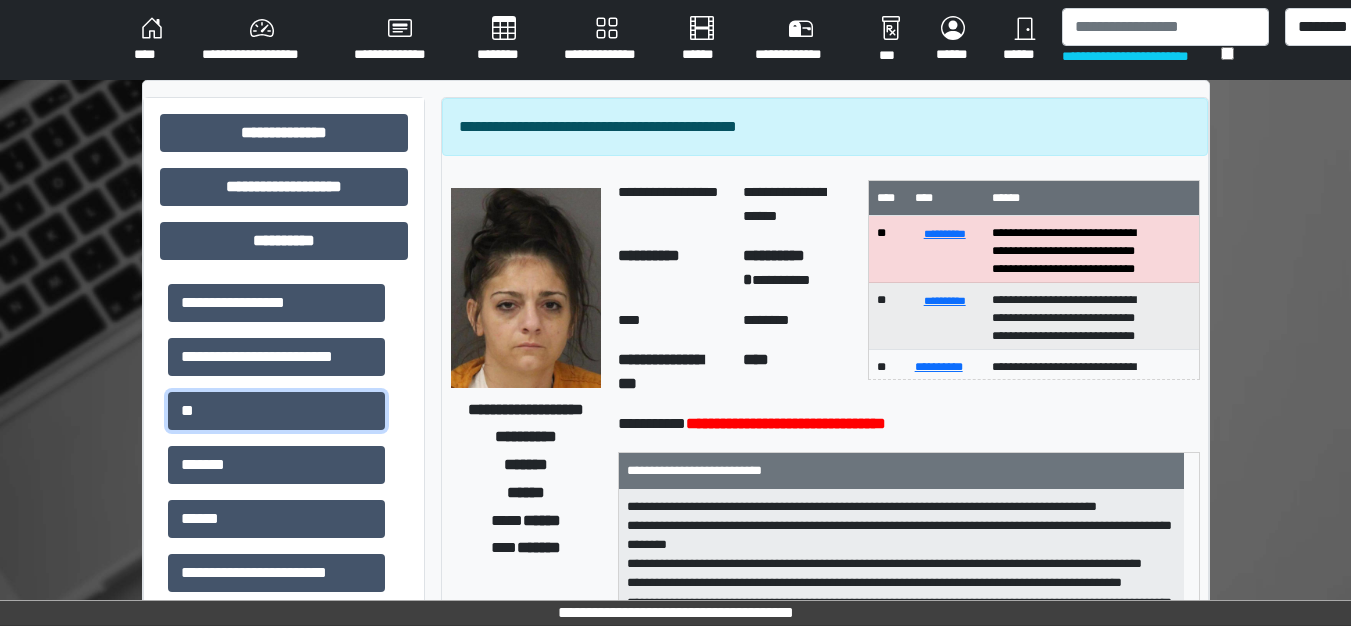scroll, scrollTop: 178, scrollLeft: 0, axis: vertical 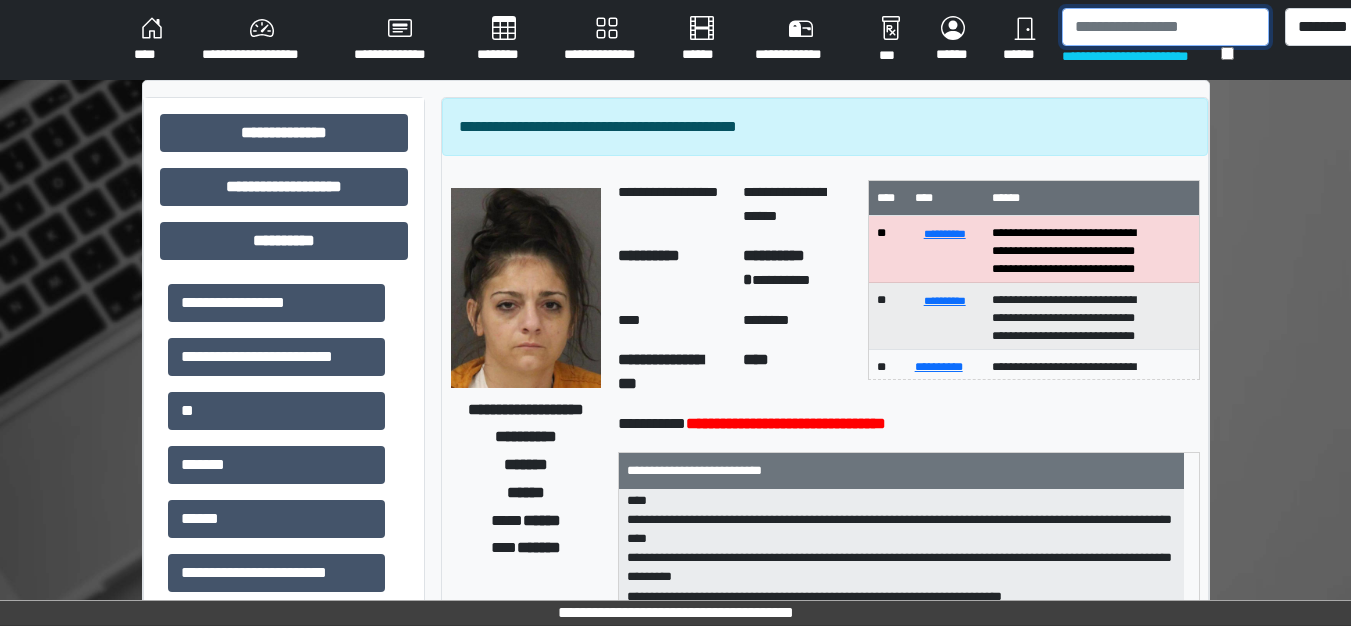 click at bounding box center (1165, 27) 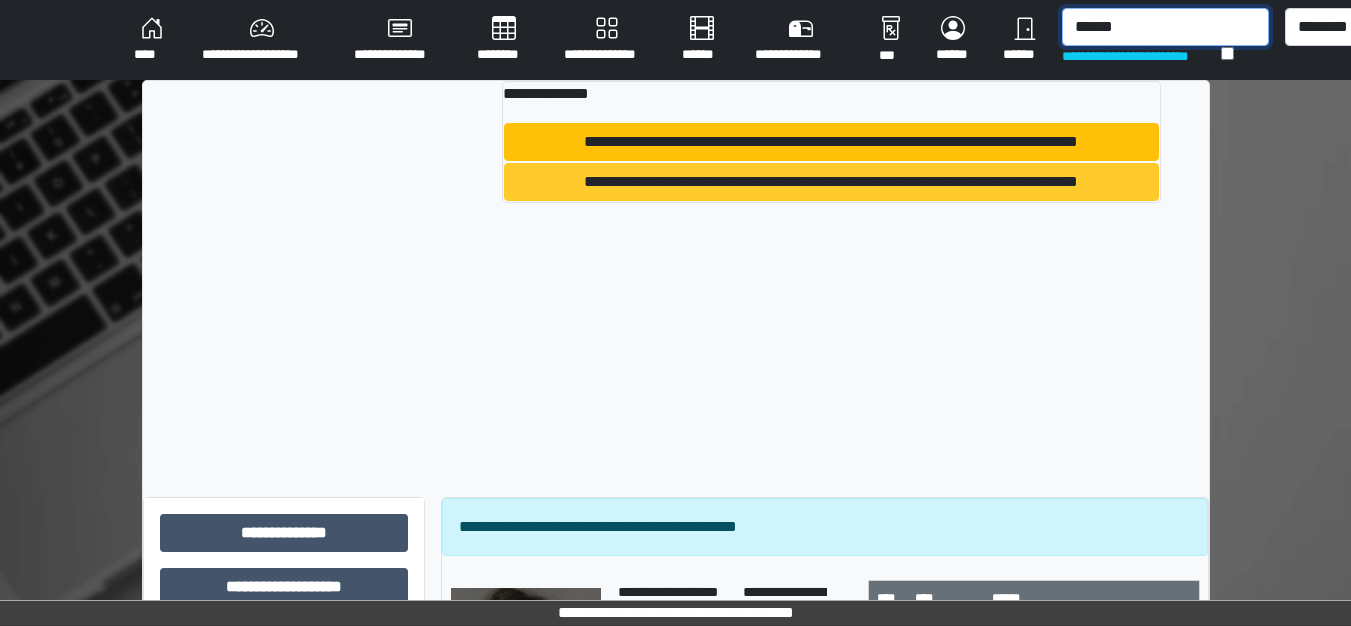 type on "******" 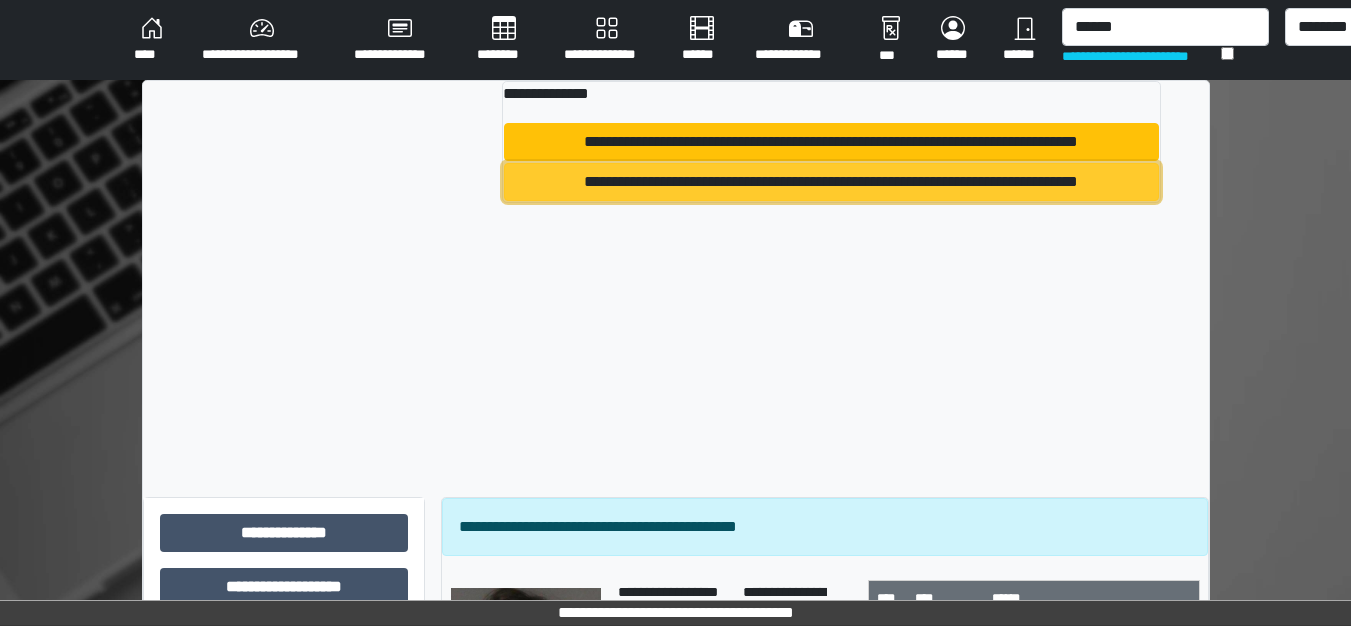 click on "**********" at bounding box center [831, 182] 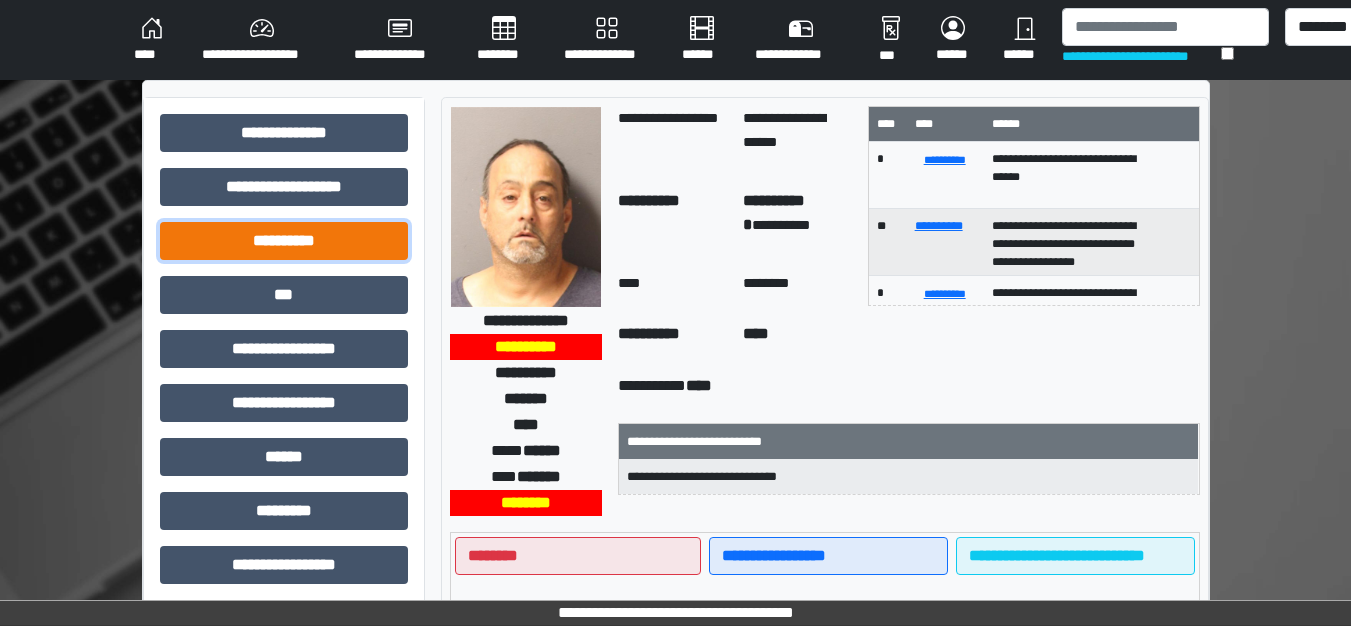 click on "**********" at bounding box center (284, 241) 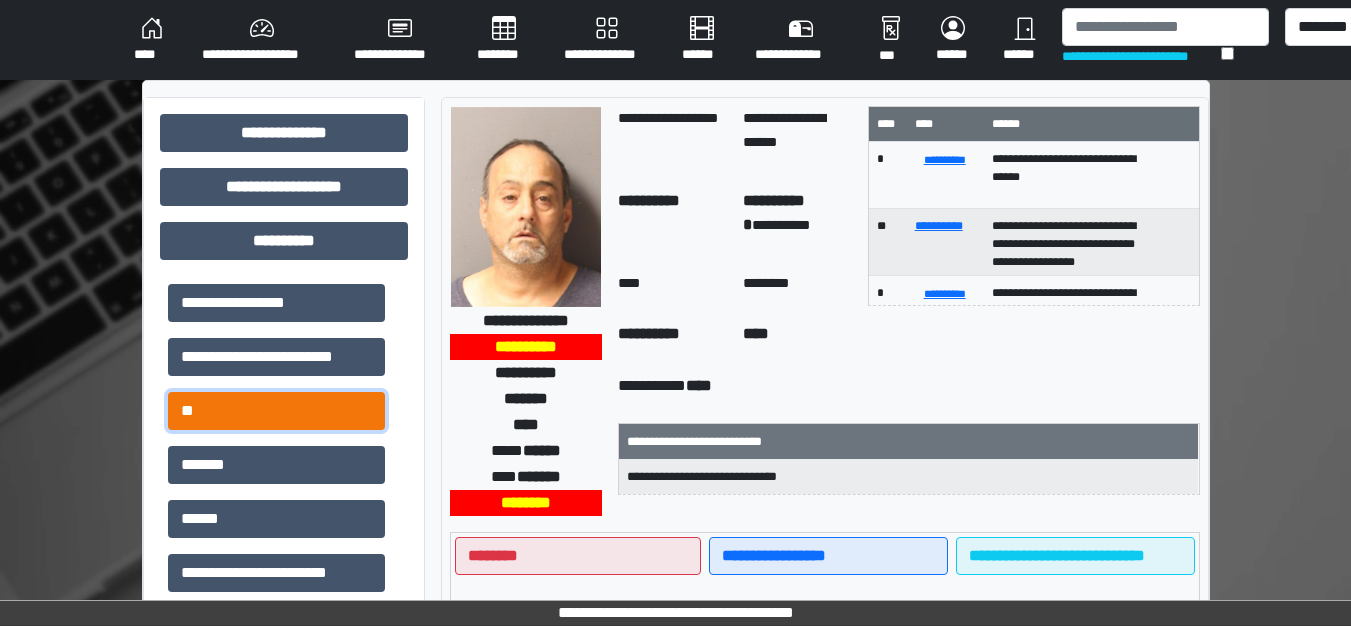 click on "**" at bounding box center [276, 411] 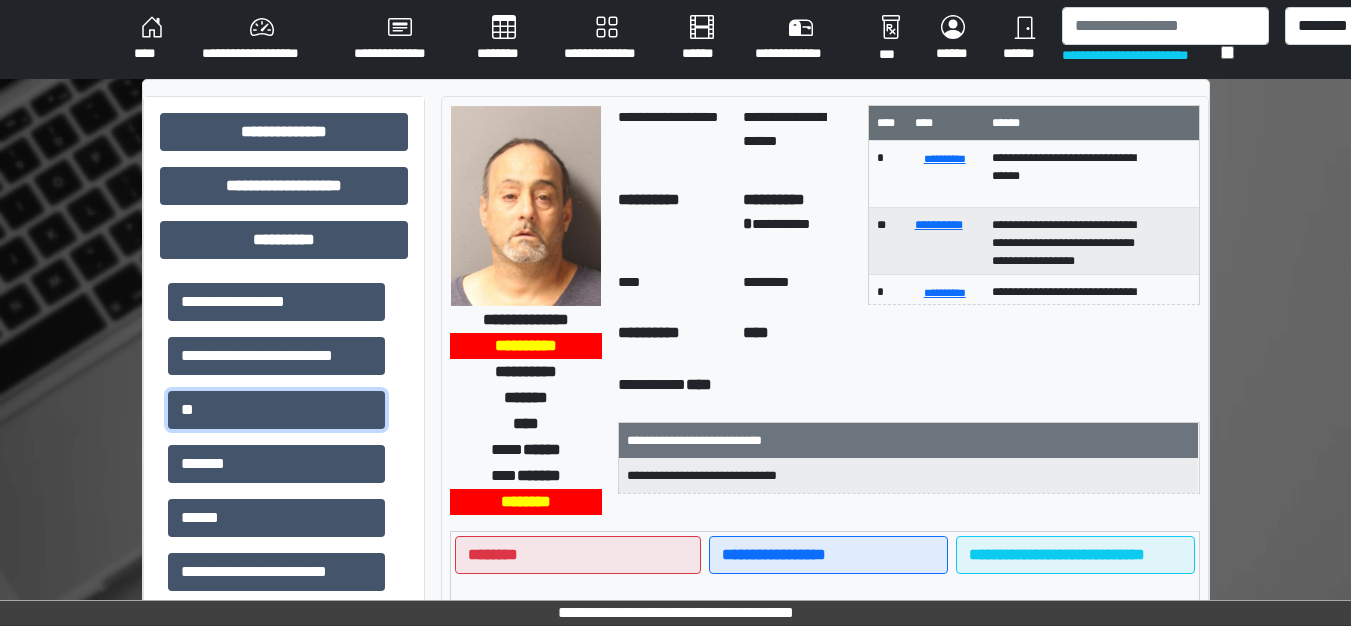 scroll, scrollTop: 0, scrollLeft: 0, axis: both 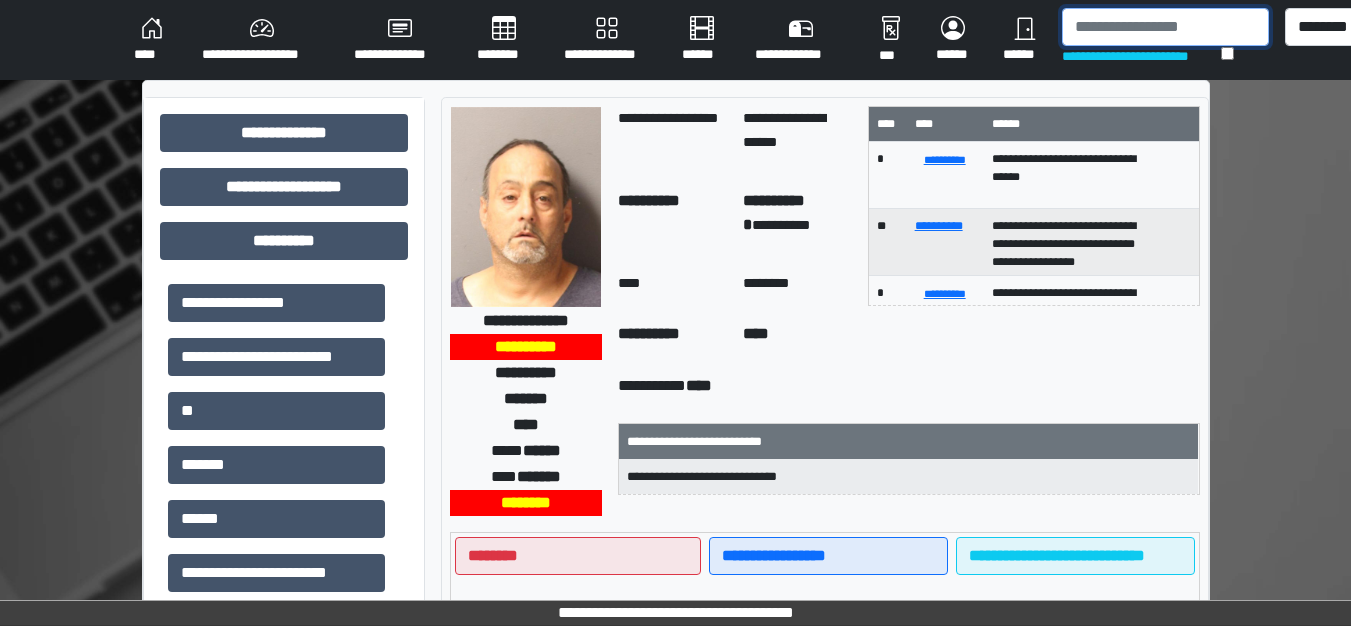 click at bounding box center [1165, 27] 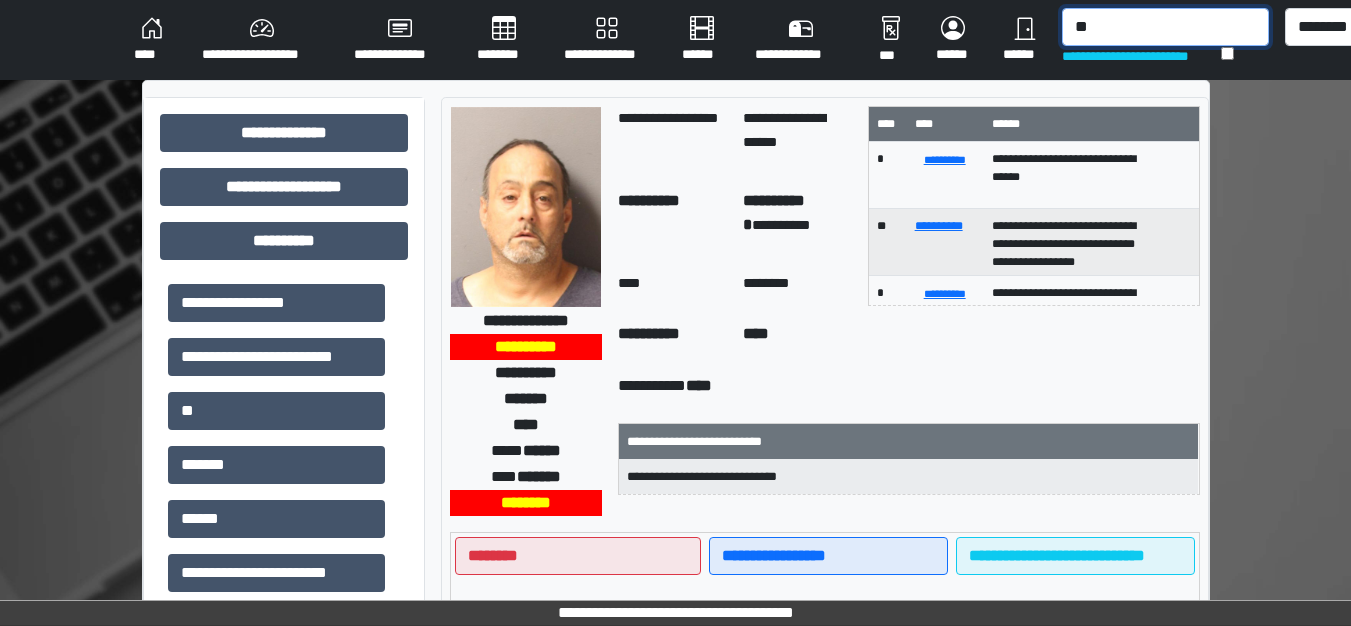 type on "*" 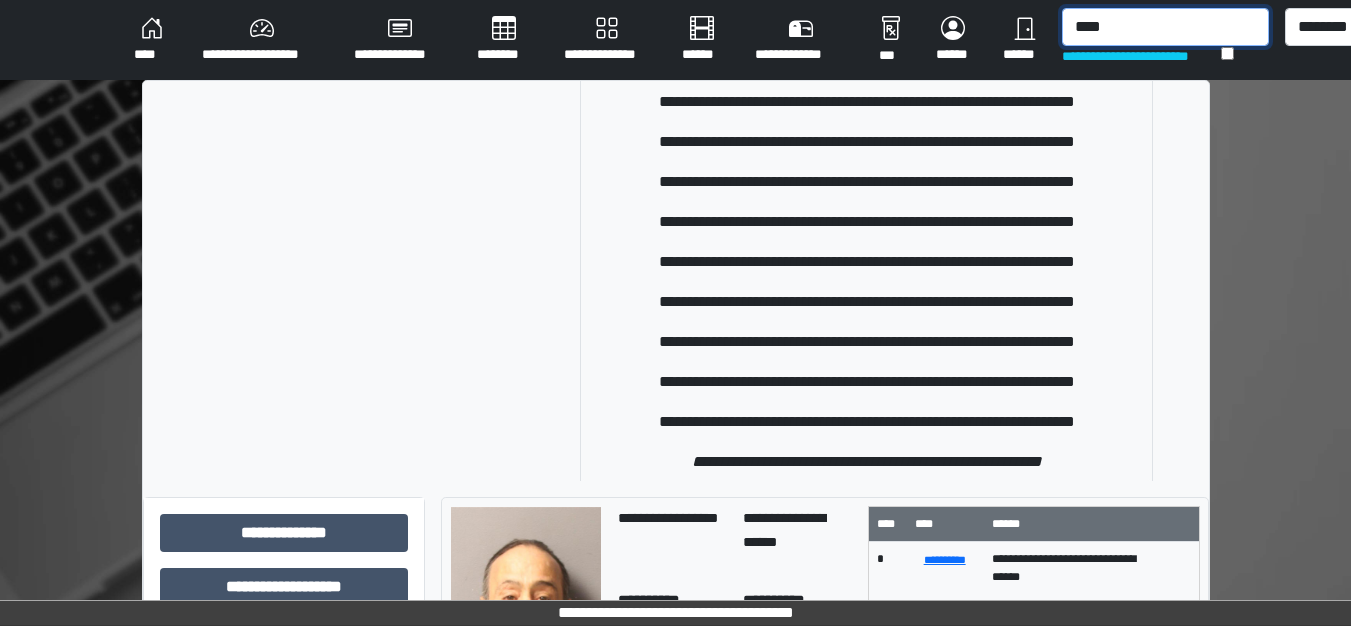 scroll, scrollTop: 98, scrollLeft: 0, axis: vertical 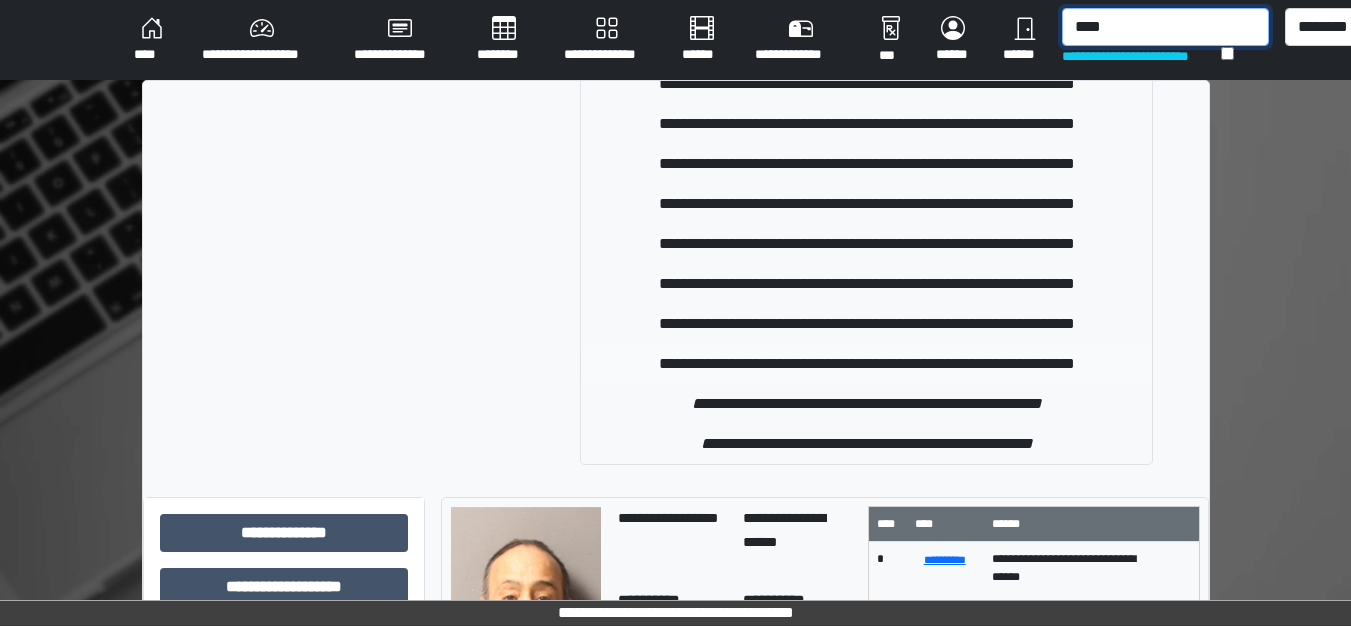 type on "****" 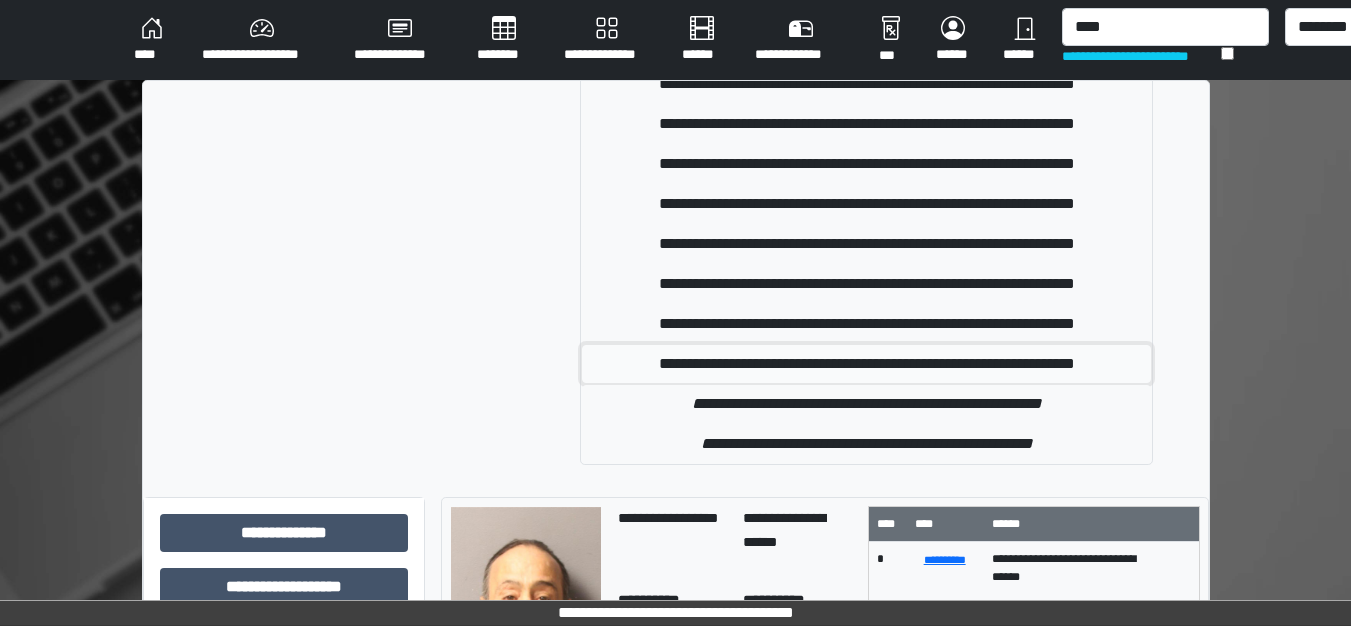 click on "**********" at bounding box center (866, 364) 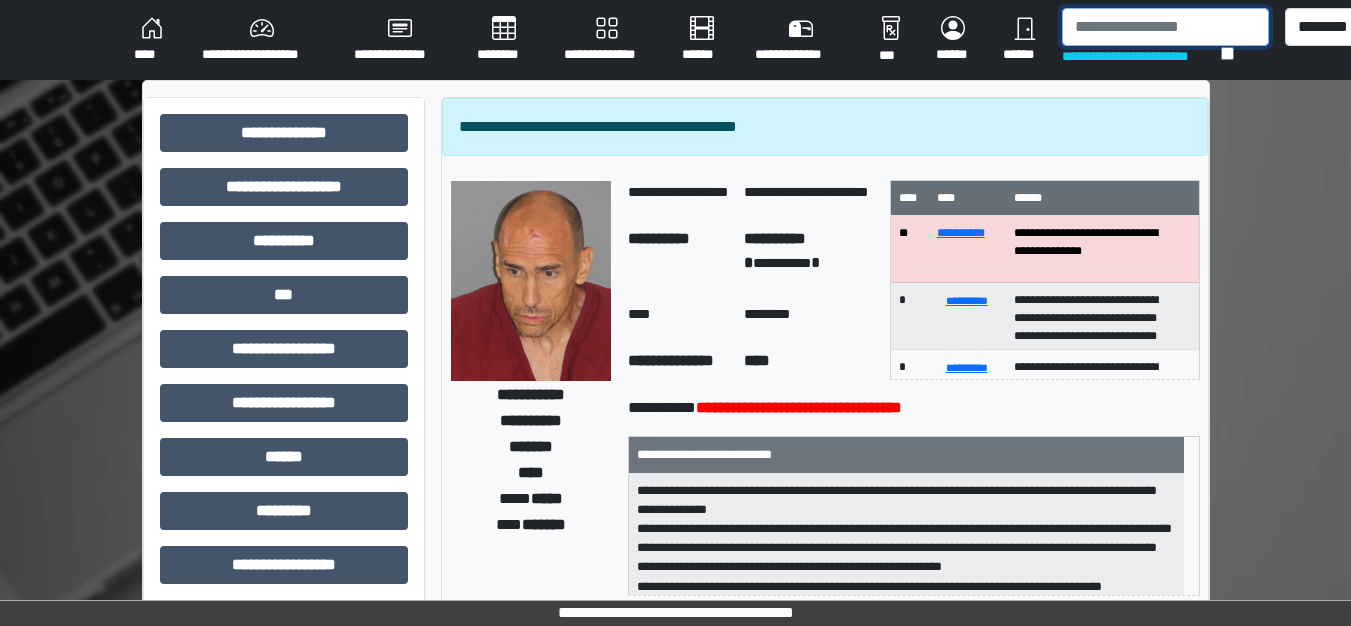 click at bounding box center [1165, 27] 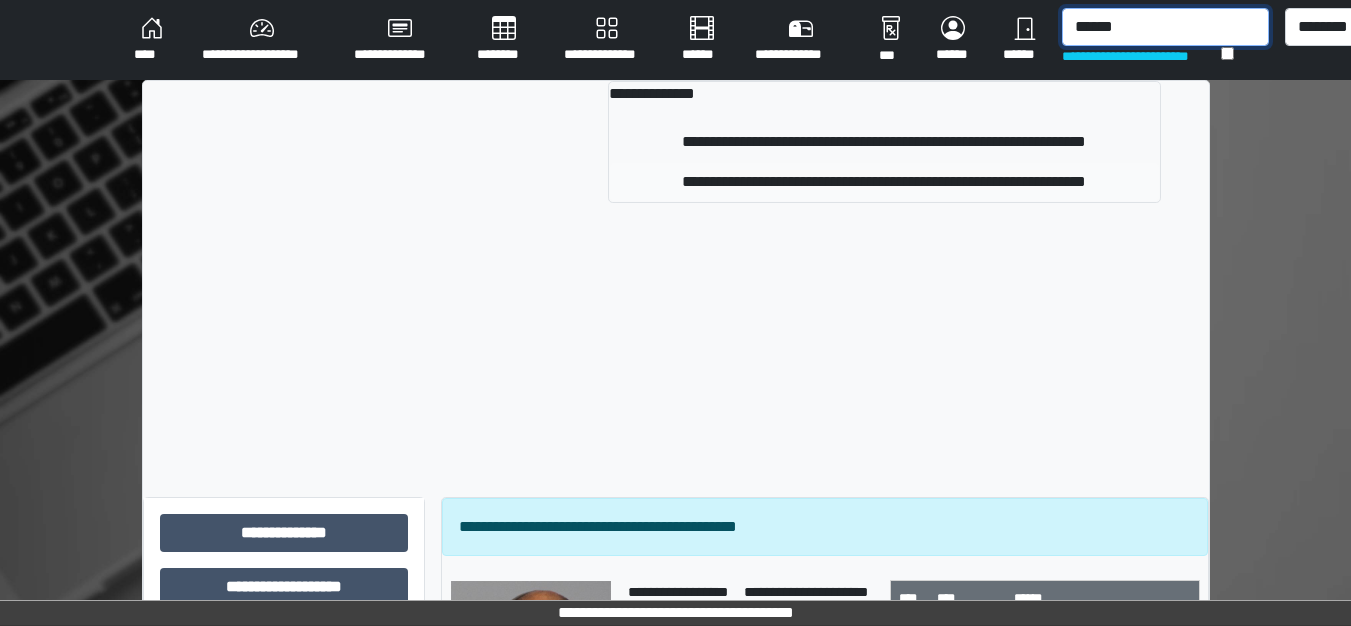 type on "******" 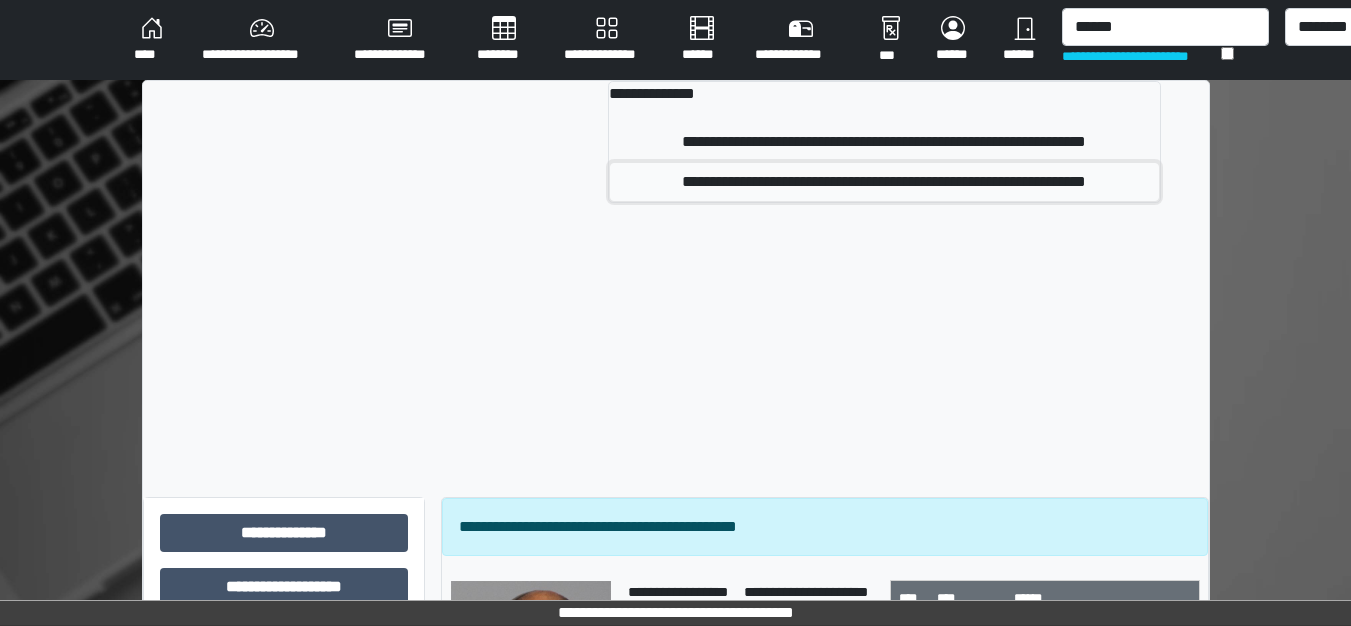click on "**********" at bounding box center [884, 182] 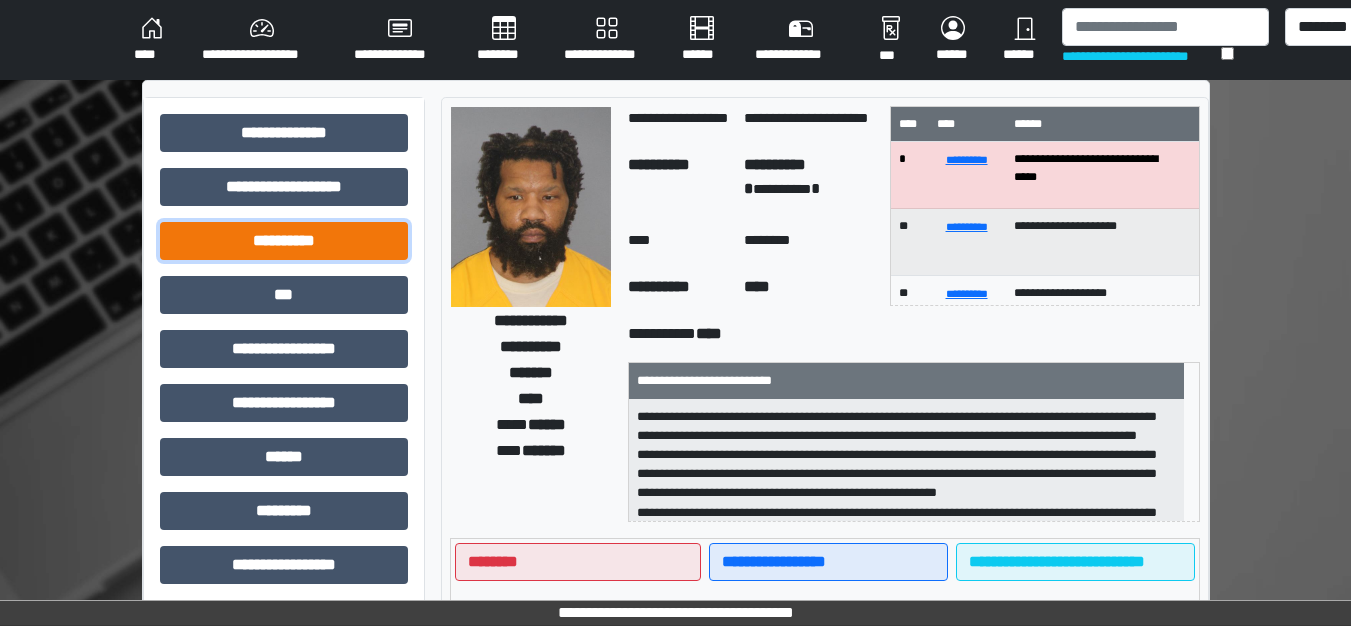 click on "**********" at bounding box center (284, 241) 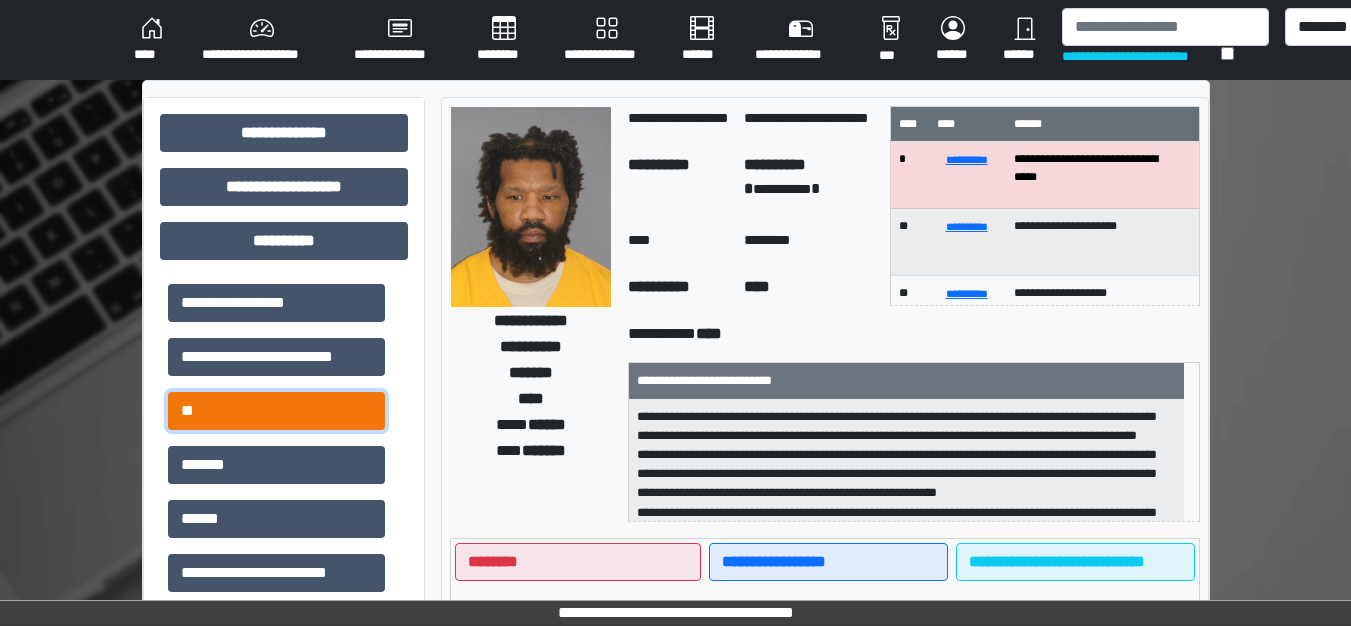 click on "**" at bounding box center (276, 411) 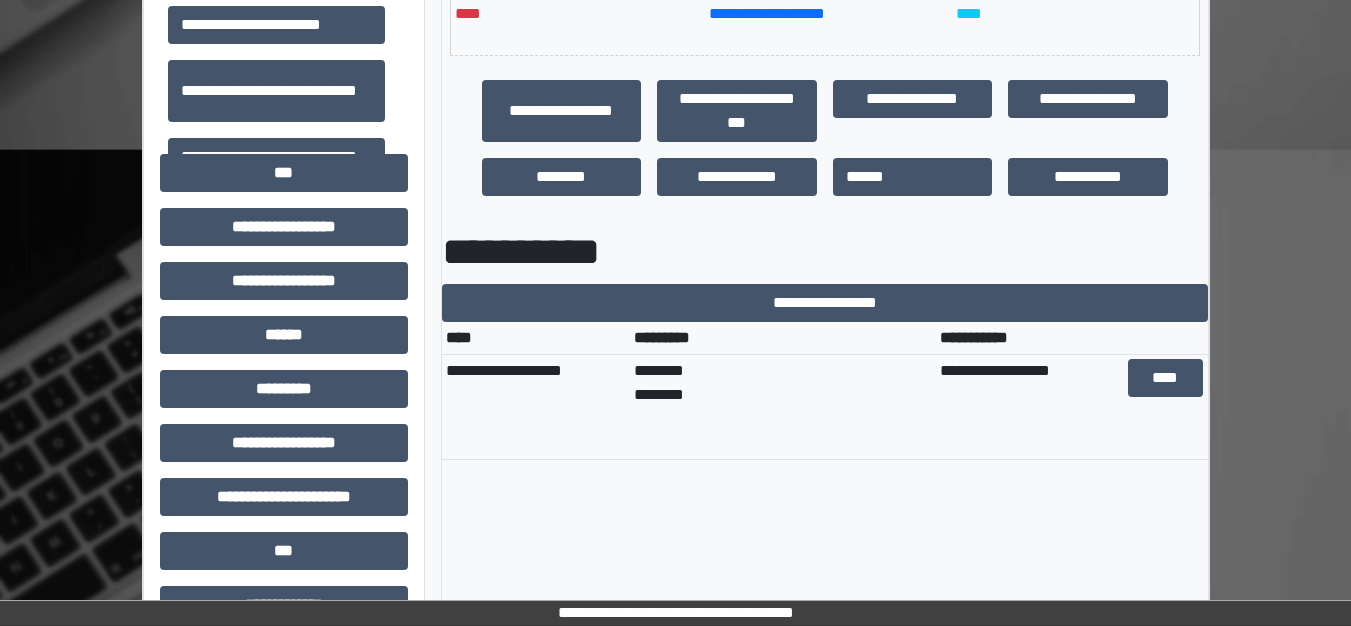 scroll, scrollTop: 762, scrollLeft: 0, axis: vertical 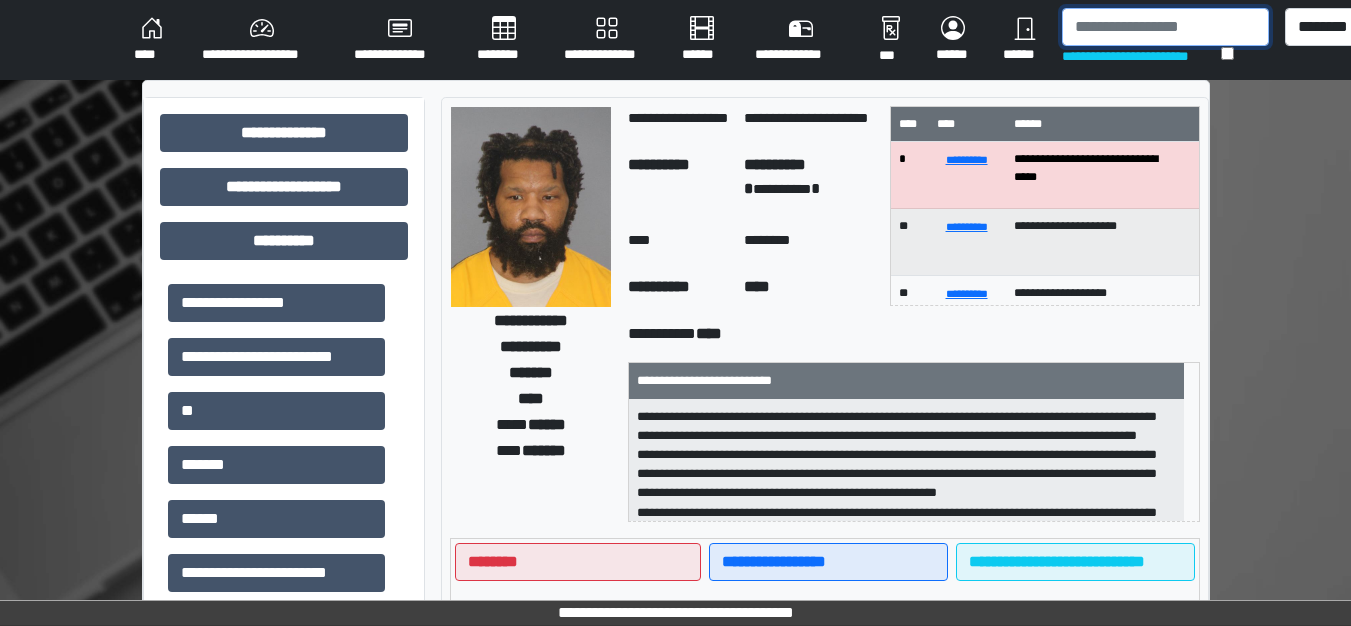 click at bounding box center [1165, 27] 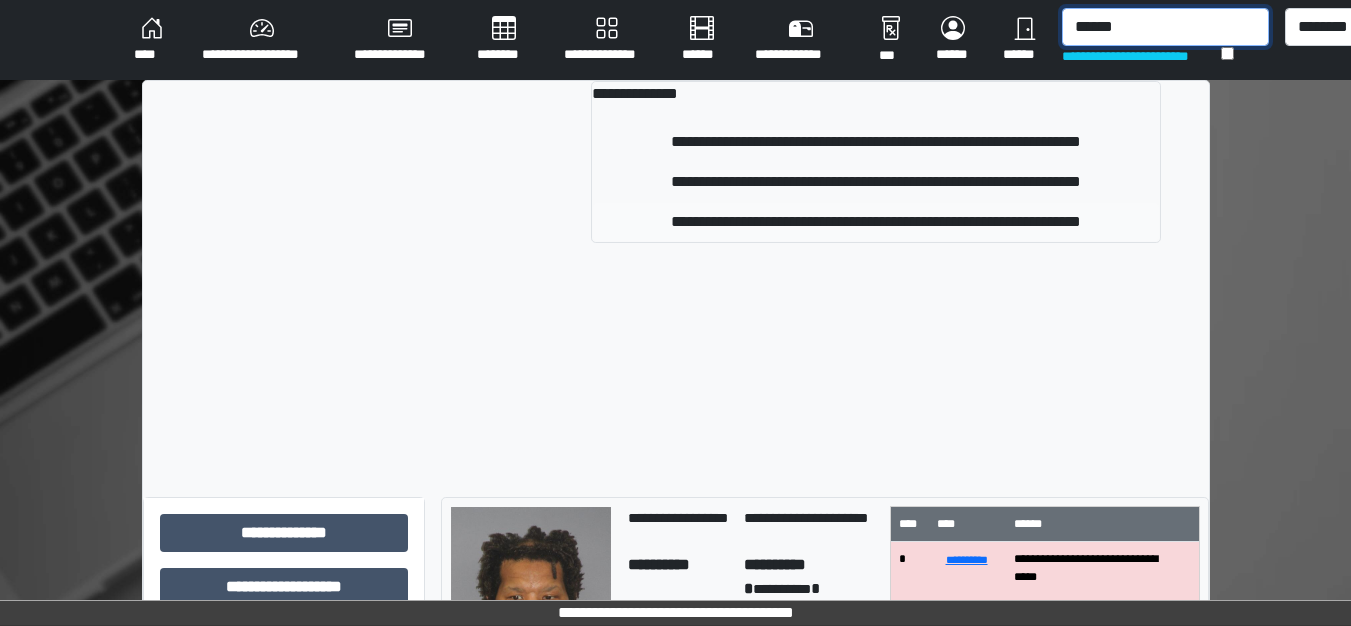 type on "******" 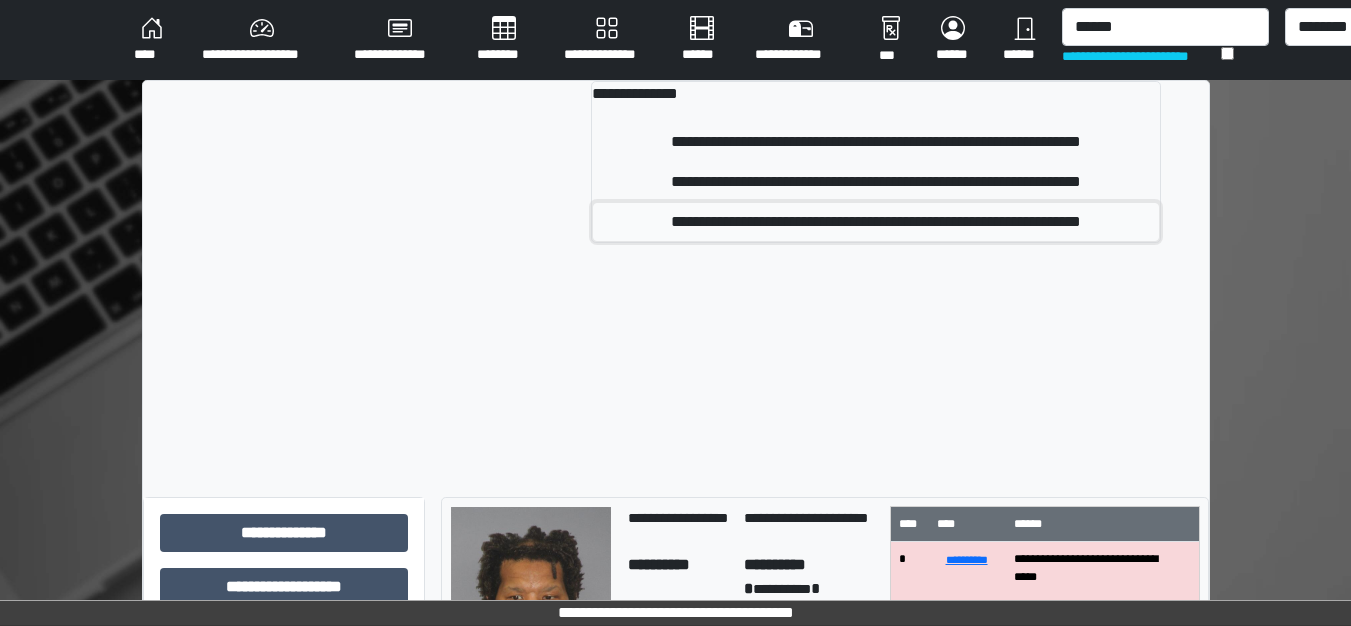 click on "**********" at bounding box center [875, 222] 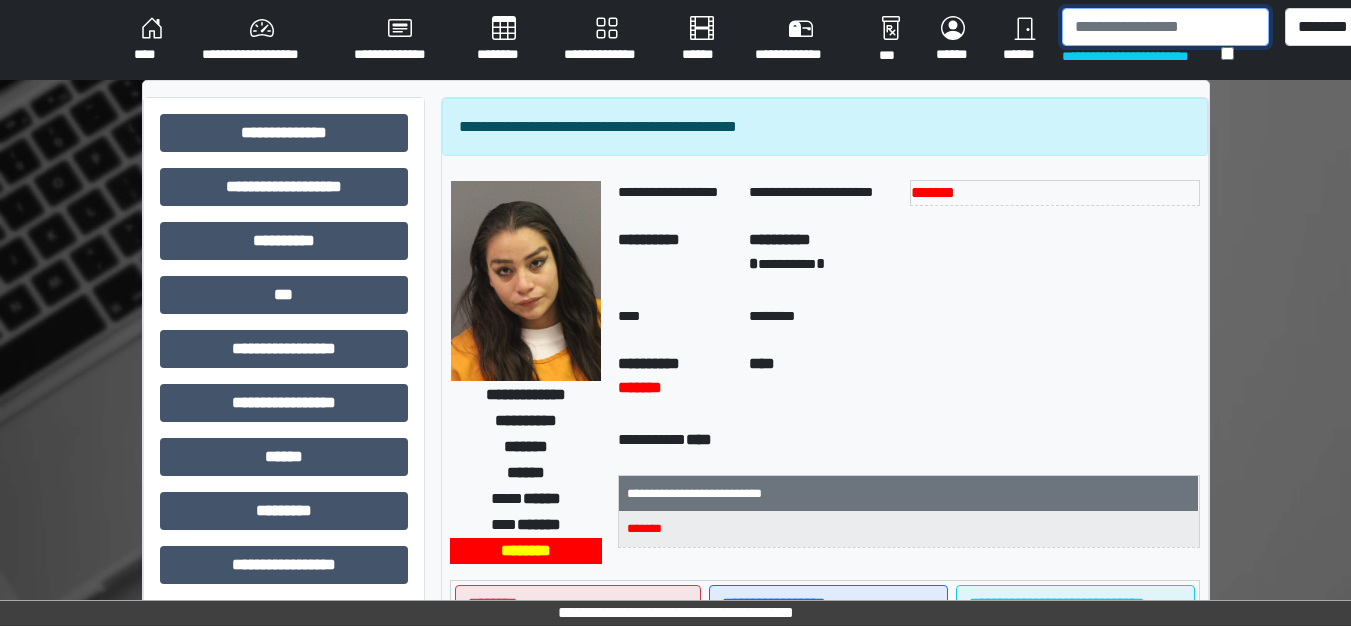 click at bounding box center (1165, 27) 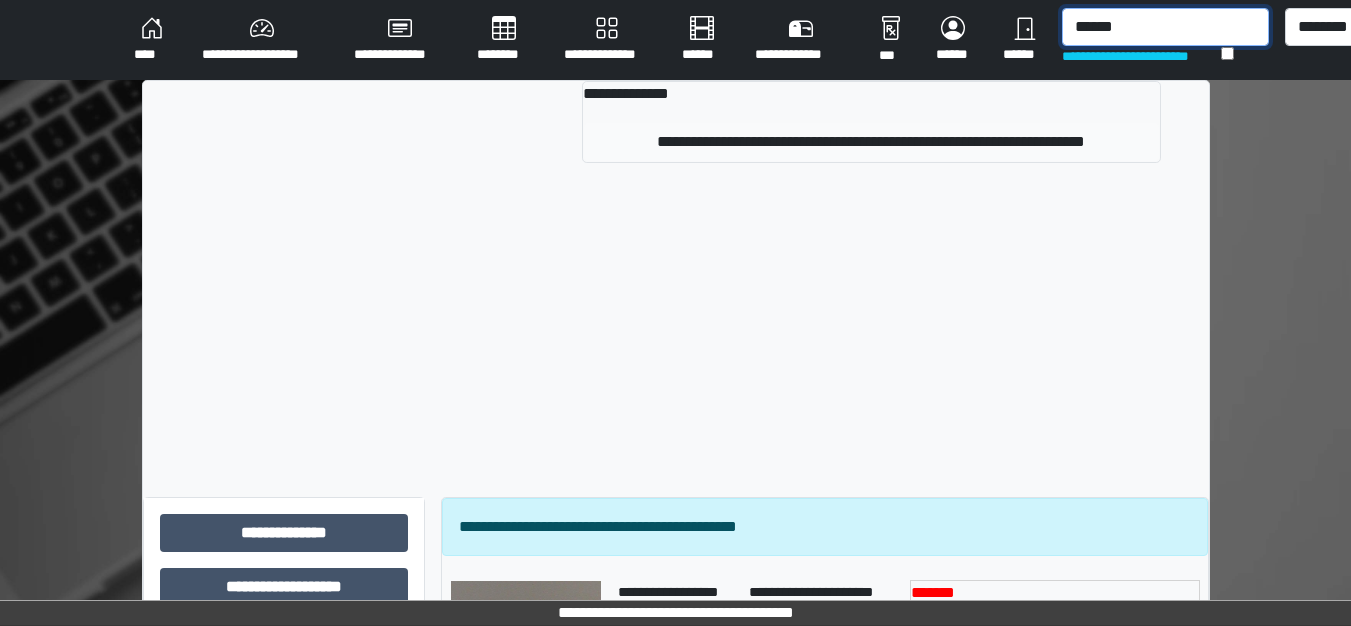 type on "******" 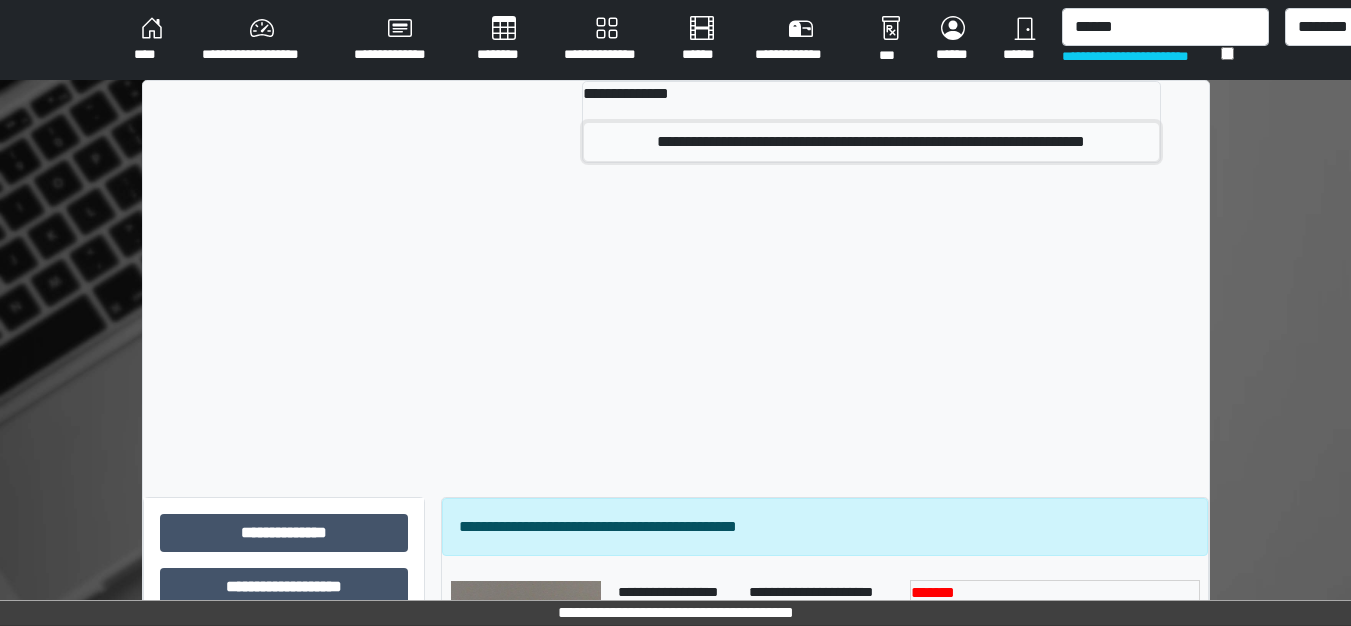 click on "**********" at bounding box center (871, 142) 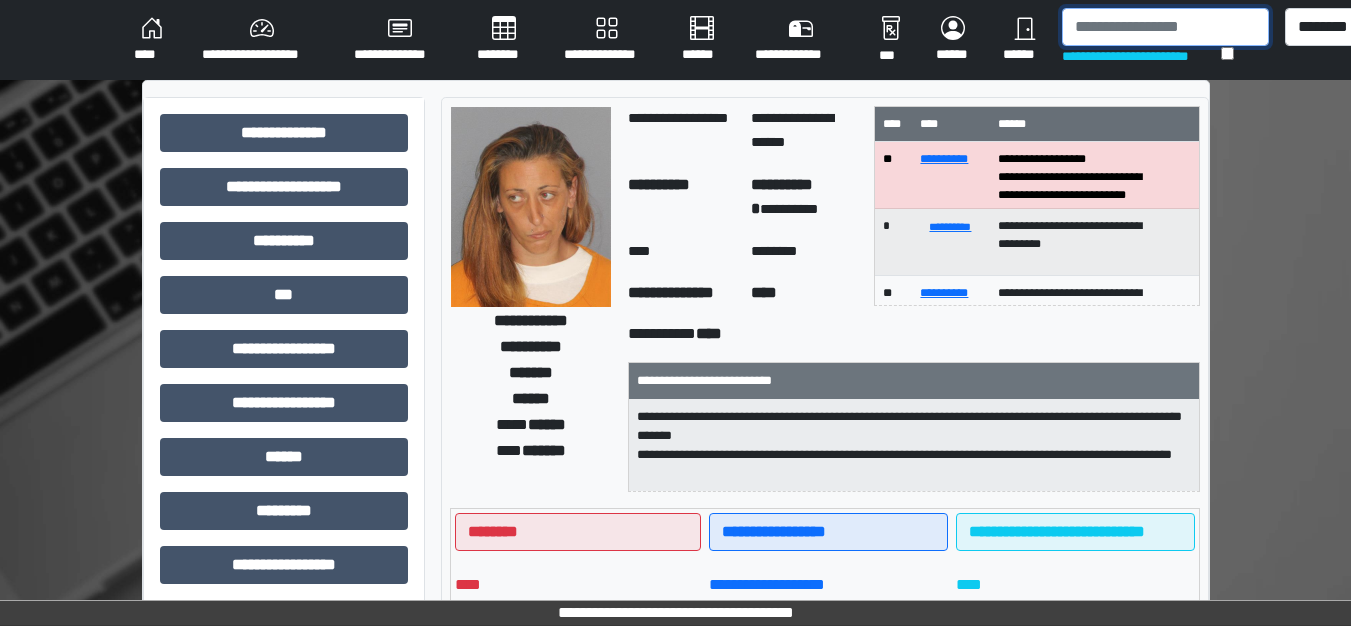 click at bounding box center (1165, 27) 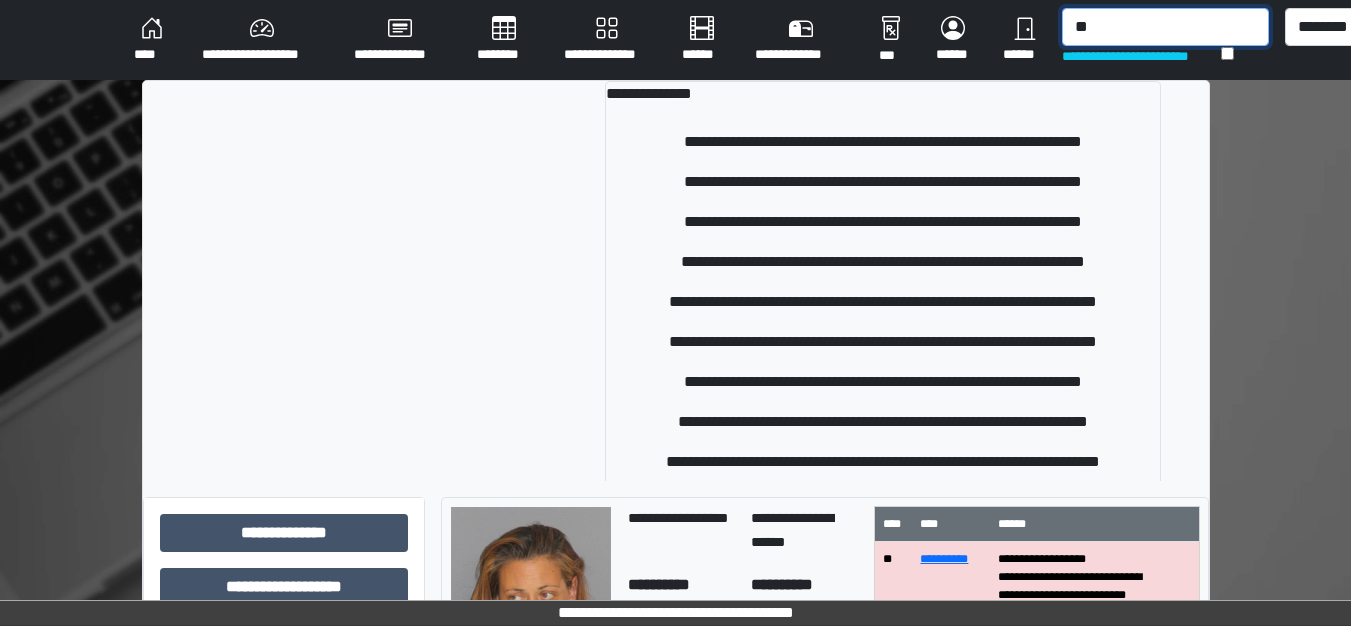 type on "*" 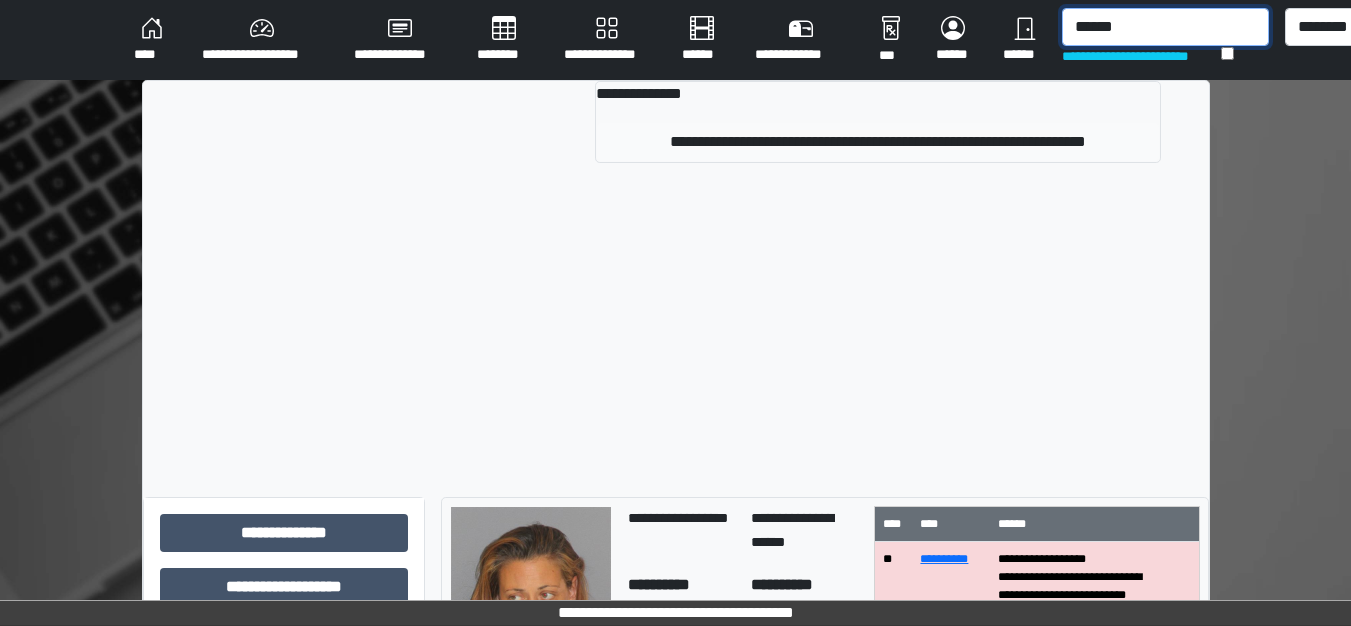 type on "******" 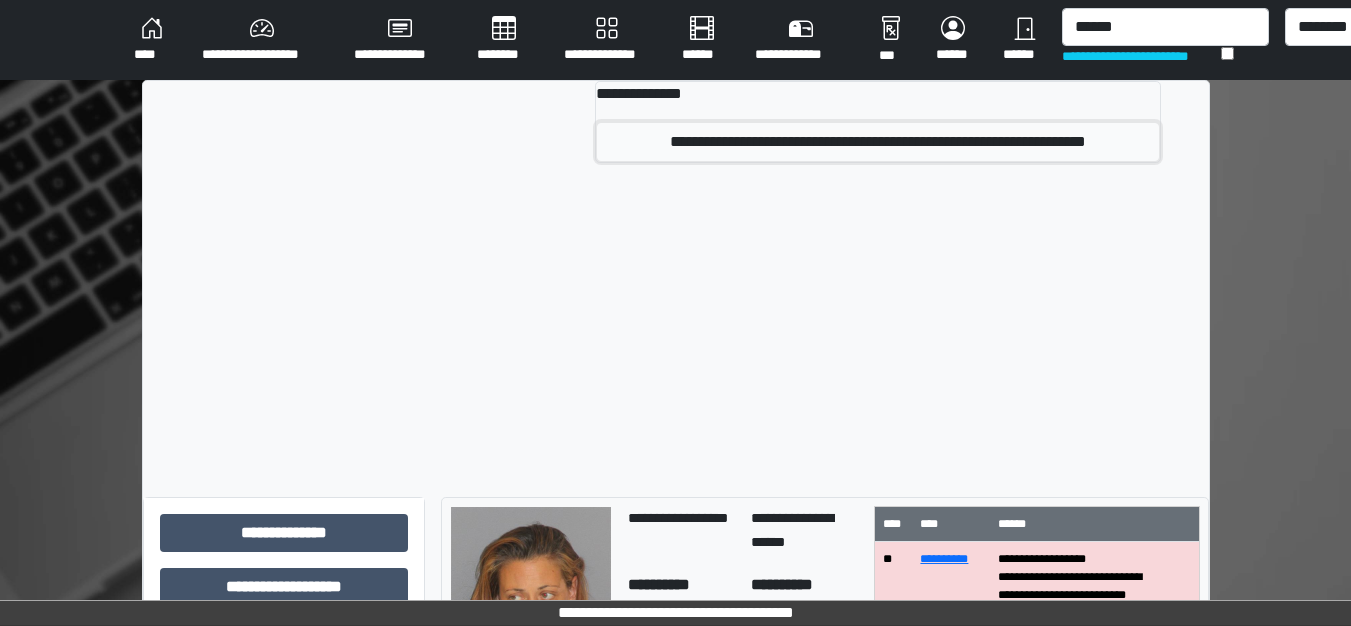 click on "**********" at bounding box center [878, 142] 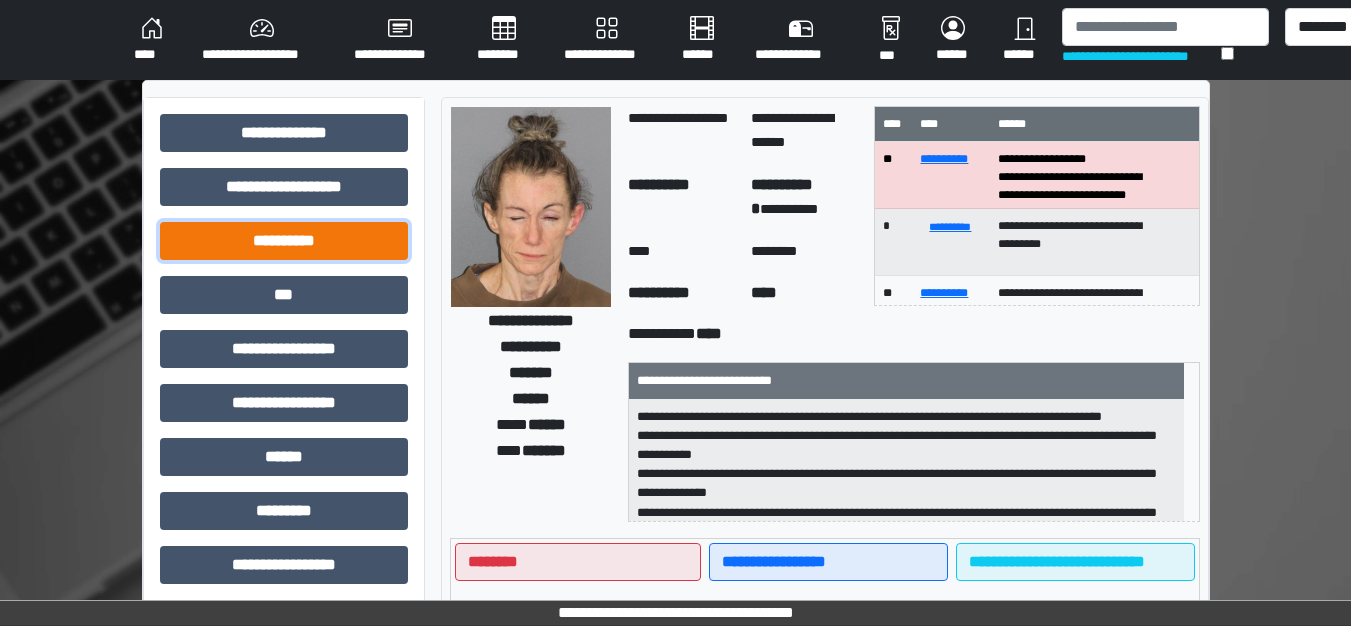 click on "**********" at bounding box center (284, 241) 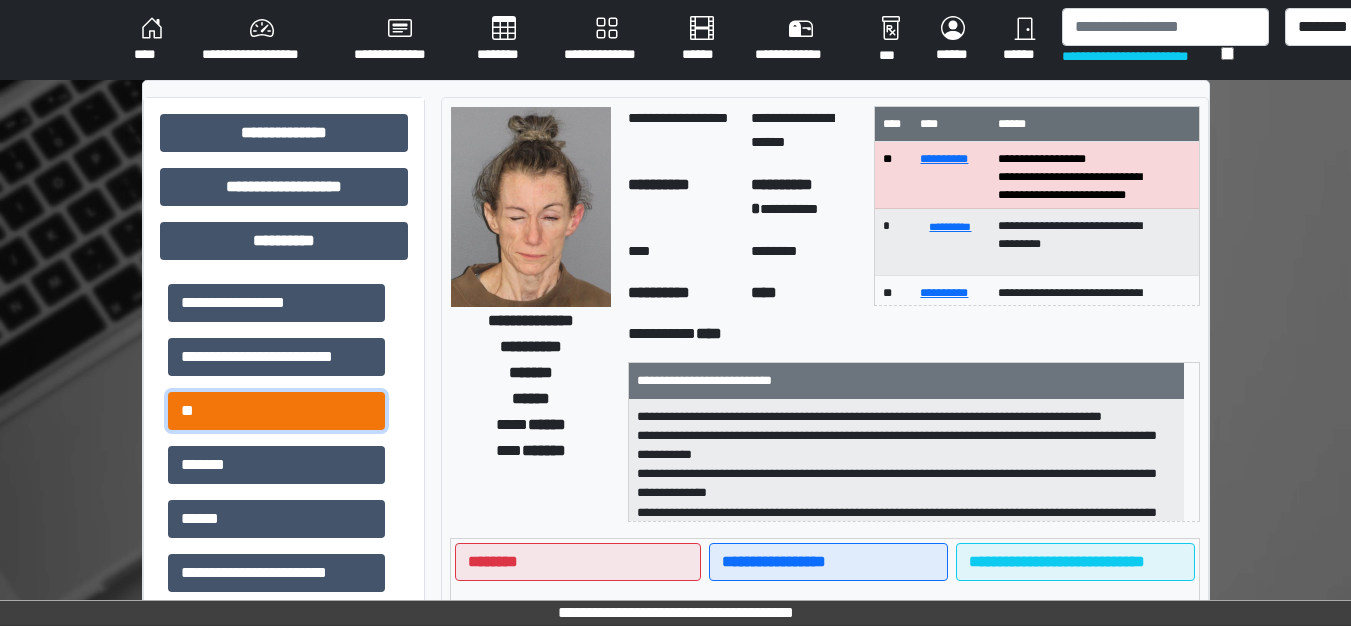 click on "**" at bounding box center (276, 411) 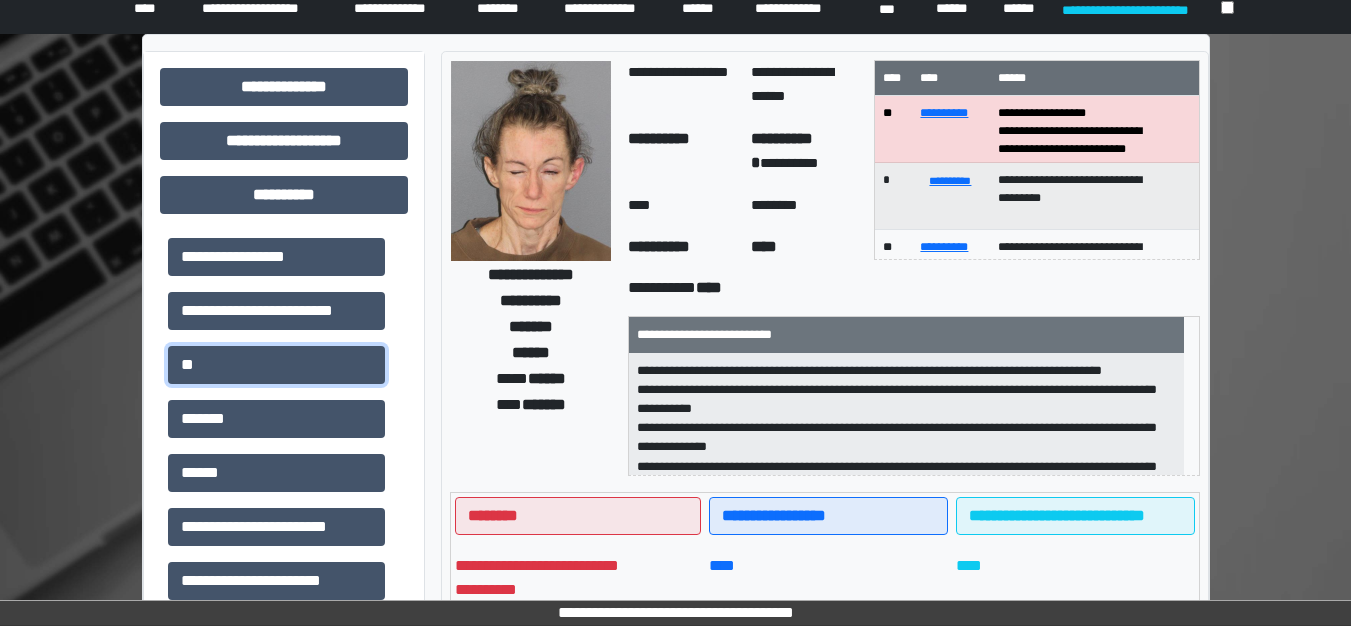 scroll, scrollTop: 0, scrollLeft: 0, axis: both 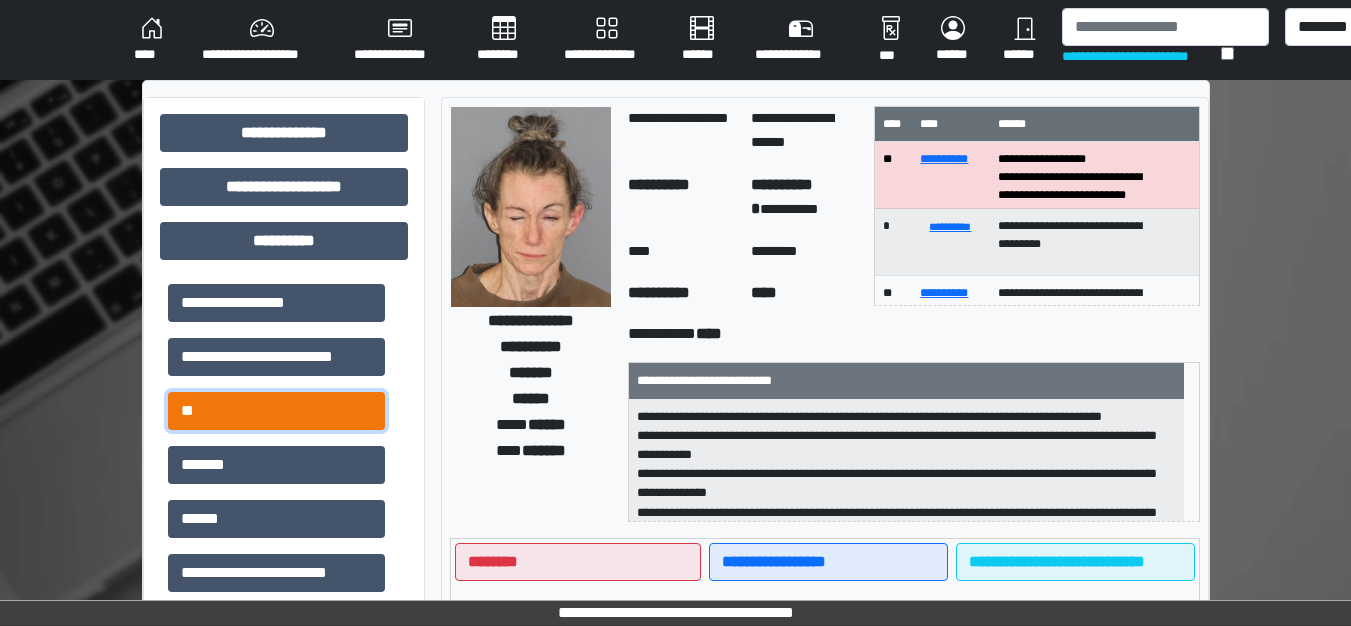 click on "**" at bounding box center [276, 411] 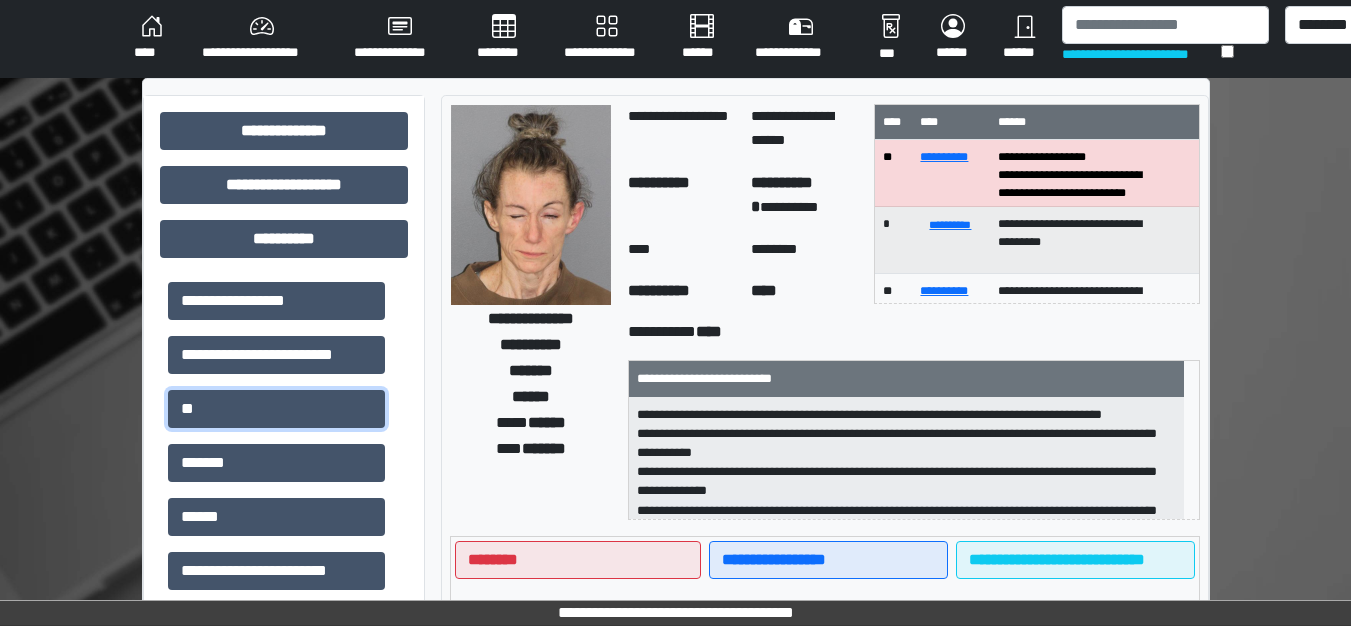 scroll, scrollTop: 0, scrollLeft: 0, axis: both 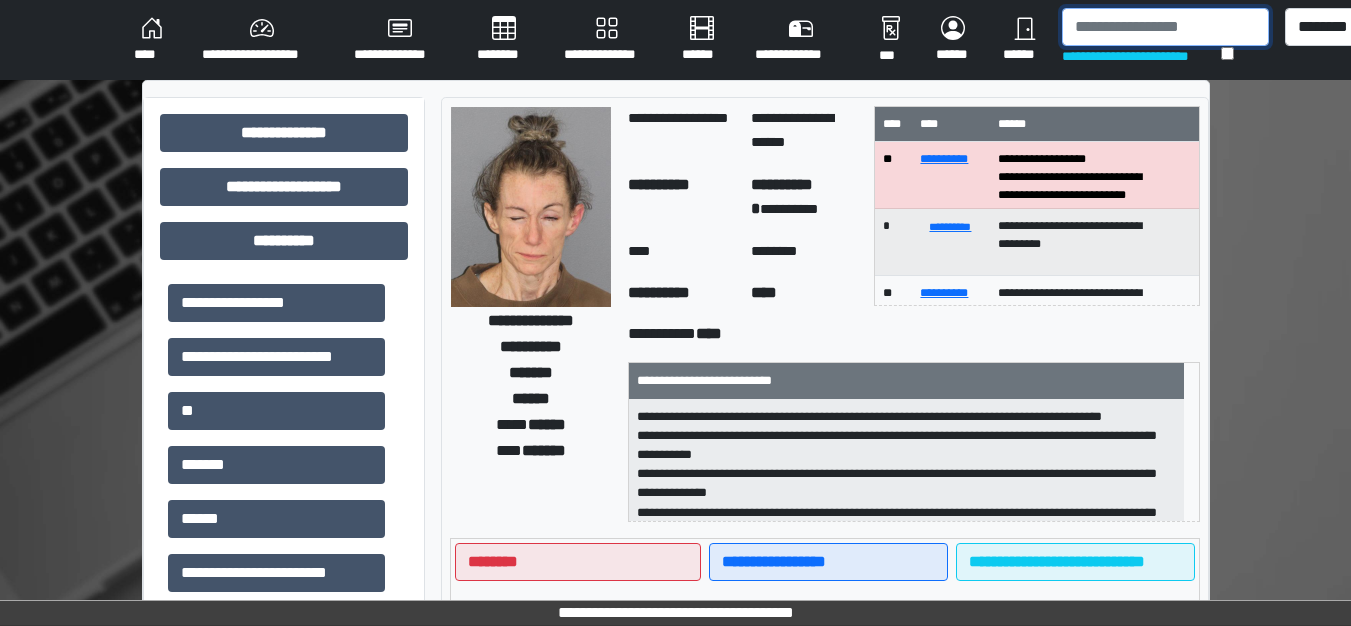 click at bounding box center (1165, 27) 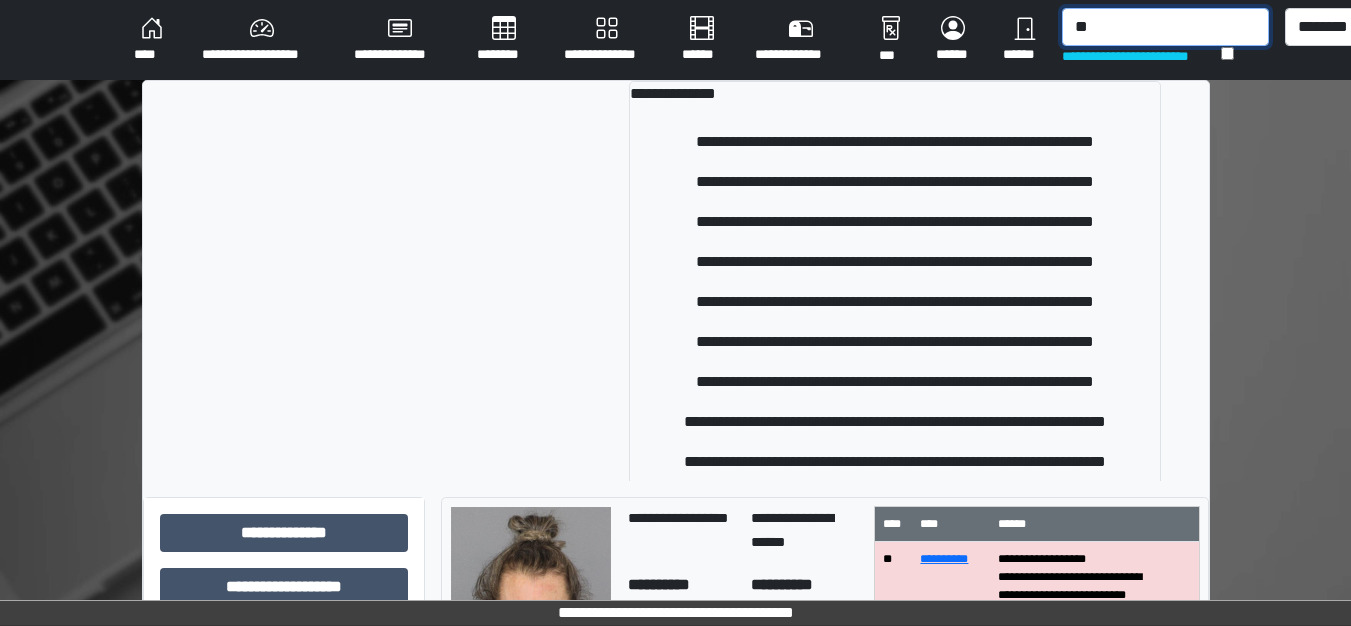 type on "*" 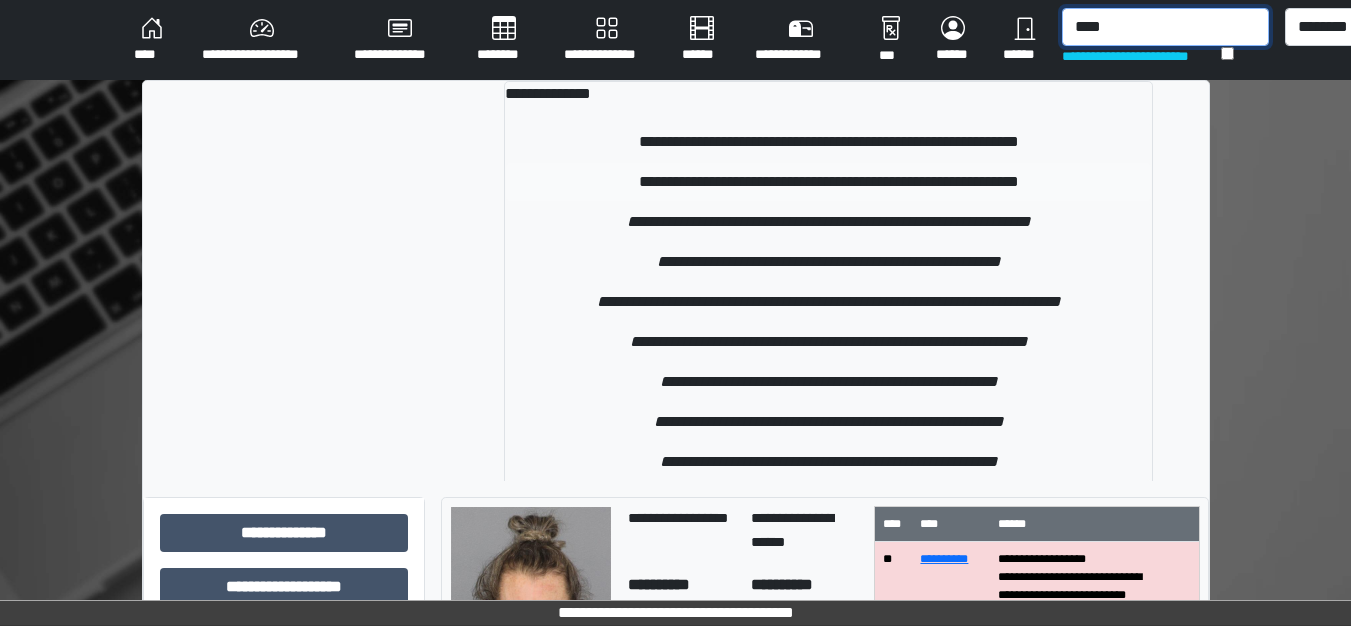 type on "****" 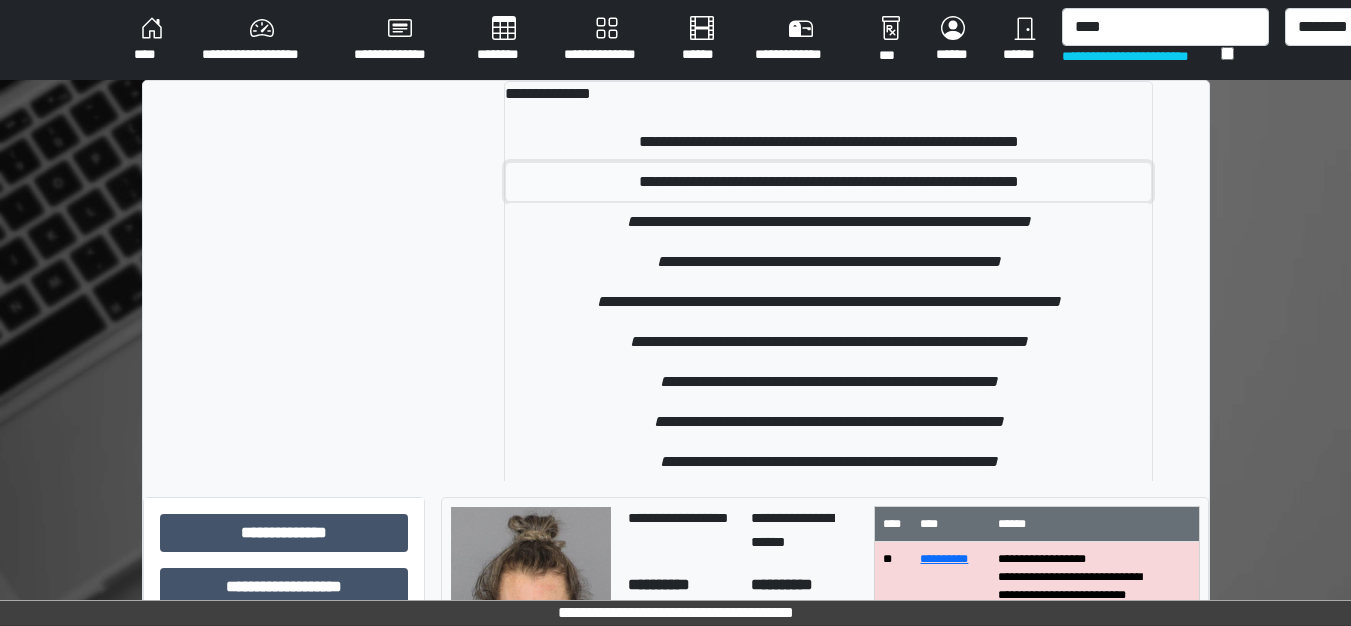 click on "**********" at bounding box center [828, 182] 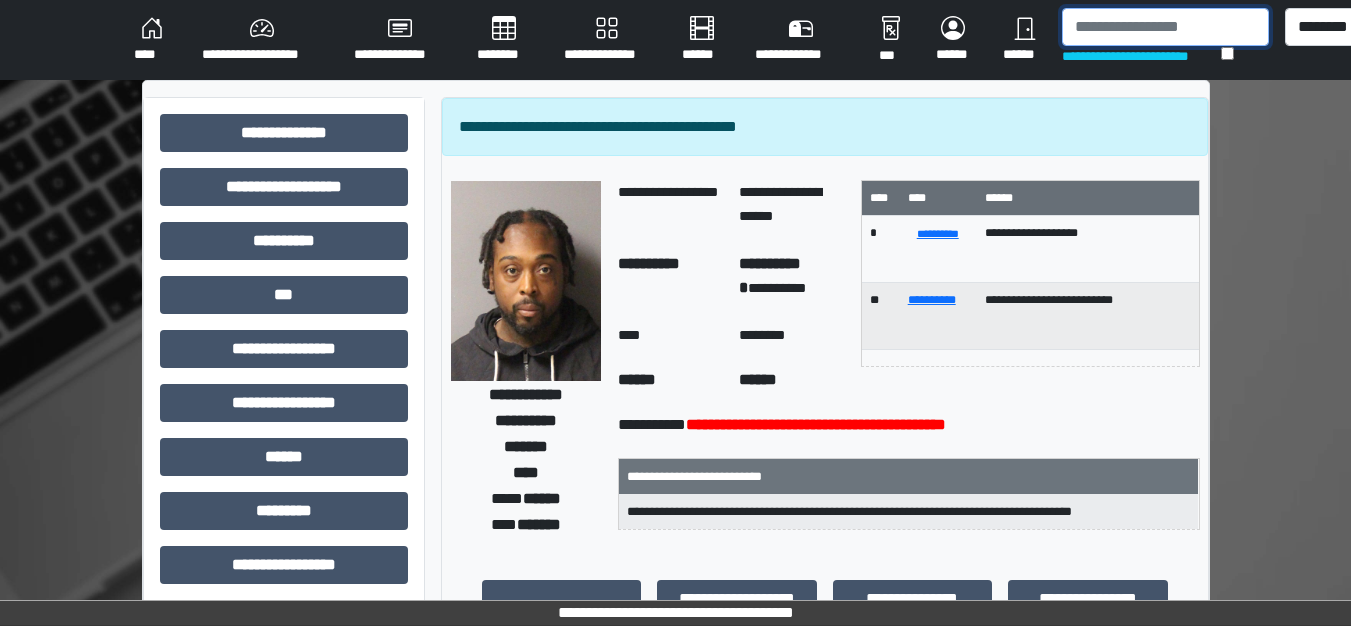 click at bounding box center [1165, 27] 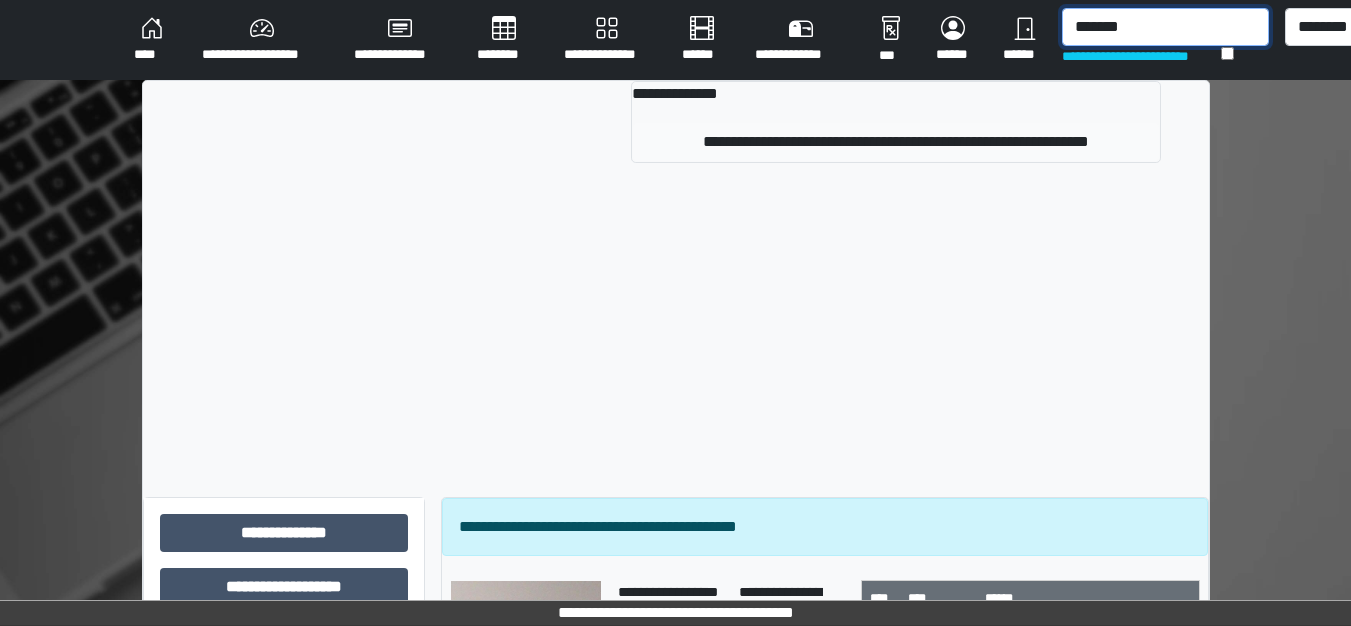 type on "*******" 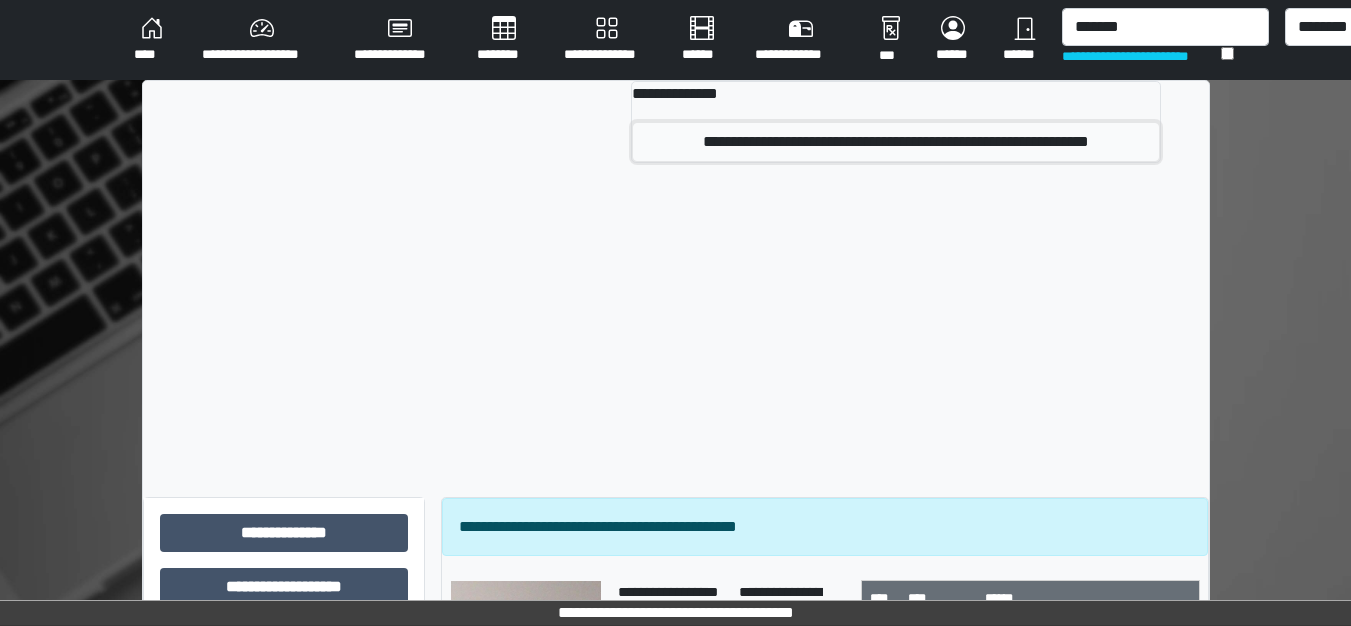 click on "**********" at bounding box center (895, 142) 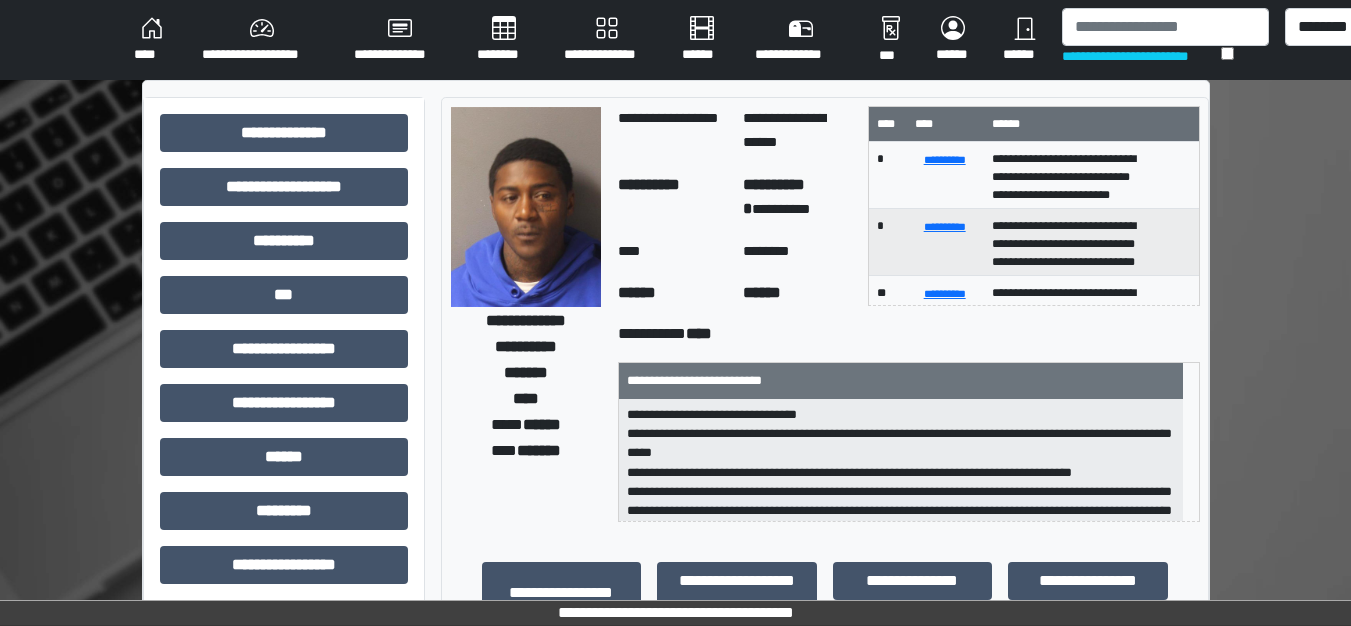 scroll, scrollTop: 63, scrollLeft: 0, axis: vertical 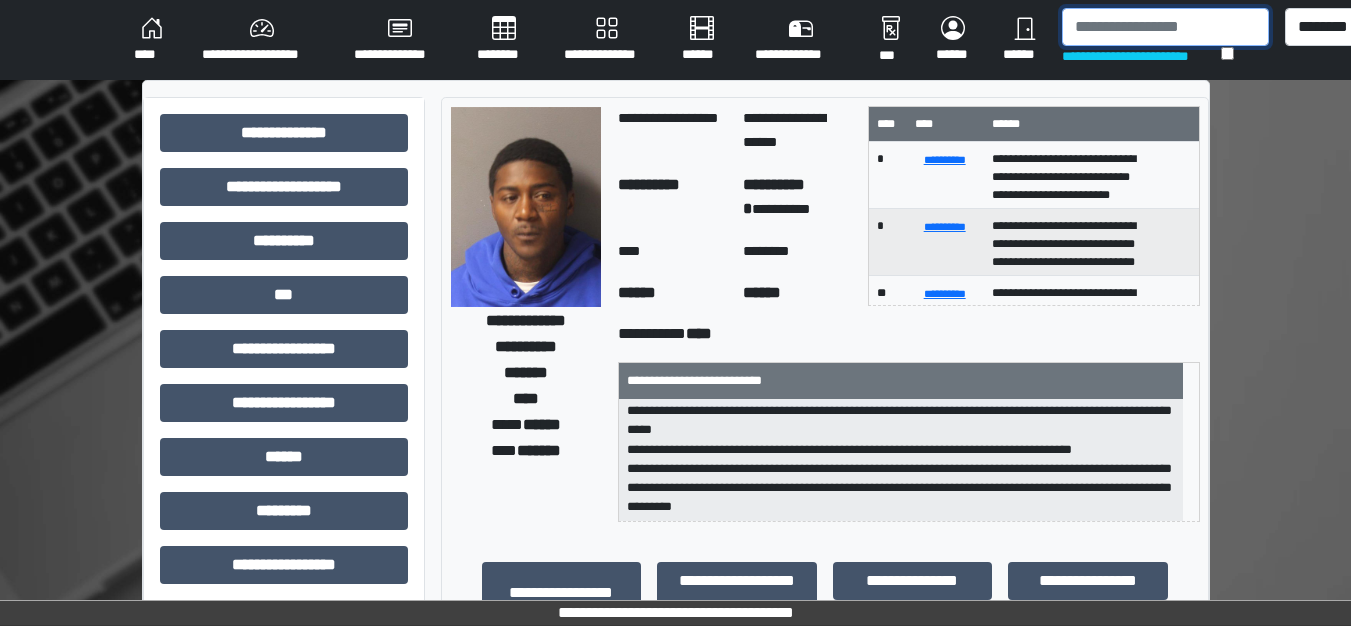 click at bounding box center [1165, 27] 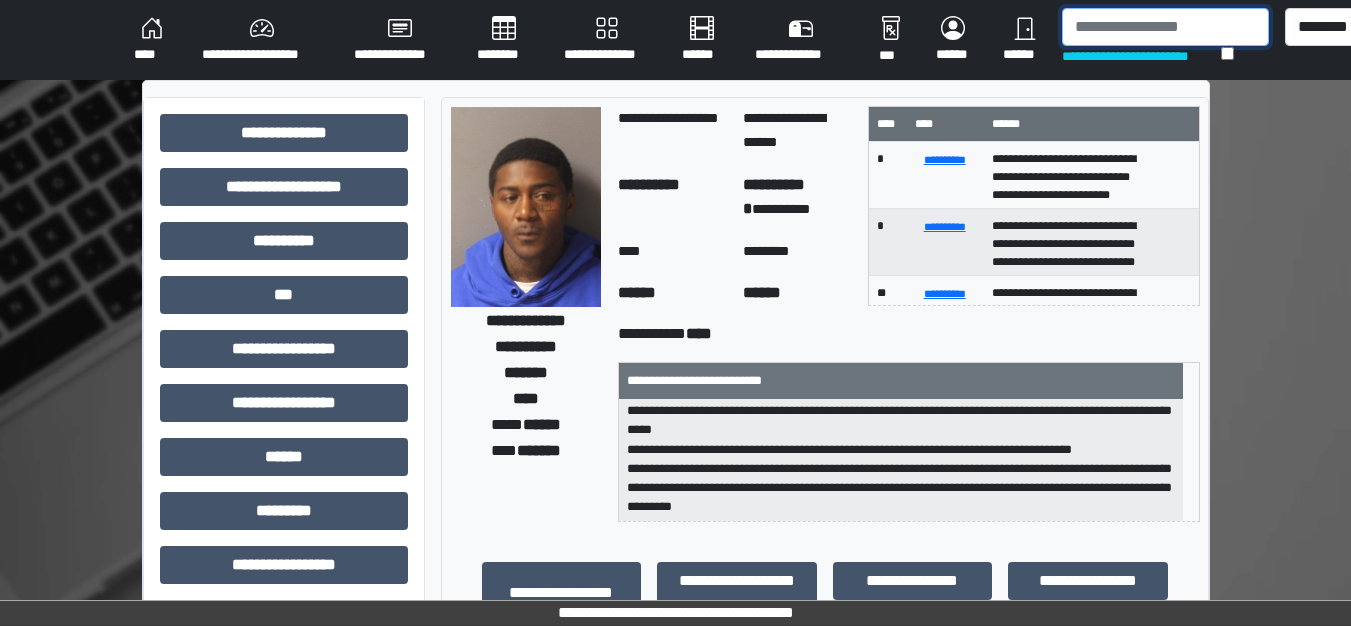 type on "*" 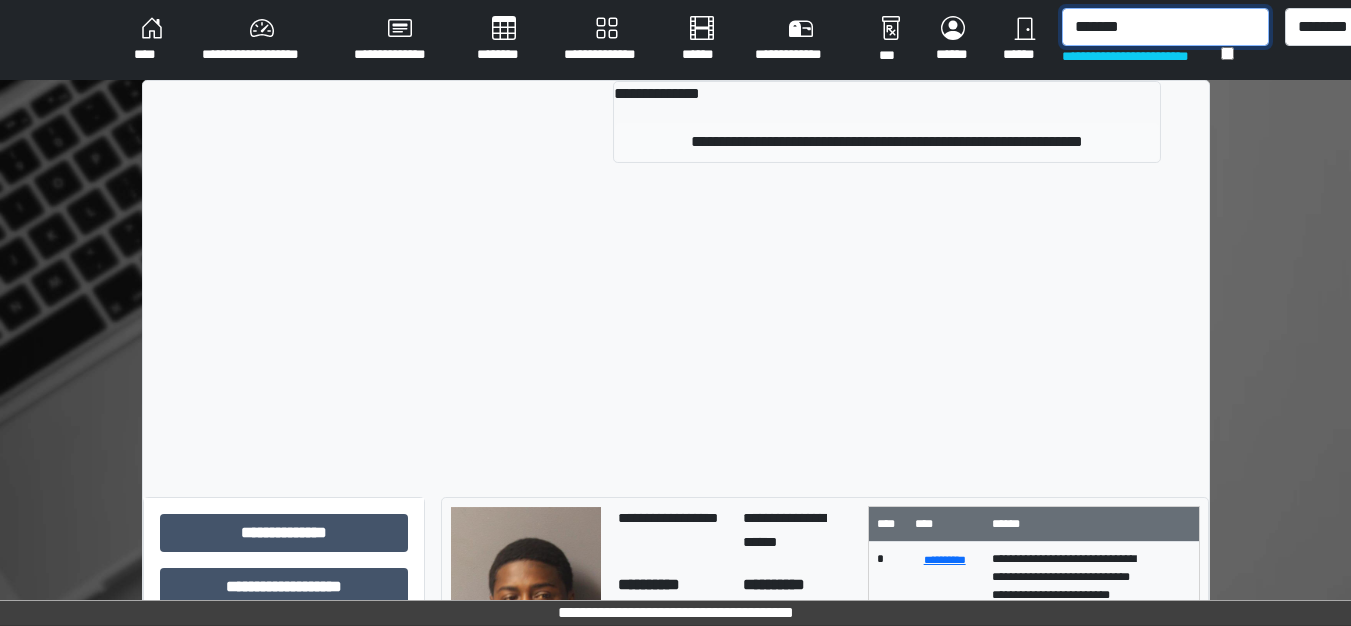 type on "*******" 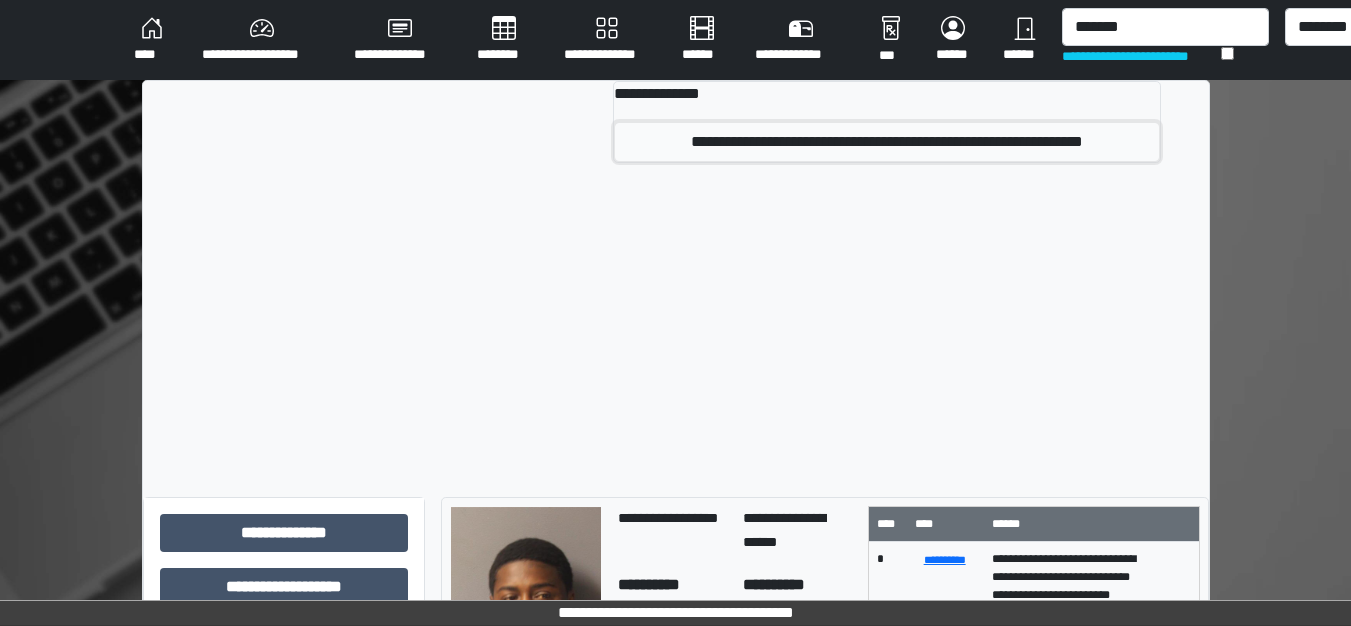 click on "**********" at bounding box center (886, 142) 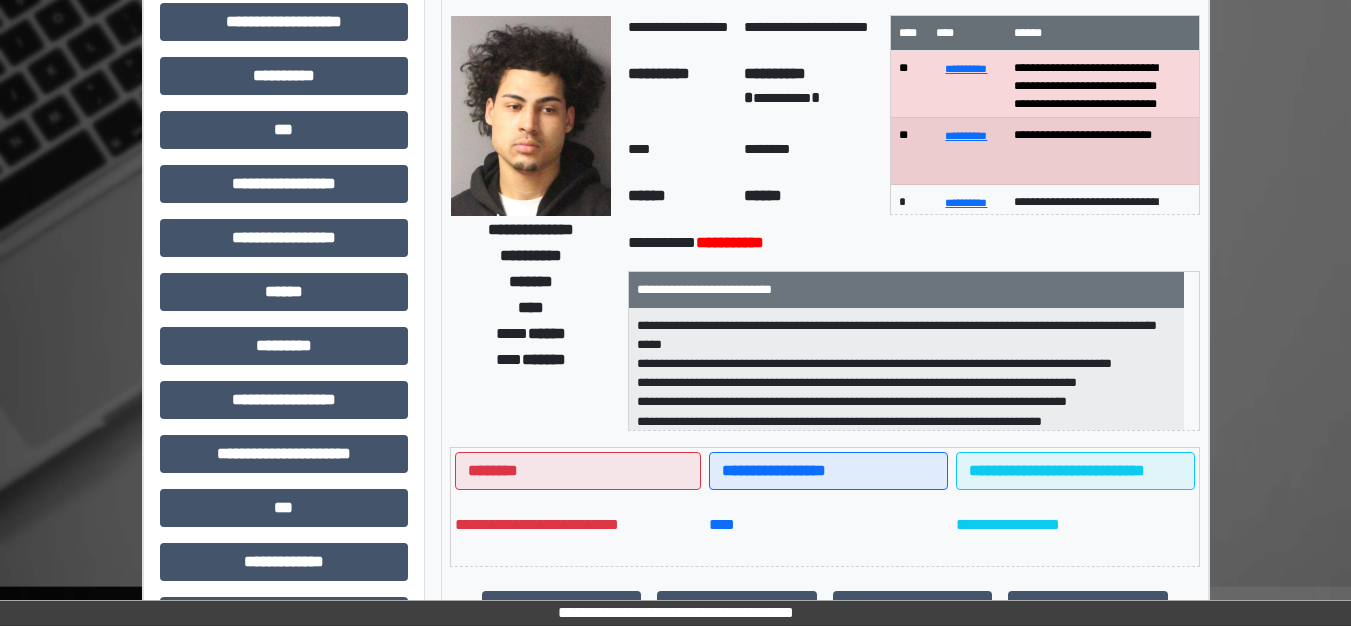 scroll, scrollTop: 200, scrollLeft: 0, axis: vertical 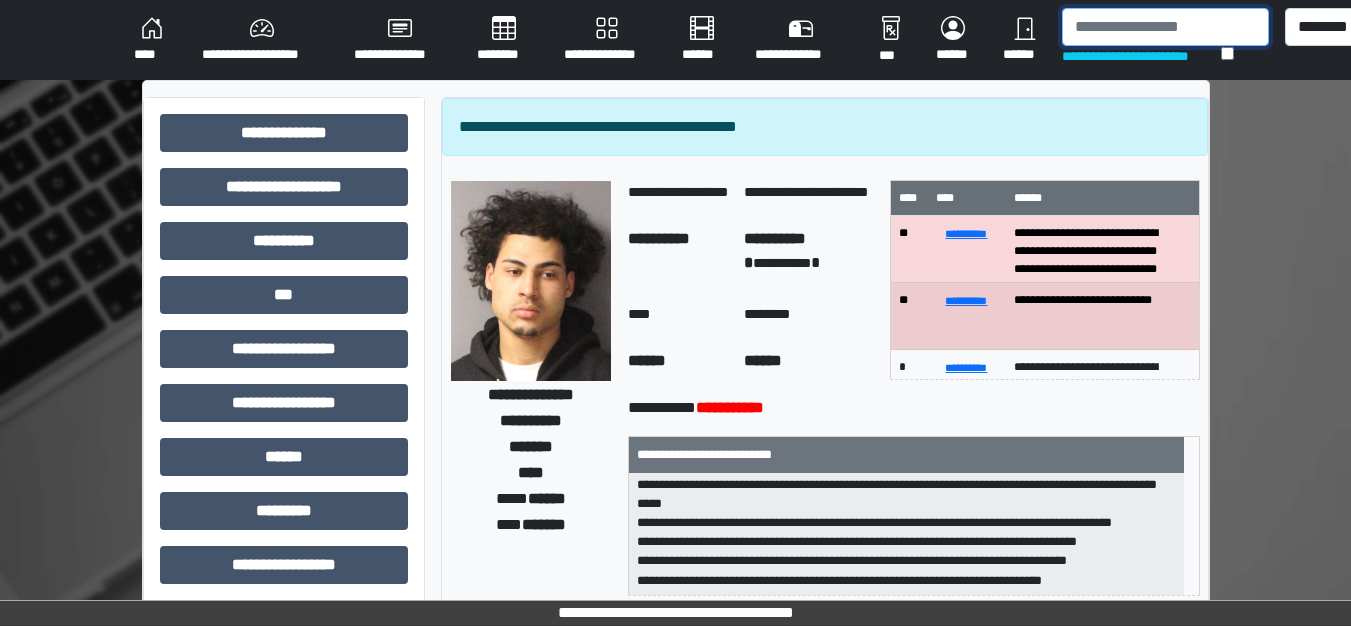 click at bounding box center (1165, 27) 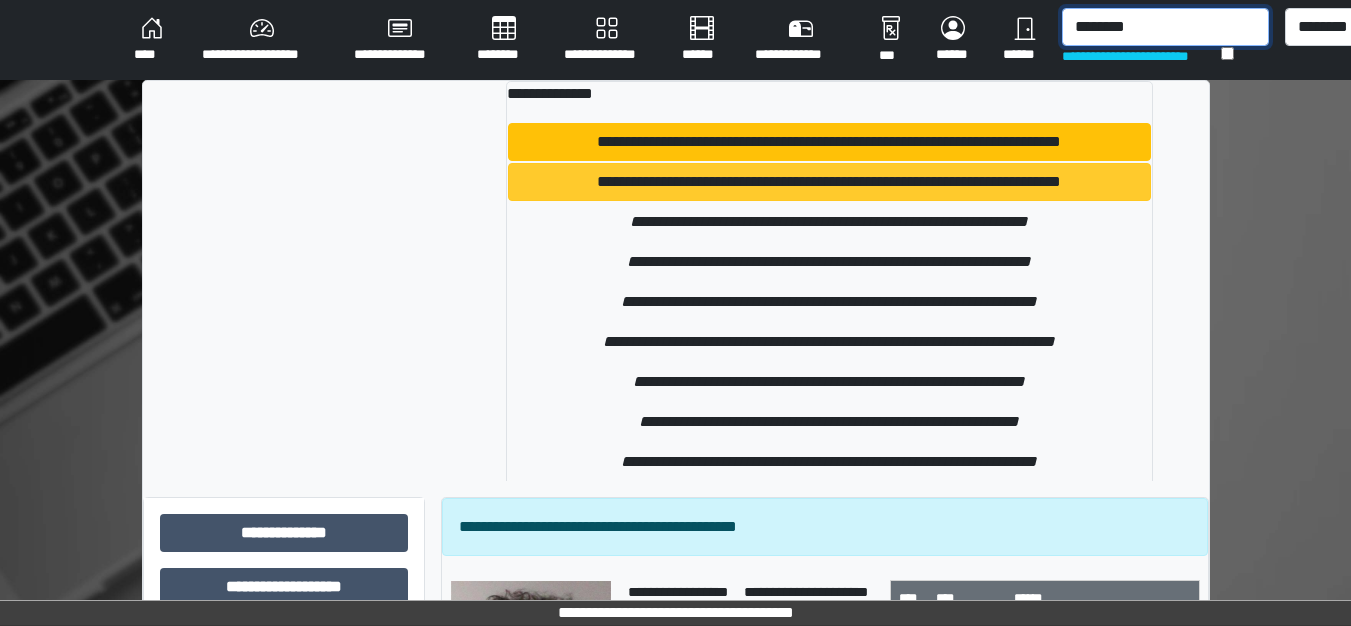 type on "********" 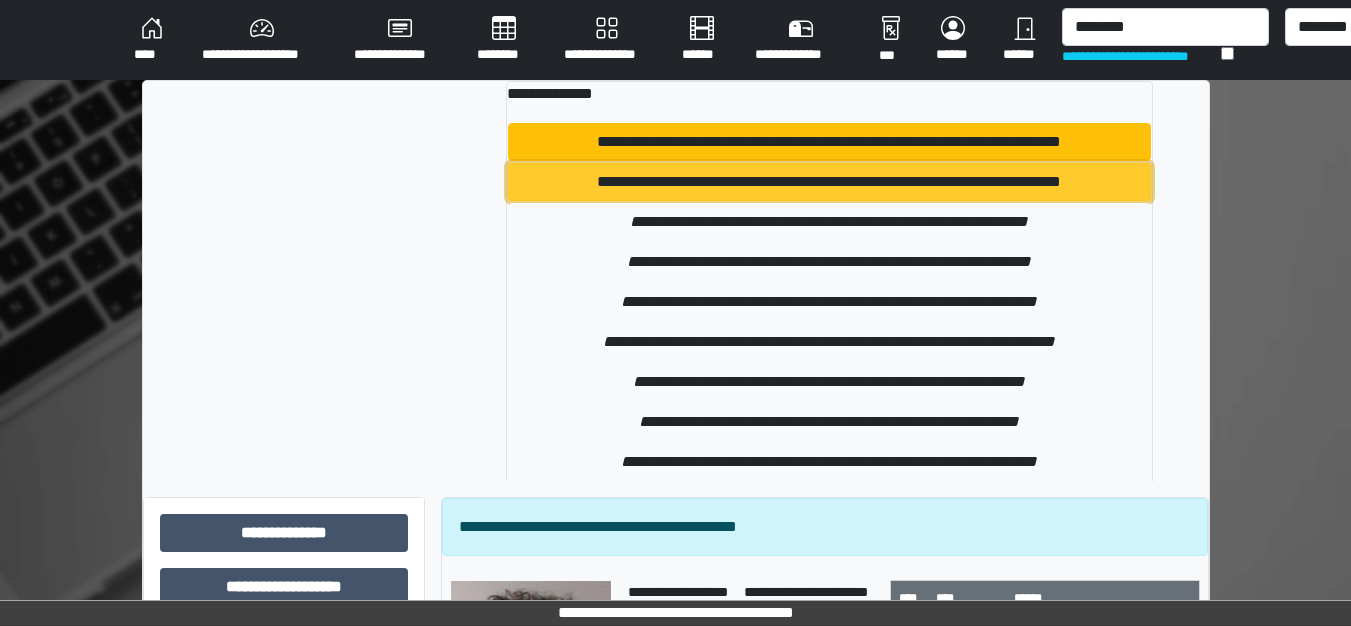 click on "**********" at bounding box center (829, 182) 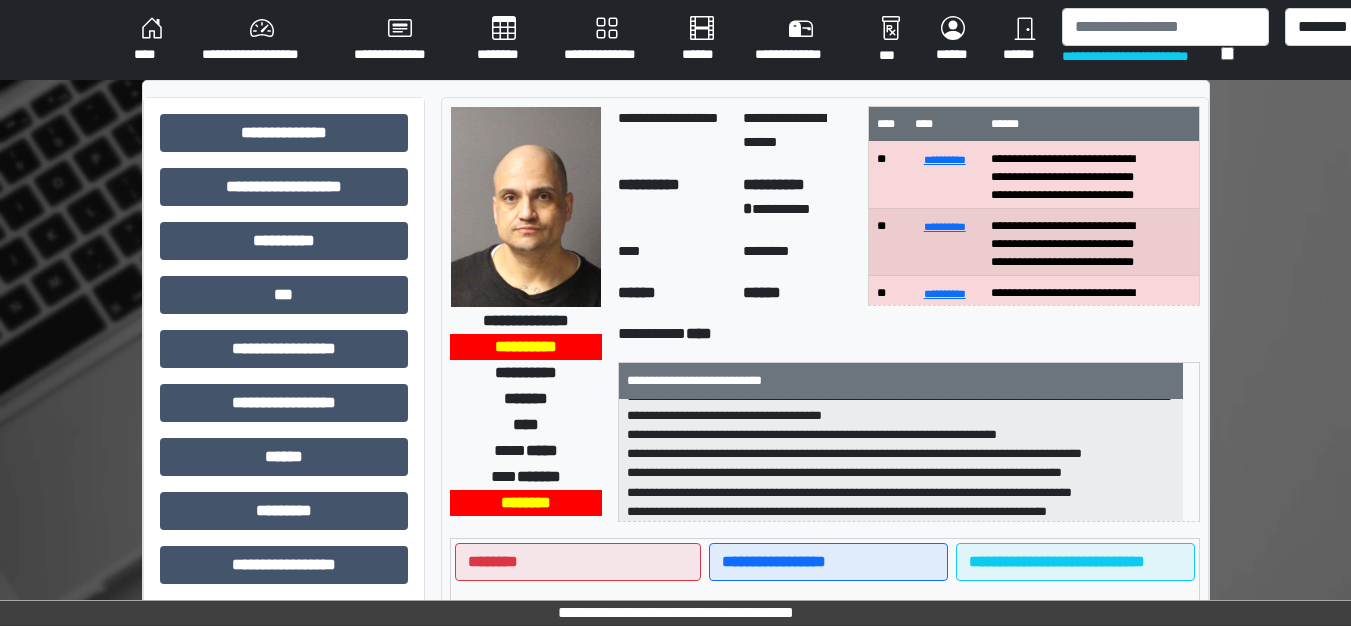 scroll, scrollTop: 25, scrollLeft: 0, axis: vertical 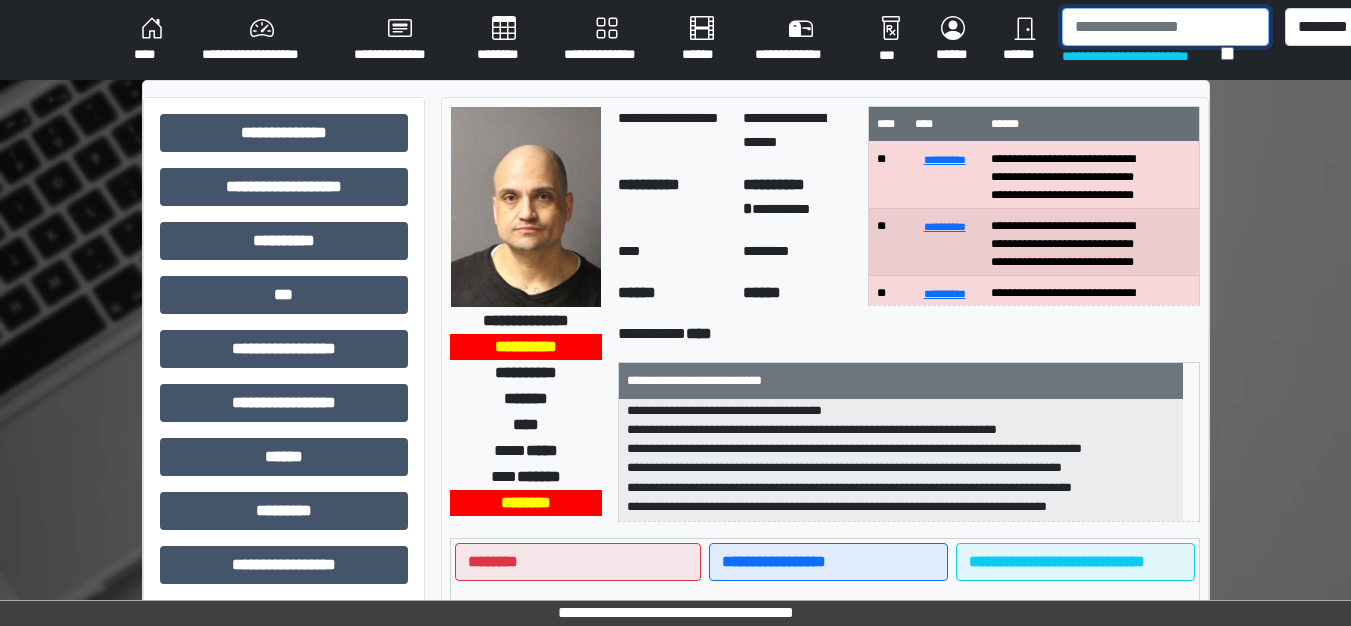 click at bounding box center [1165, 27] 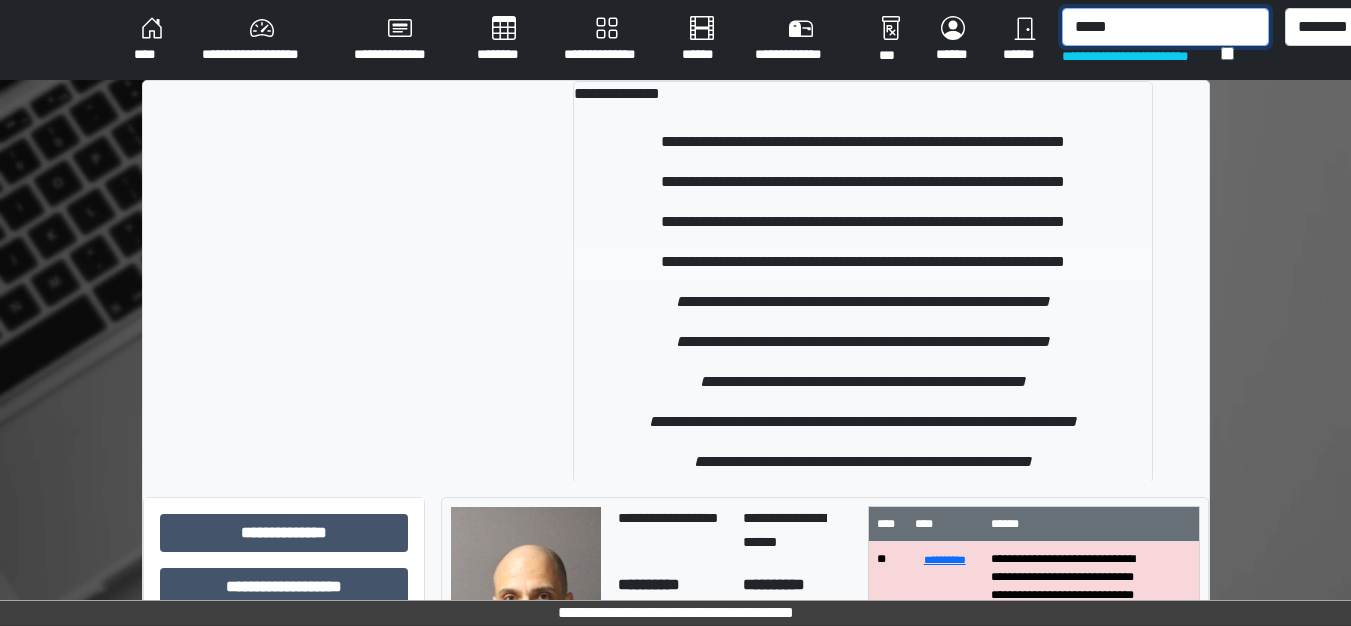 type on "*****" 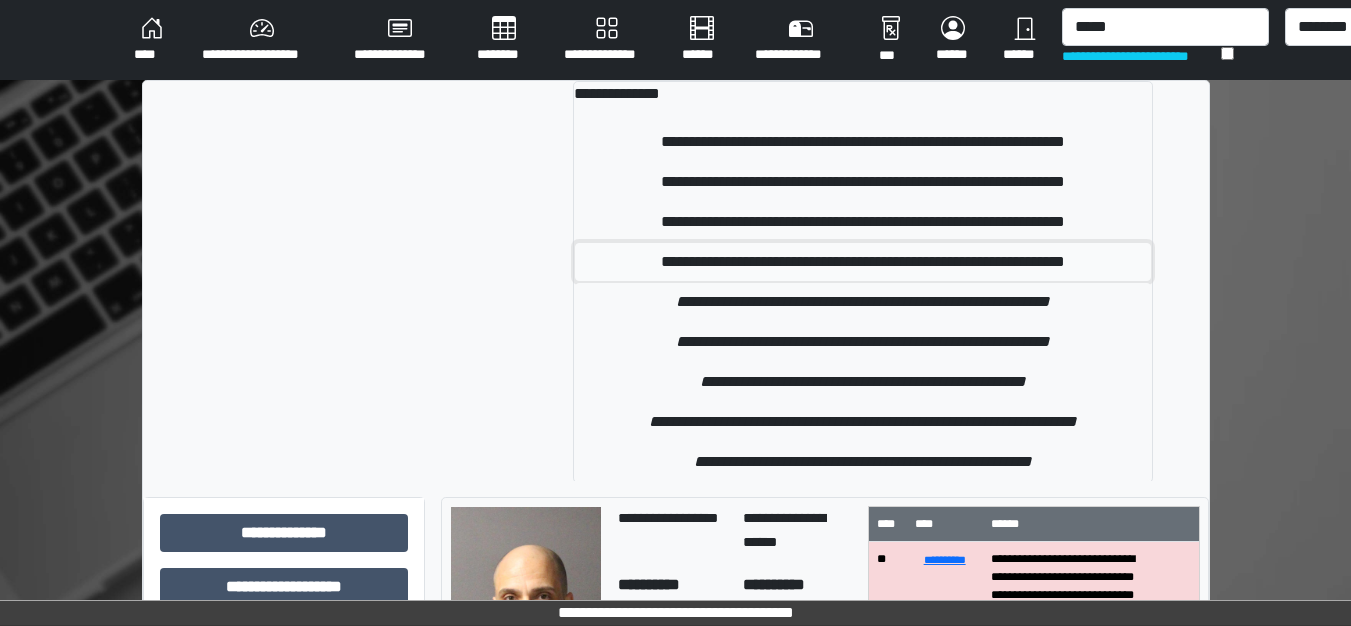 click on "**********" at bounding box center [863, 262] 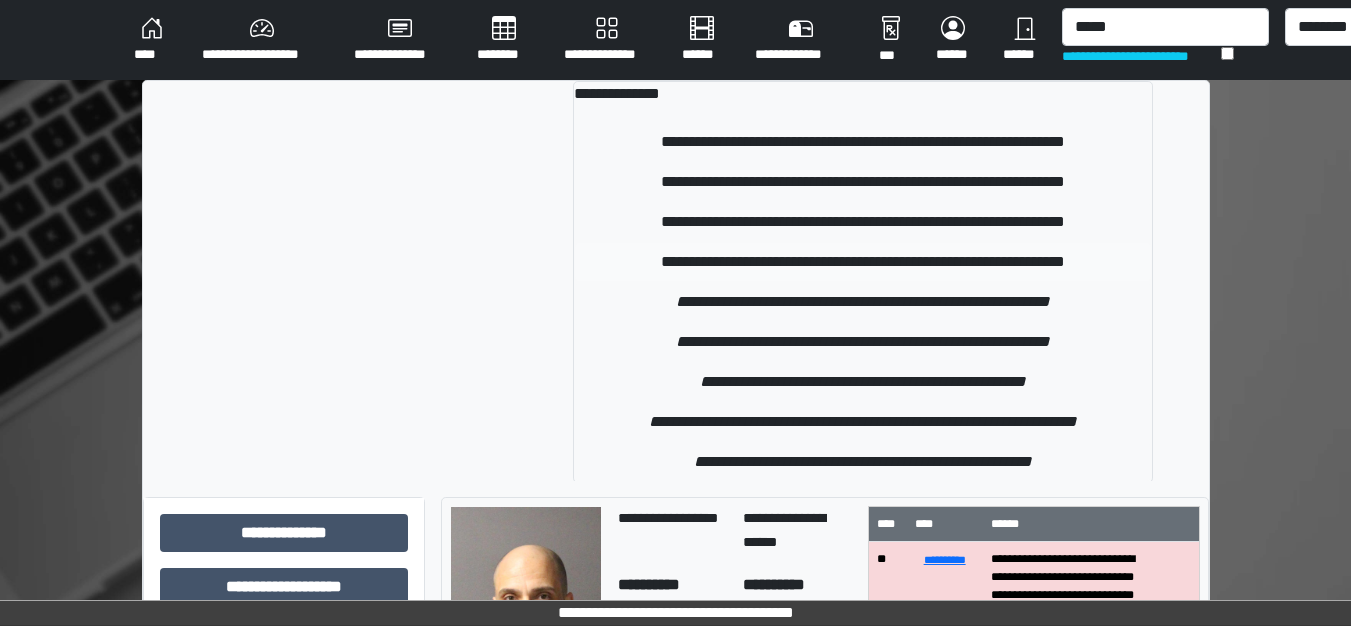 type 